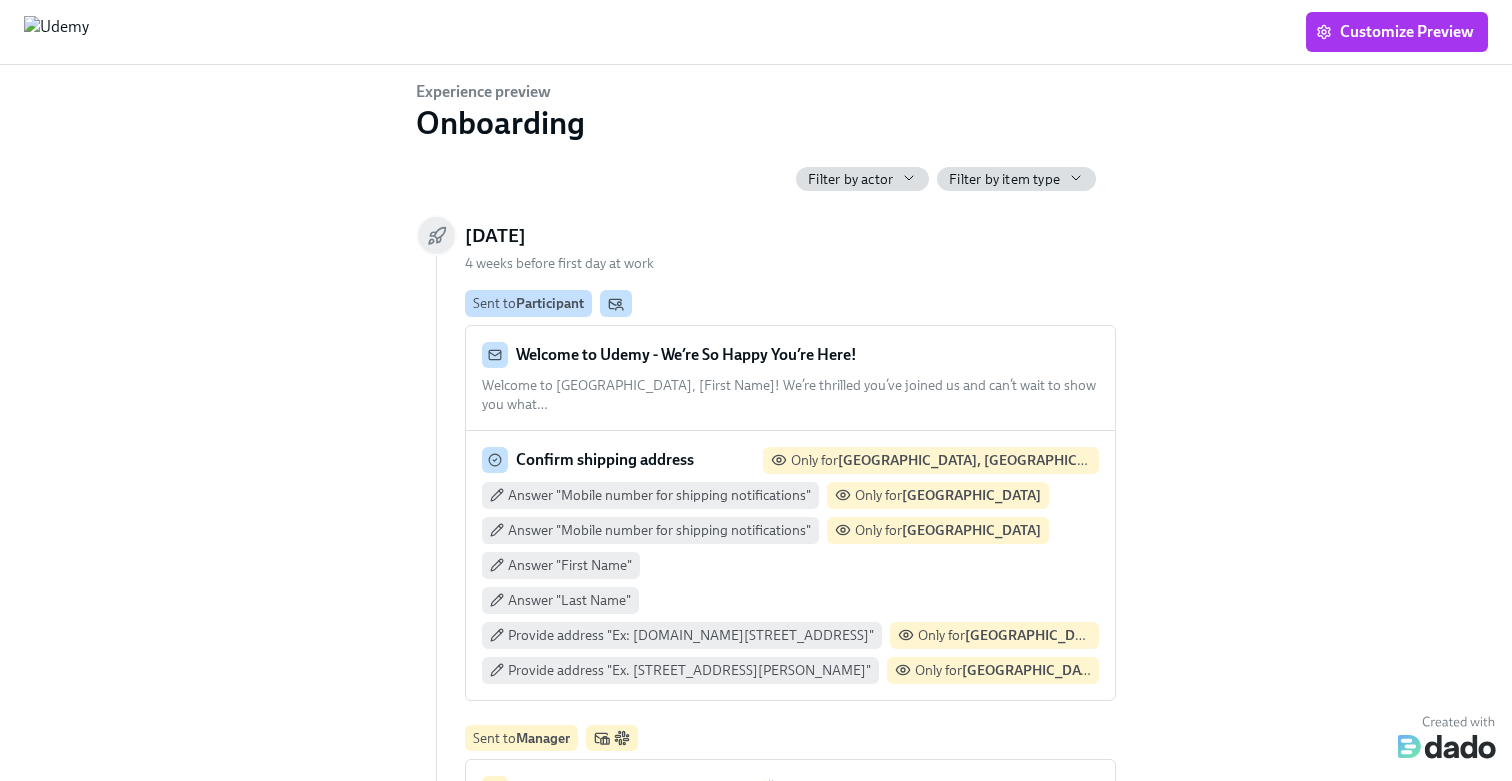 scroll, scrollTop: 0, scrollLeft: 0, axis: both 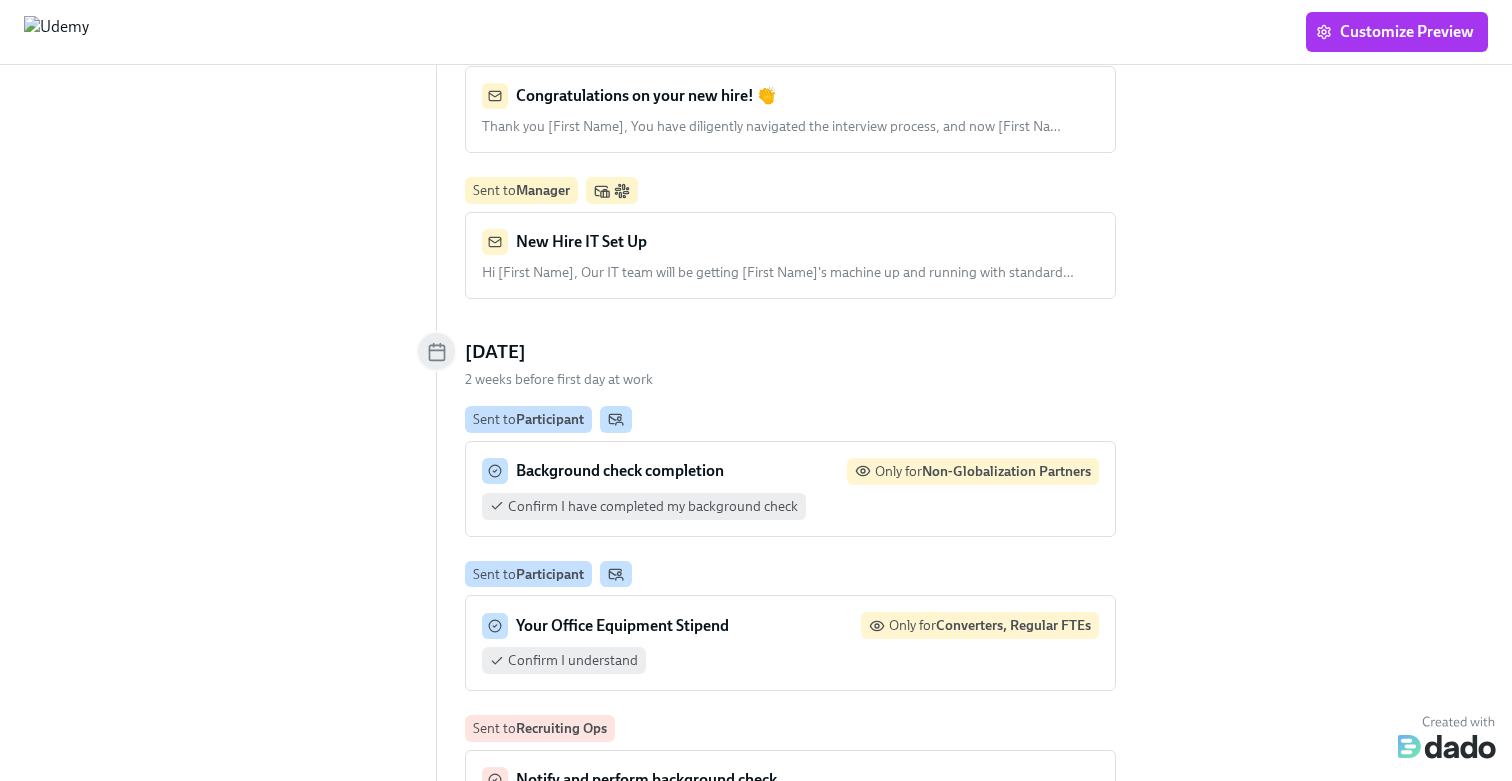 click on "Hi [First Name], Our IT team will be getting [First Name]'s machine up and running with standard …" at bounding box center [778, 272] 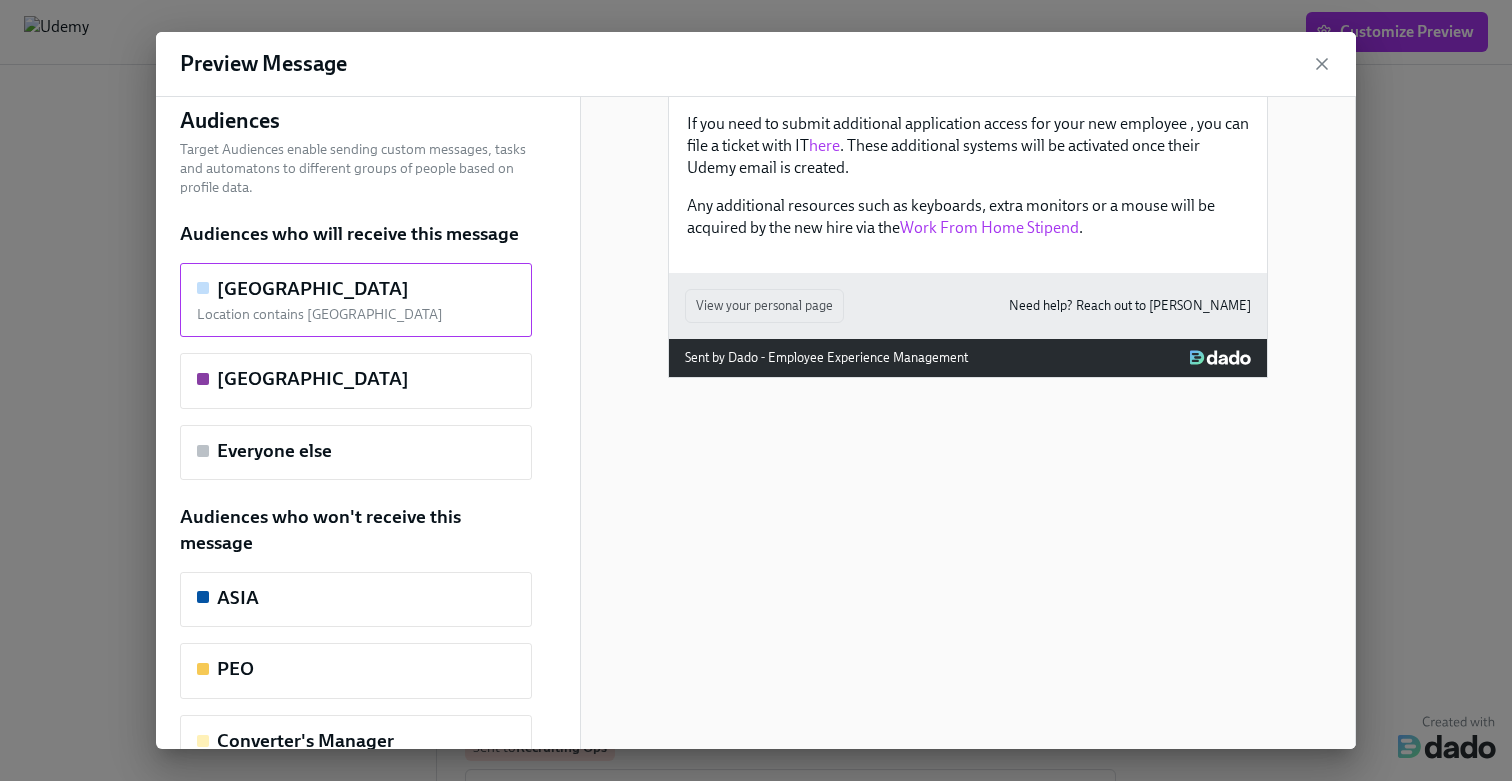 scroll, scrollTop: 272, scrollLeft: 0, axis: vertical 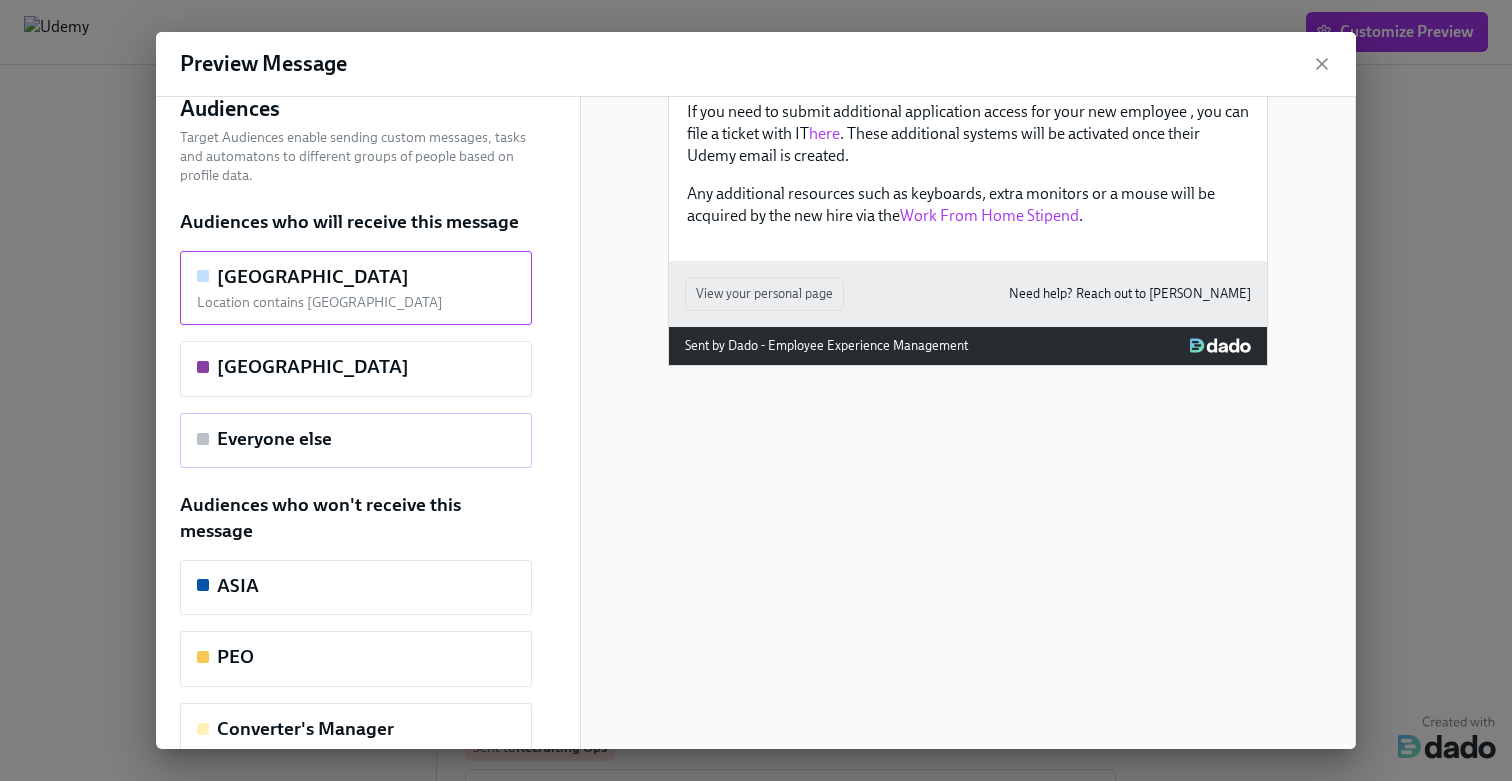 click on "Everyone else" at bounding box center [356, 439] 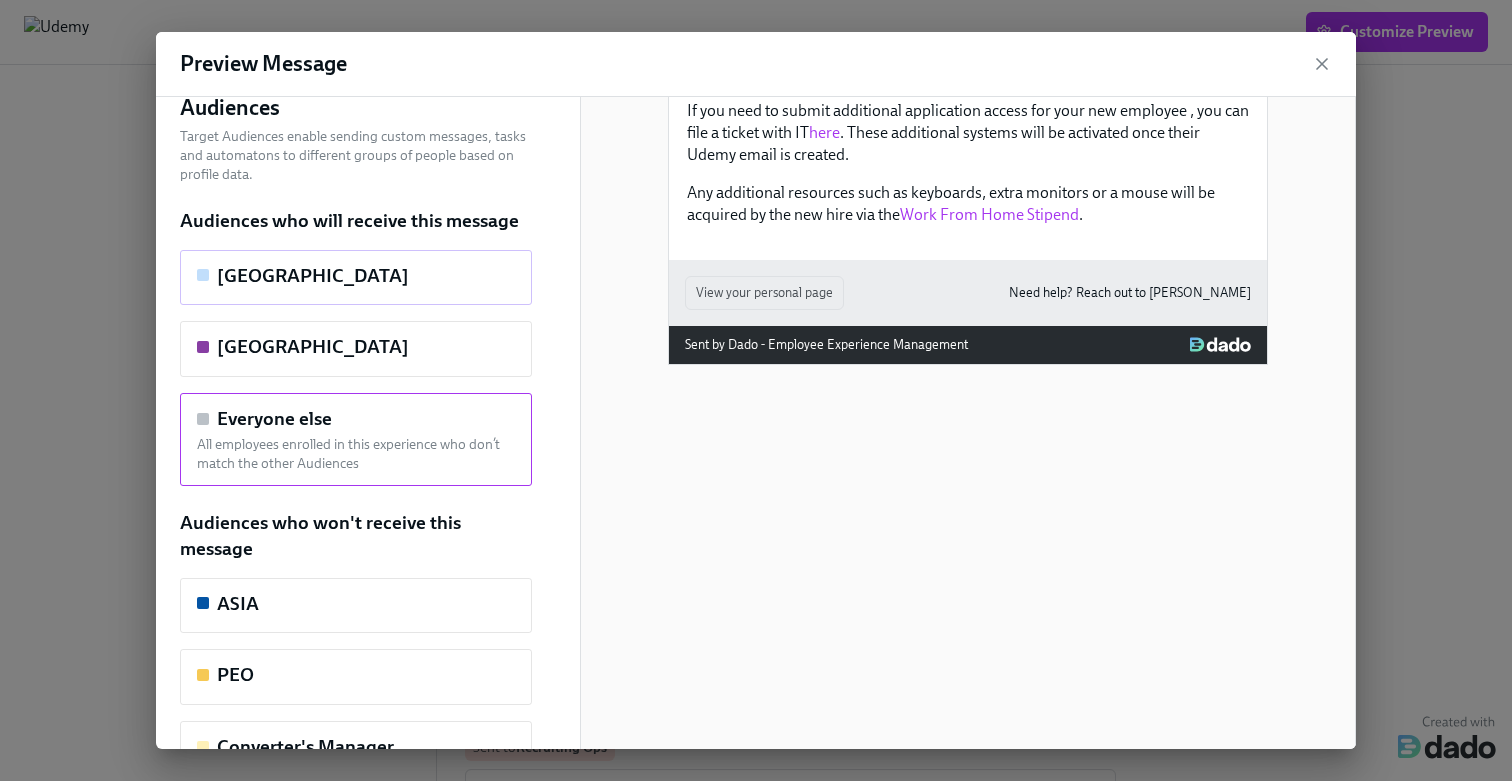scroll, scrollTop: 356, scrollLeft: 0, axis: vertical 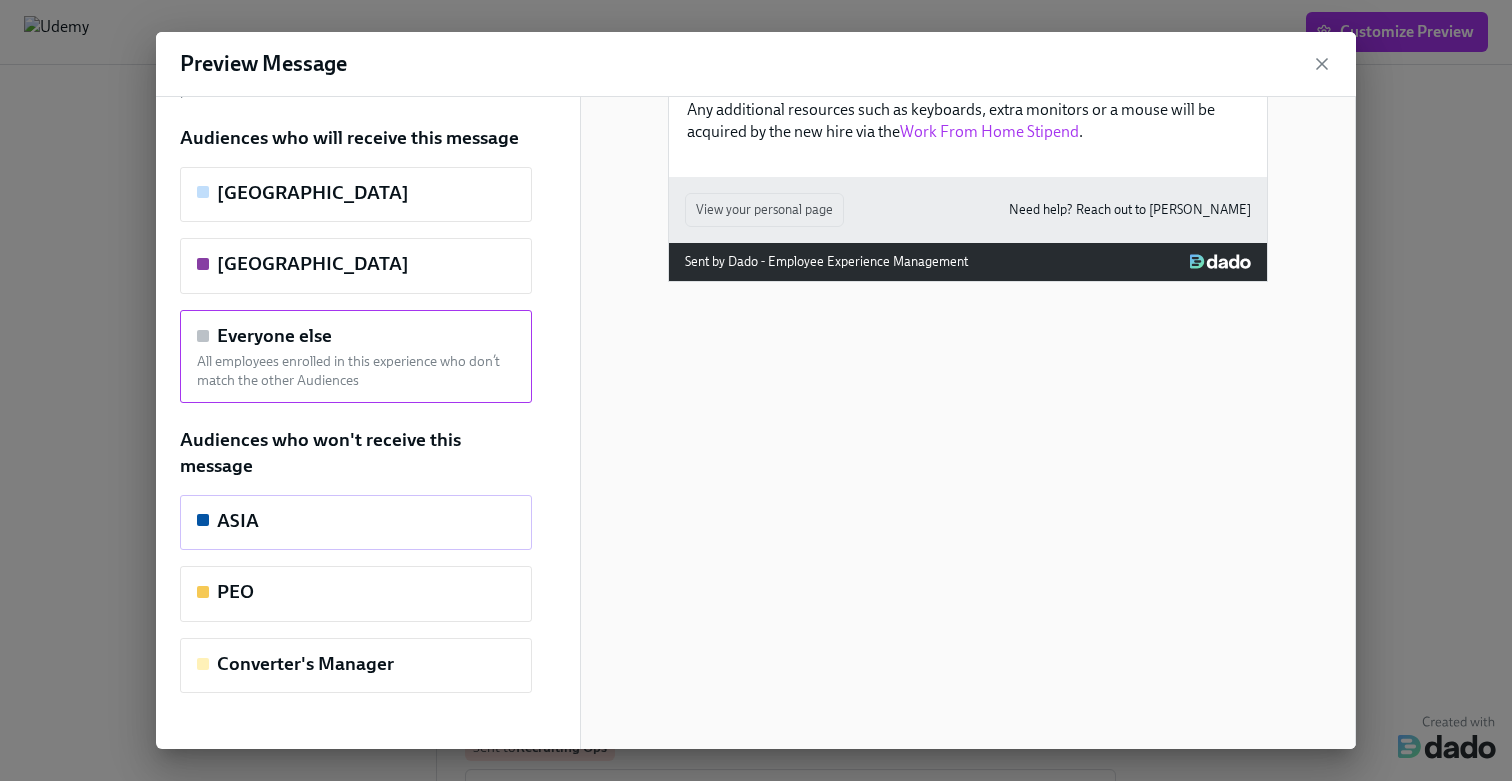 click on "ASIA" at bounding box center (356, 521) 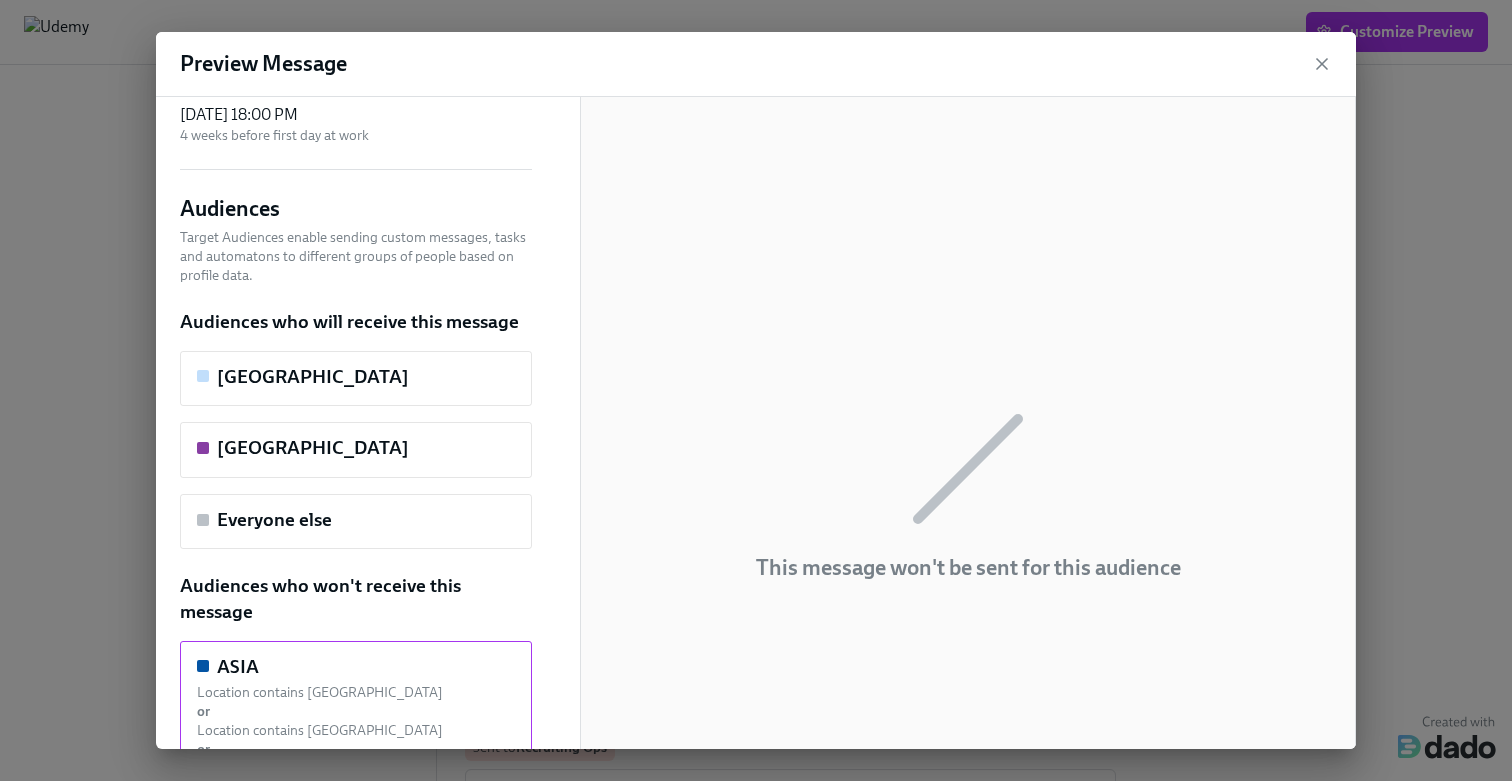scroll, scrollTop: 0, scrollLeft: 0, axis: both 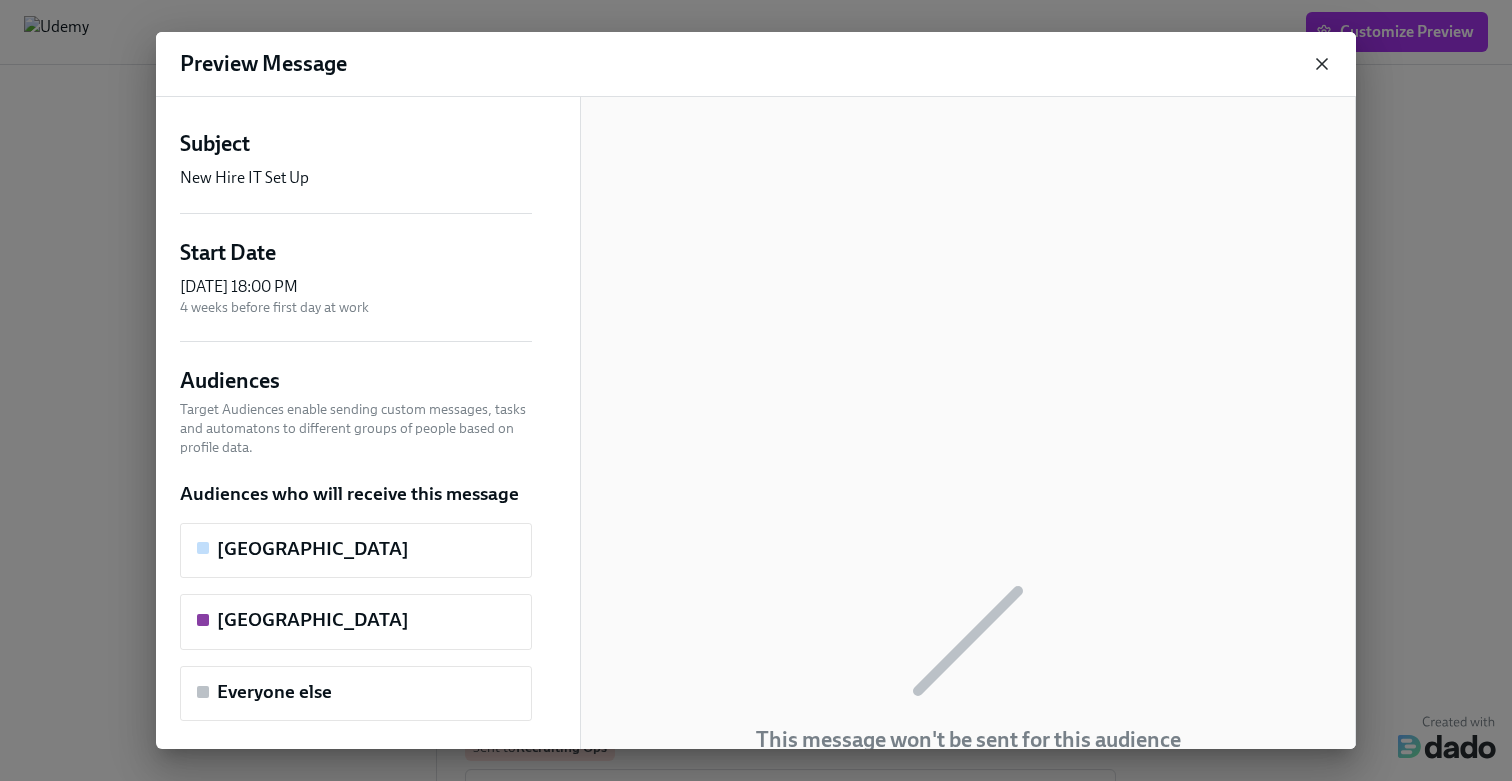 click 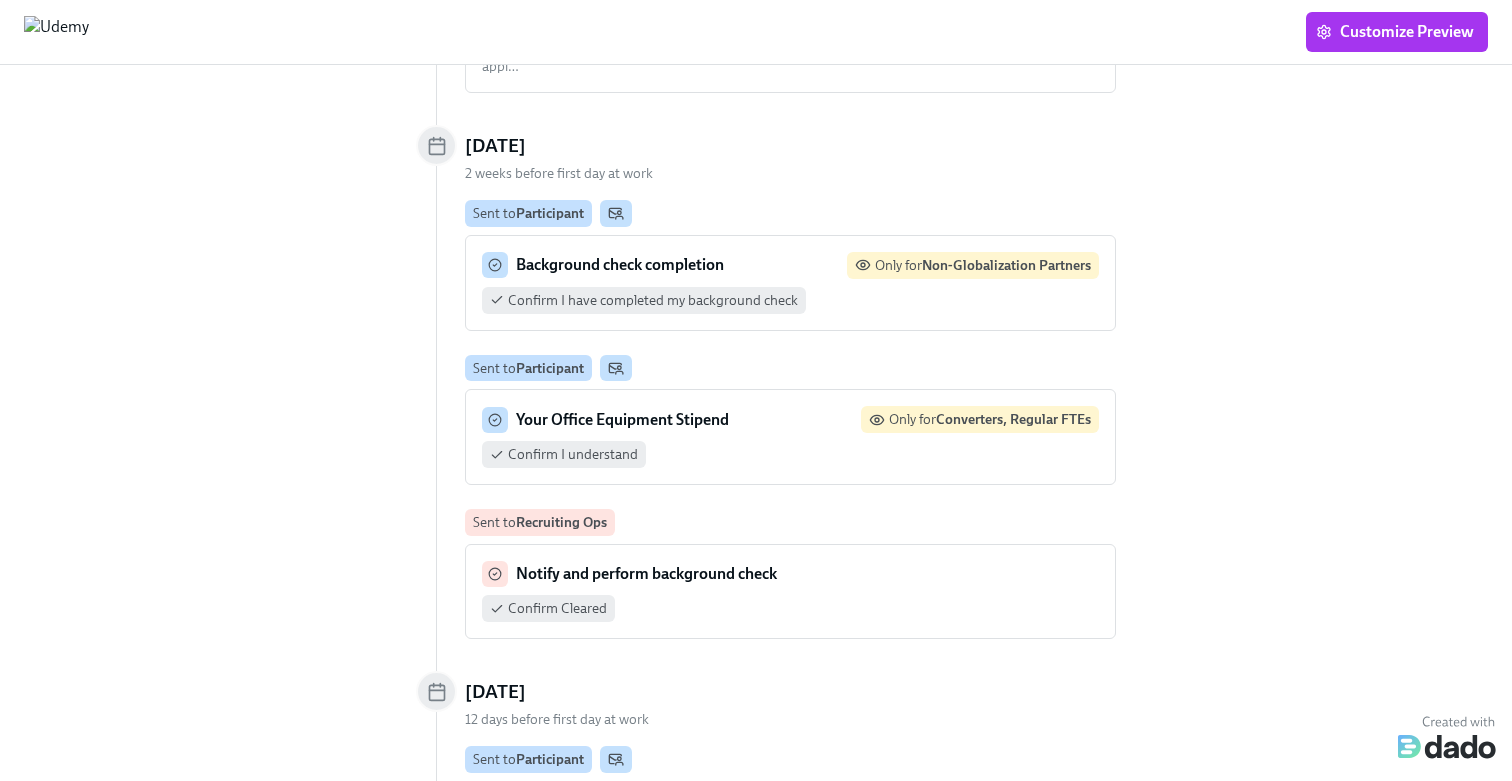 scroll, scrollTop: 915, scrollLeft: 0, axis: vertical 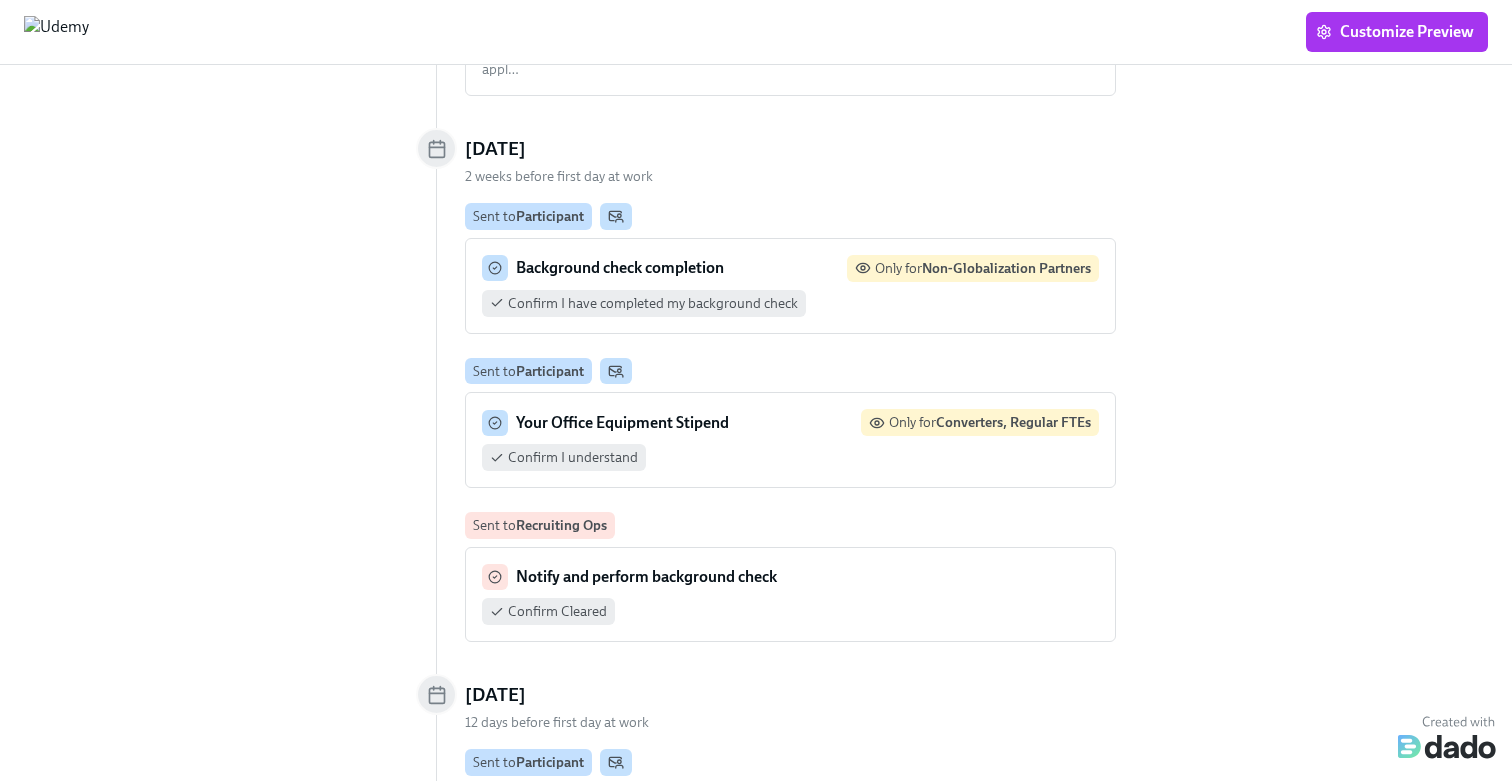 click on "Confirm I have completed my background check" at bounding box center (790, 303) 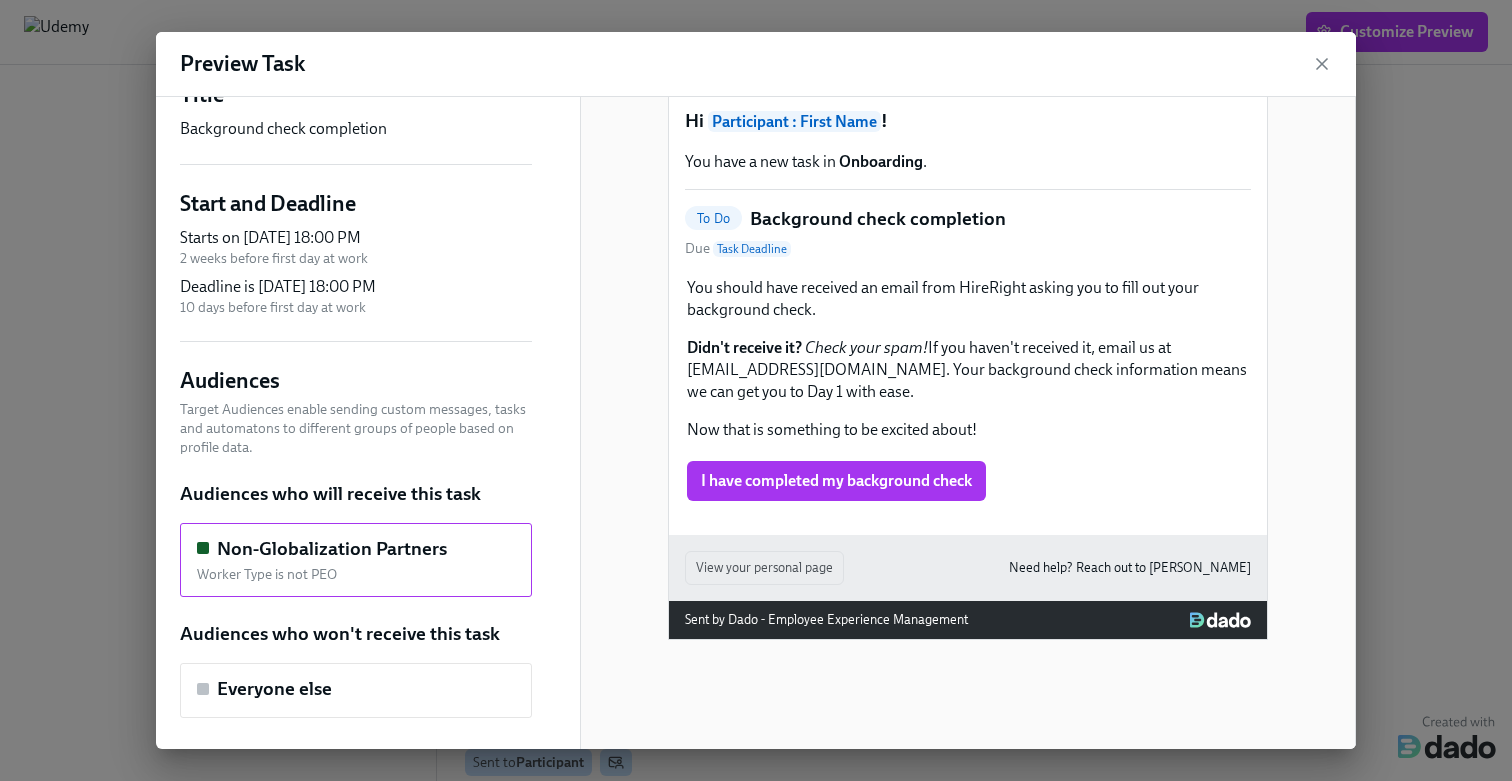 scroll, scrollTop: 74, scrollLeft: 0, axis: vertical 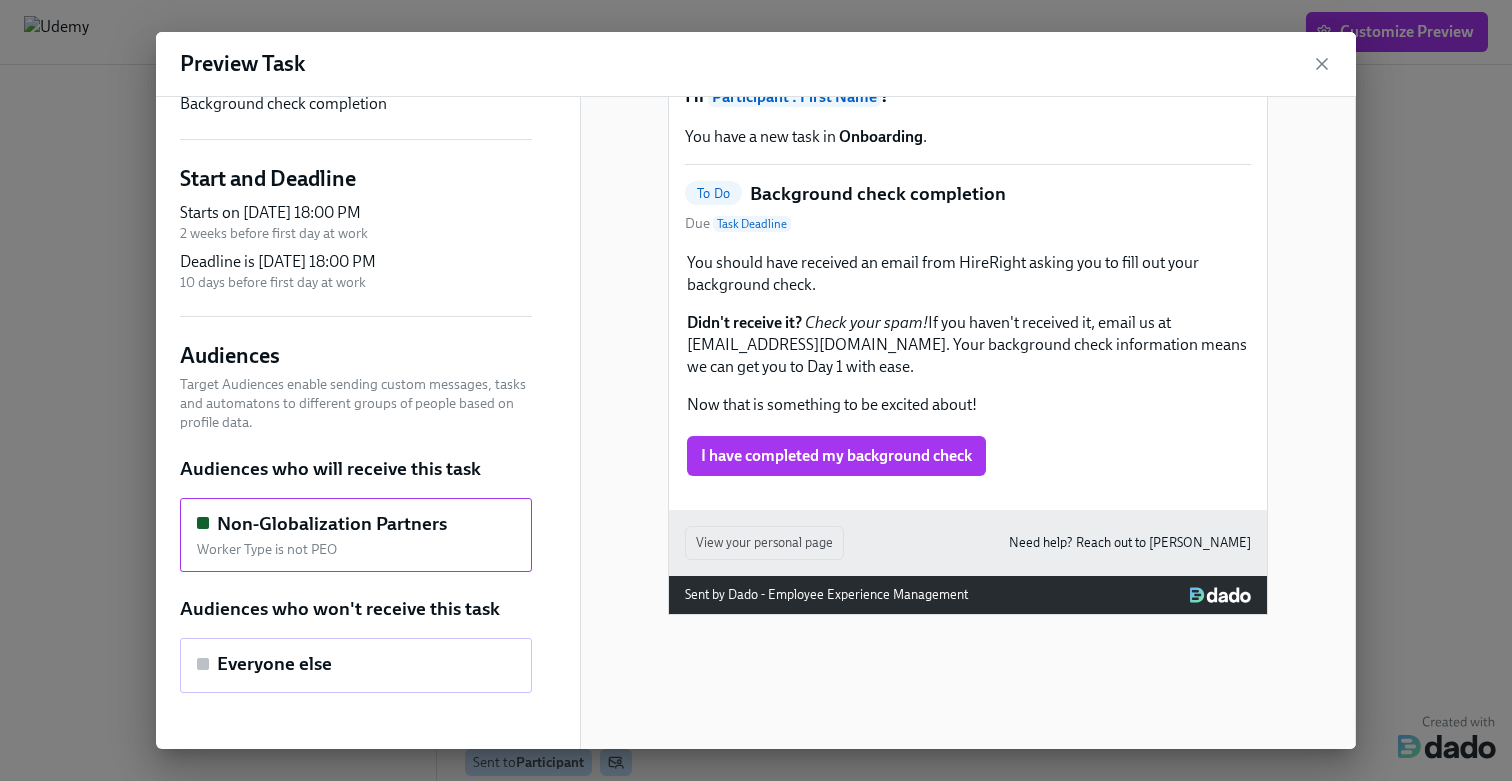 click on "Everyone else" at bounding box center (356, 664) 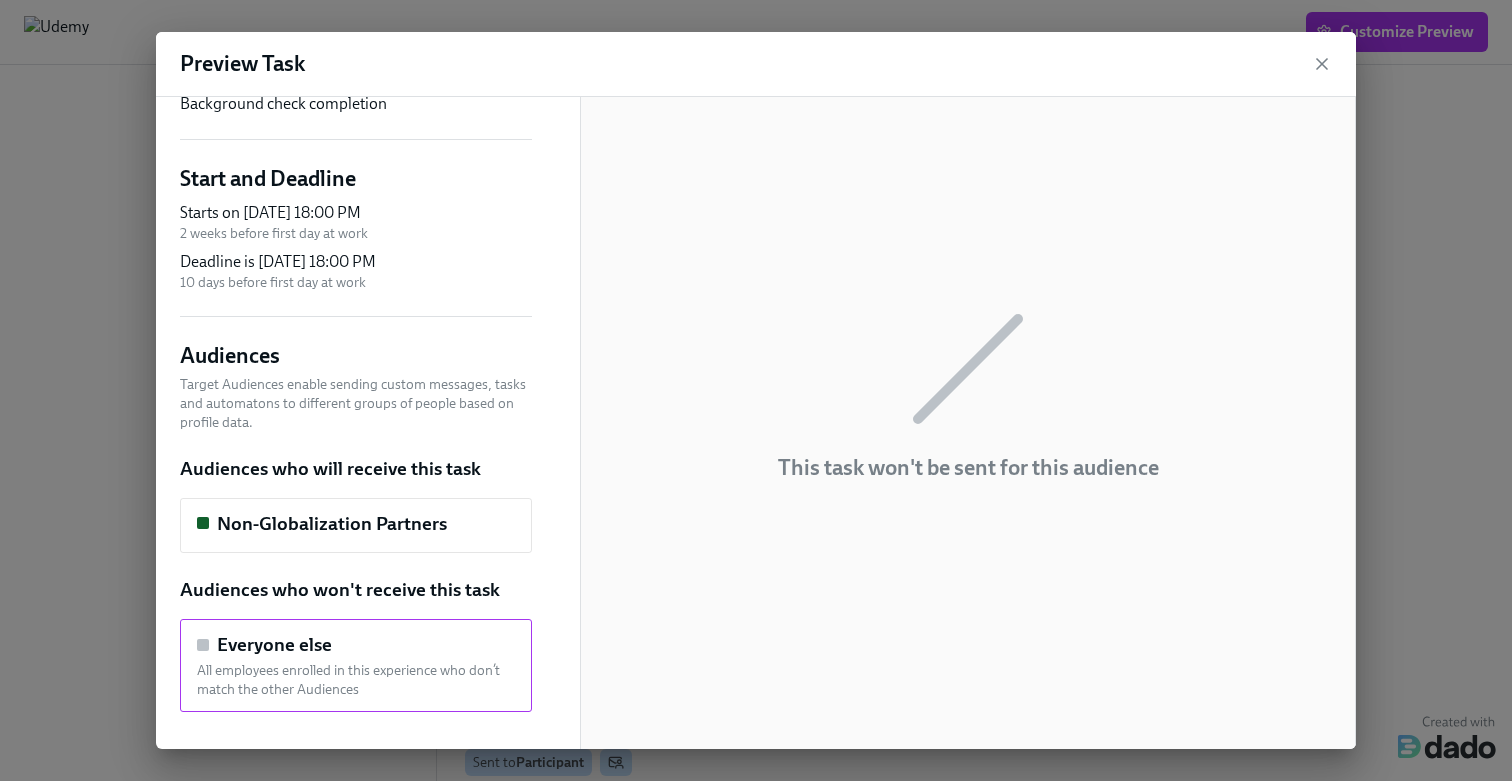 scroll, scrollTop: 0, scrollLeft: 0, axis: both 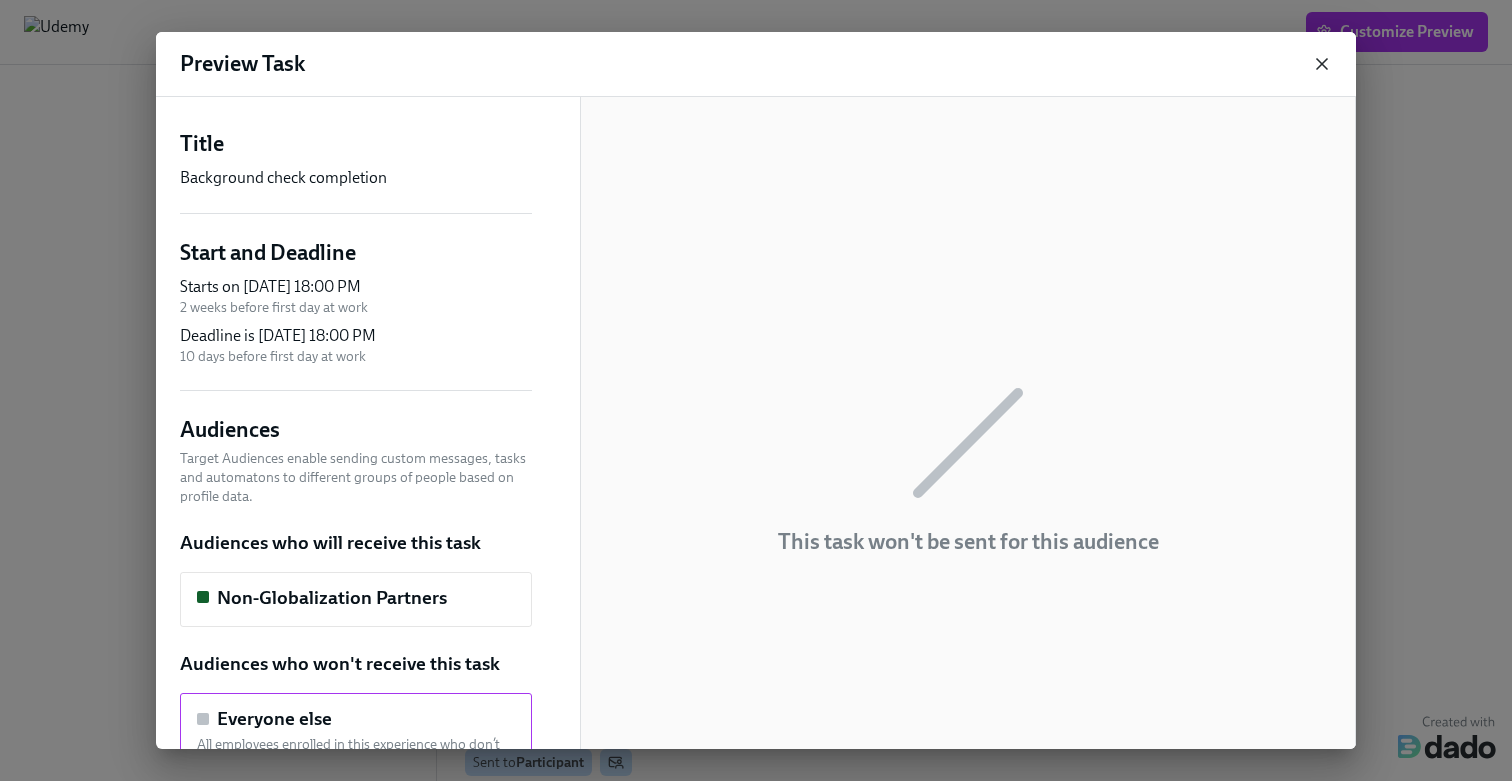 click 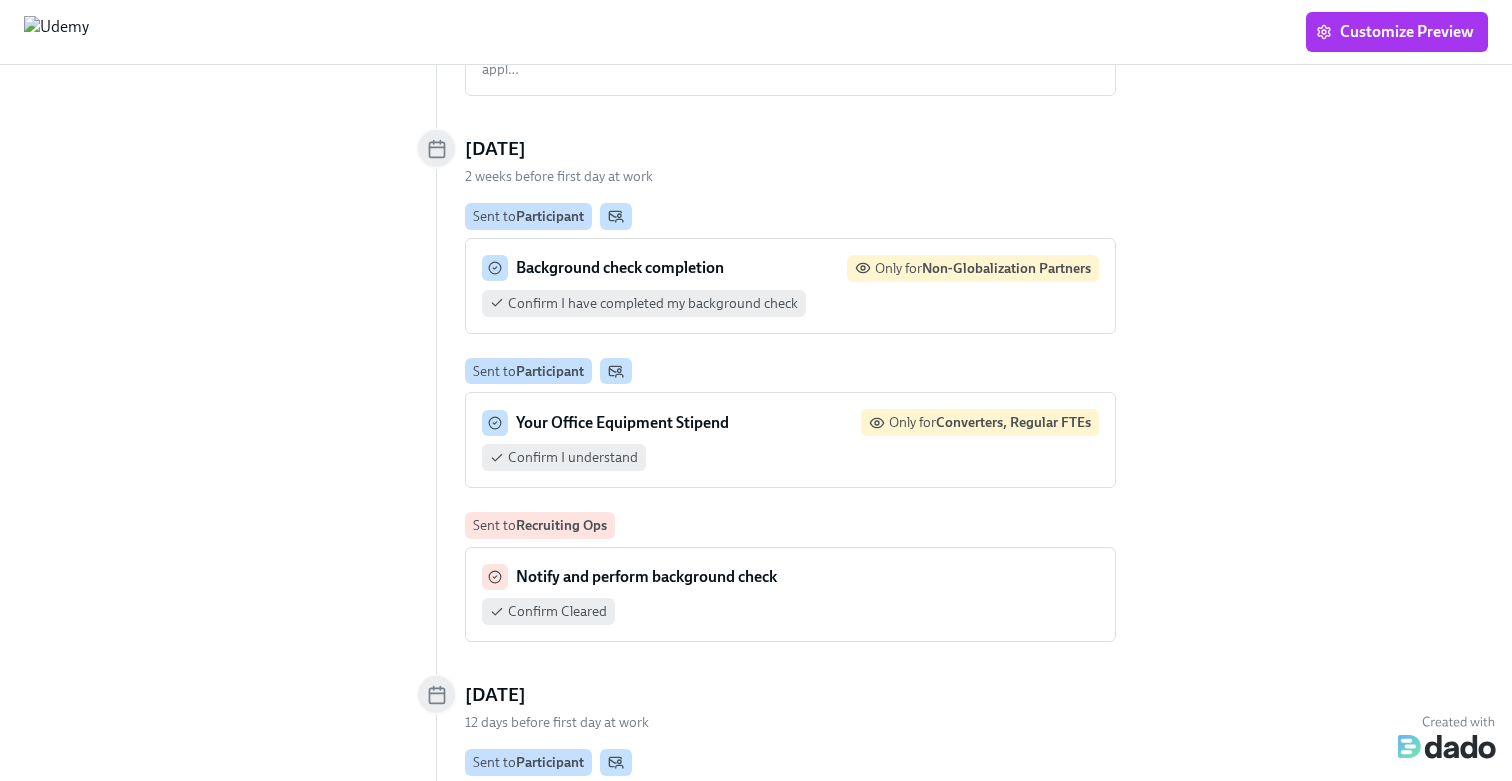 scroll, scrollTop: 957, scrollLeft: 0, axis: vertical 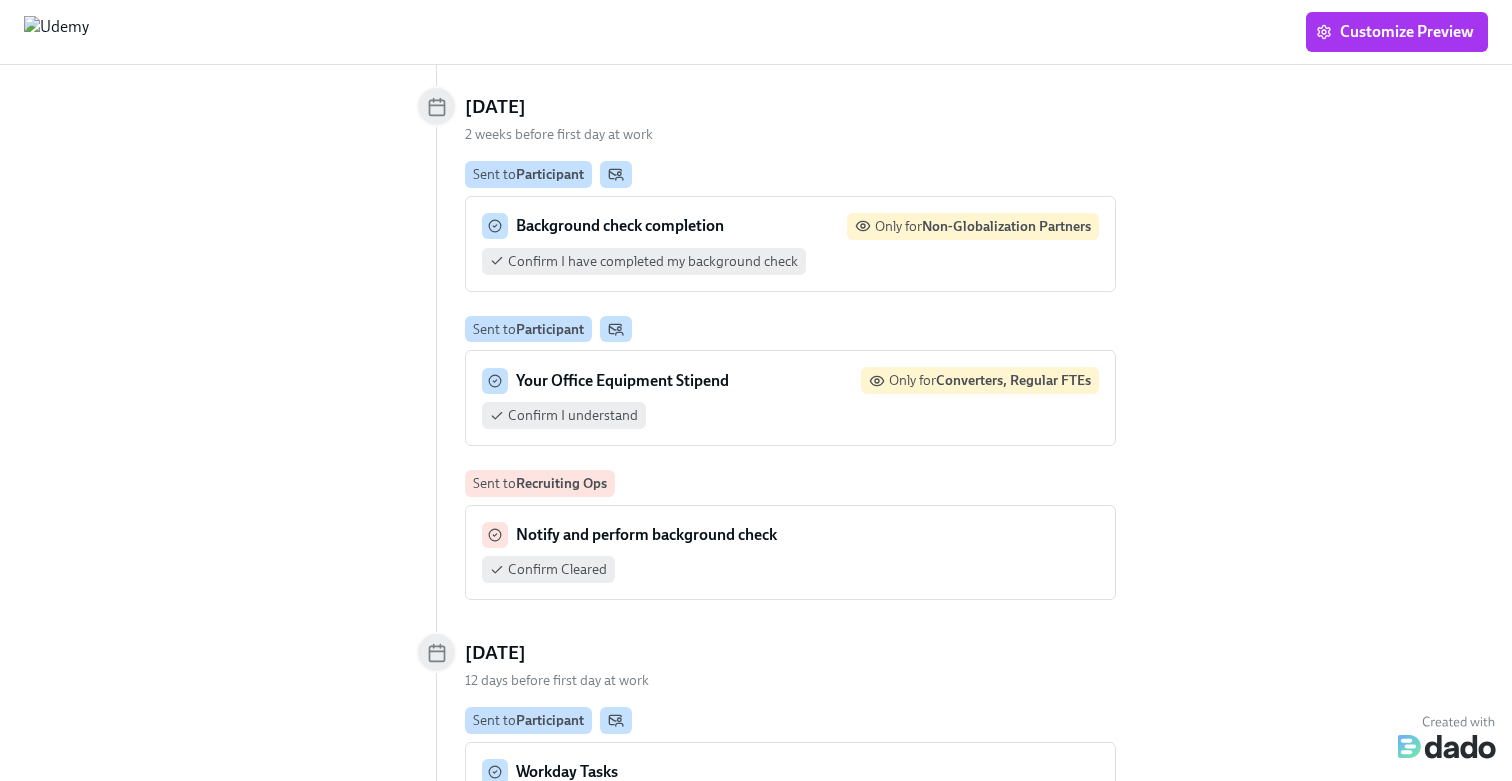 click on "Confirm I understand" at bounding box center (790, 415) 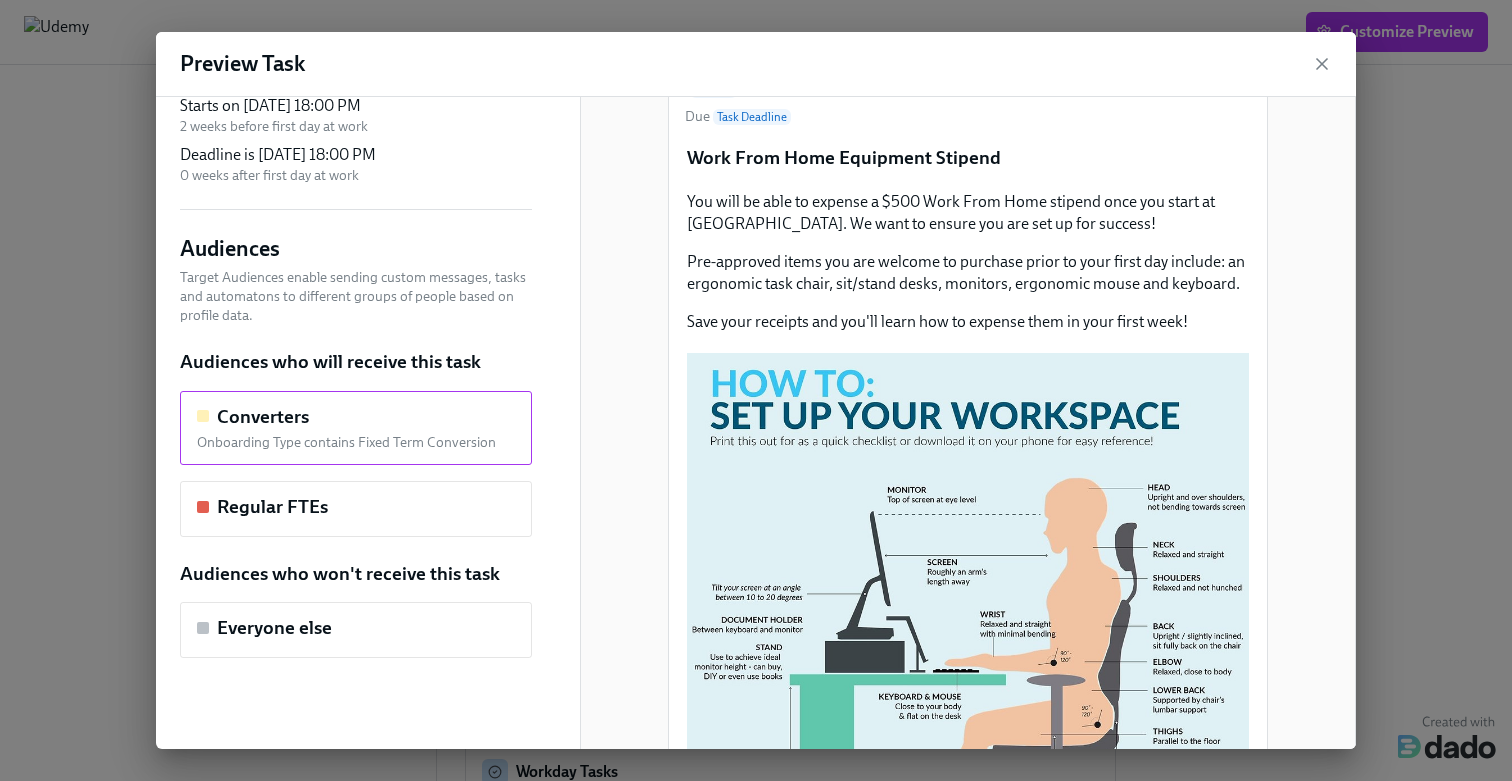 scroll, scrollTop: 192, scrollLeft: 0, axis: vertical 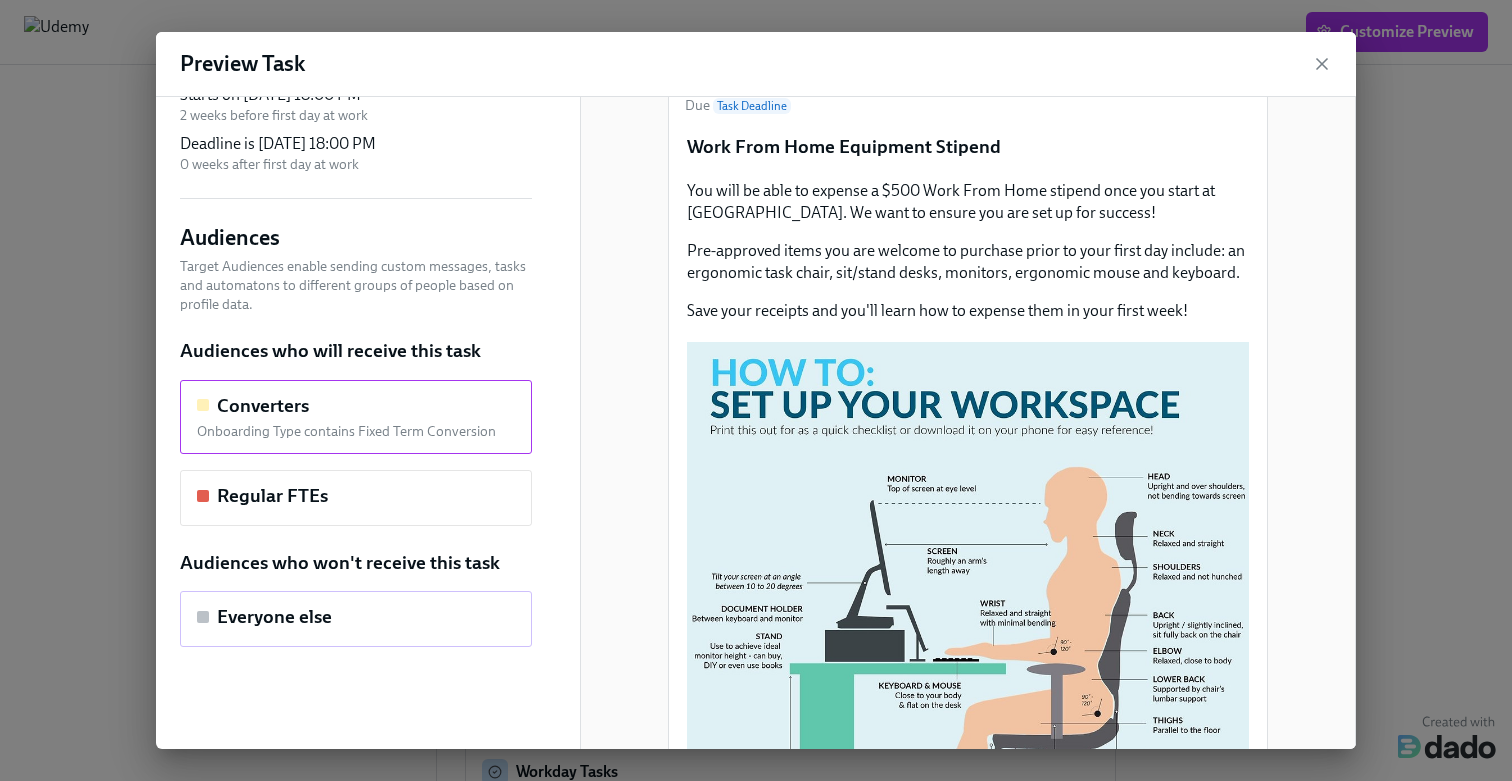 click on "Everyone else" at bounding box center [356, 617] 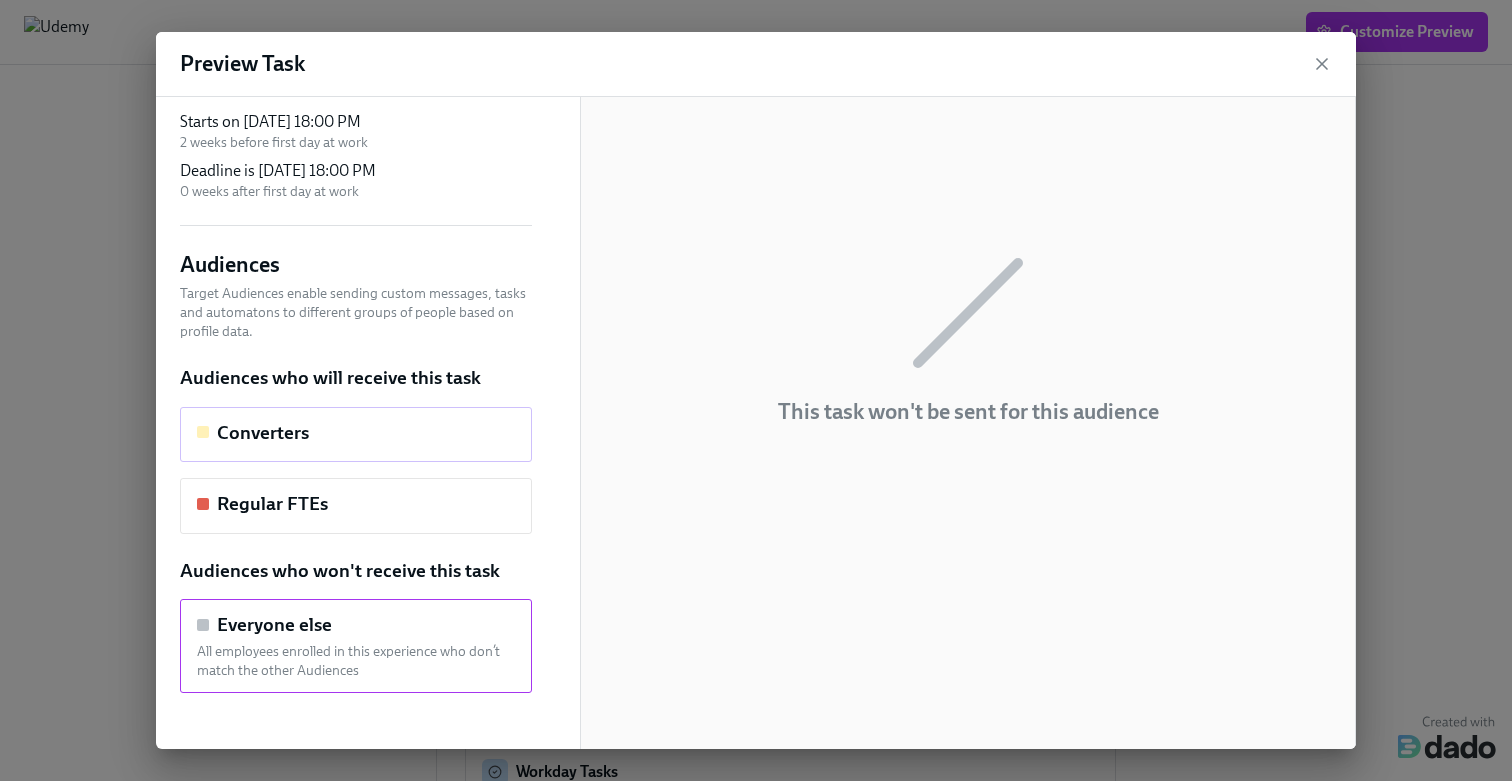 click on "Converters" at bounding box center [356, 433] 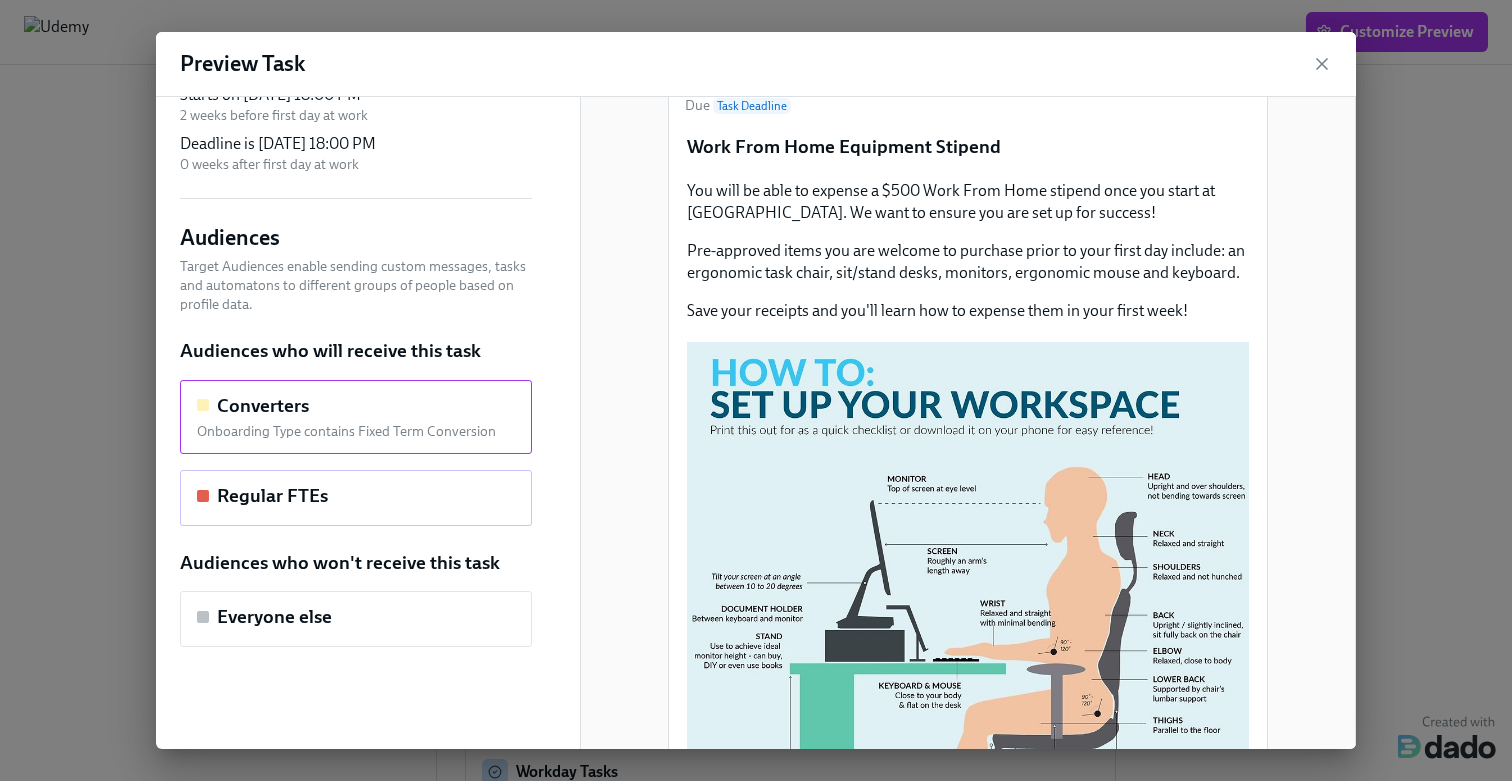 click on "Regular FTEs" at bounding box center (356, 496) 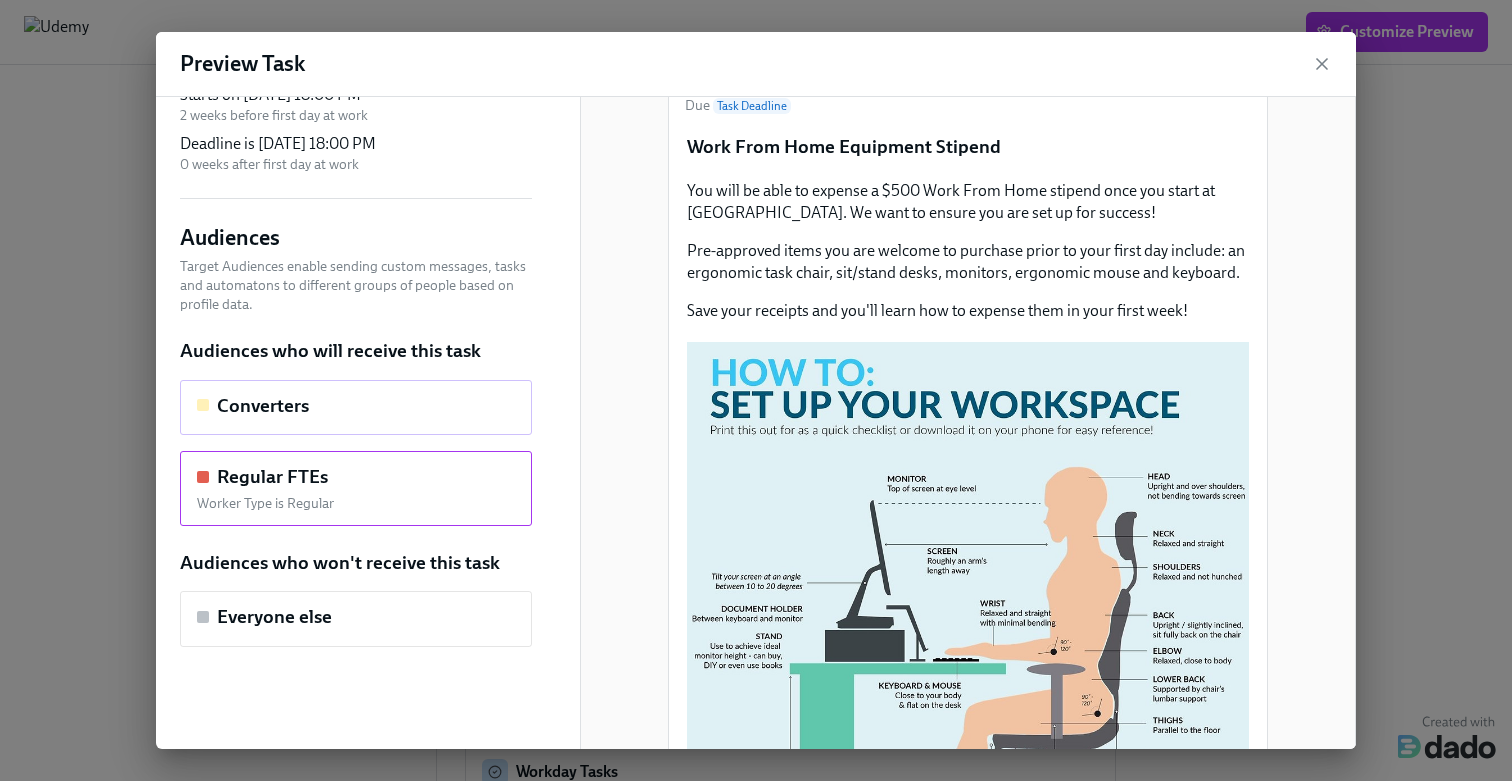 click on "Converters" at bounding box center (356, 406) 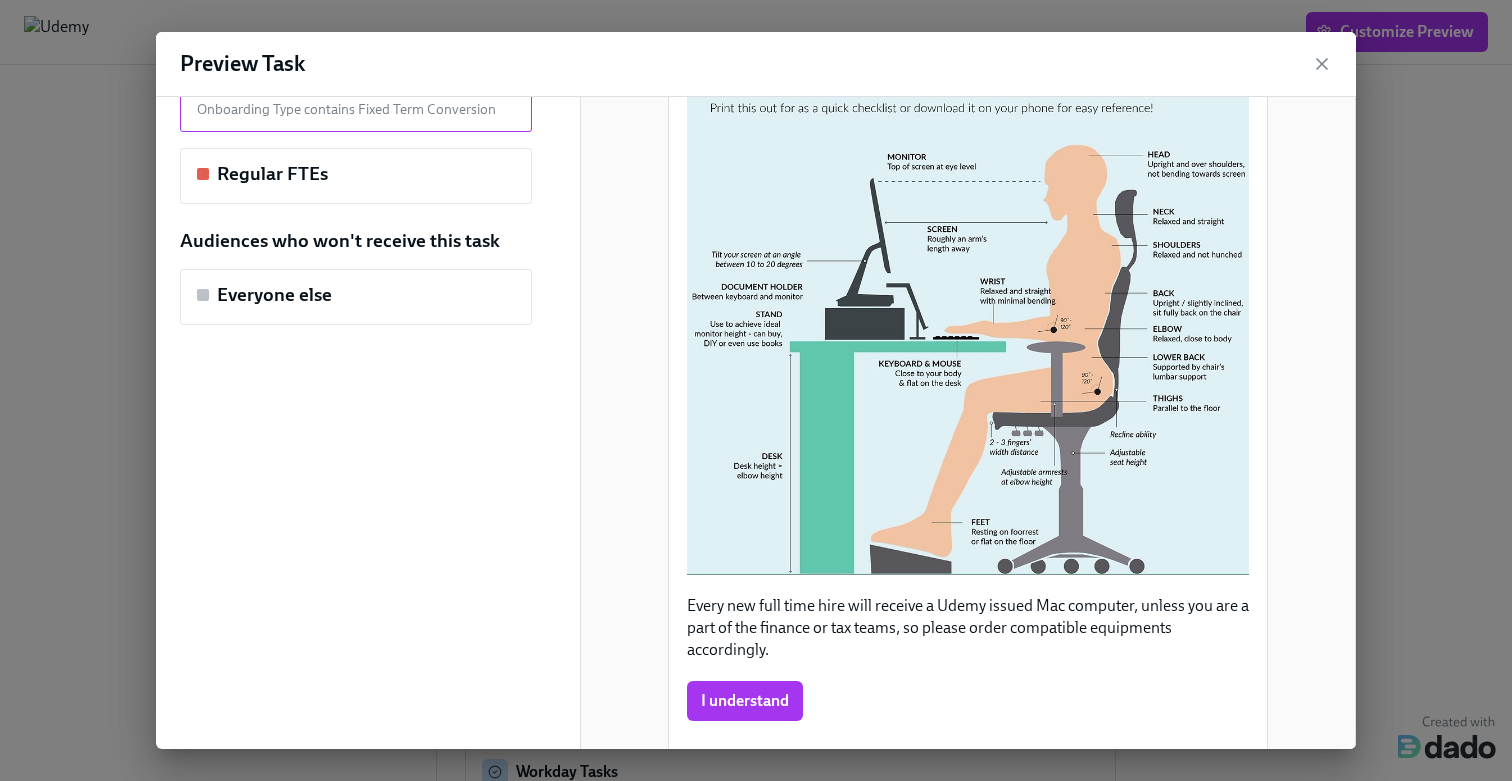 scroll, scrollTop: 489, scrollLeft: 0, axis: vertical 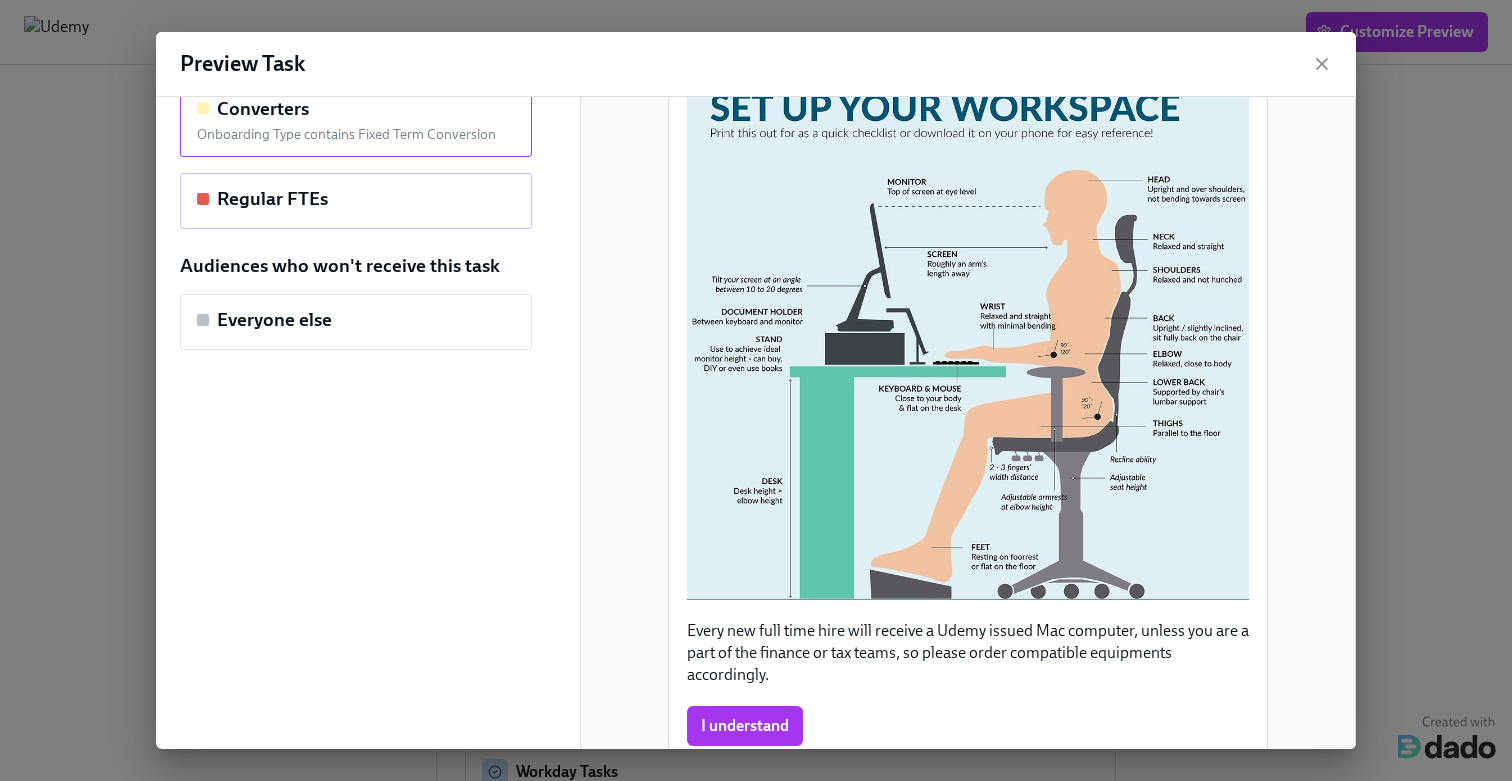 click on "Regular FTEs" at bounding box center [356, 199] 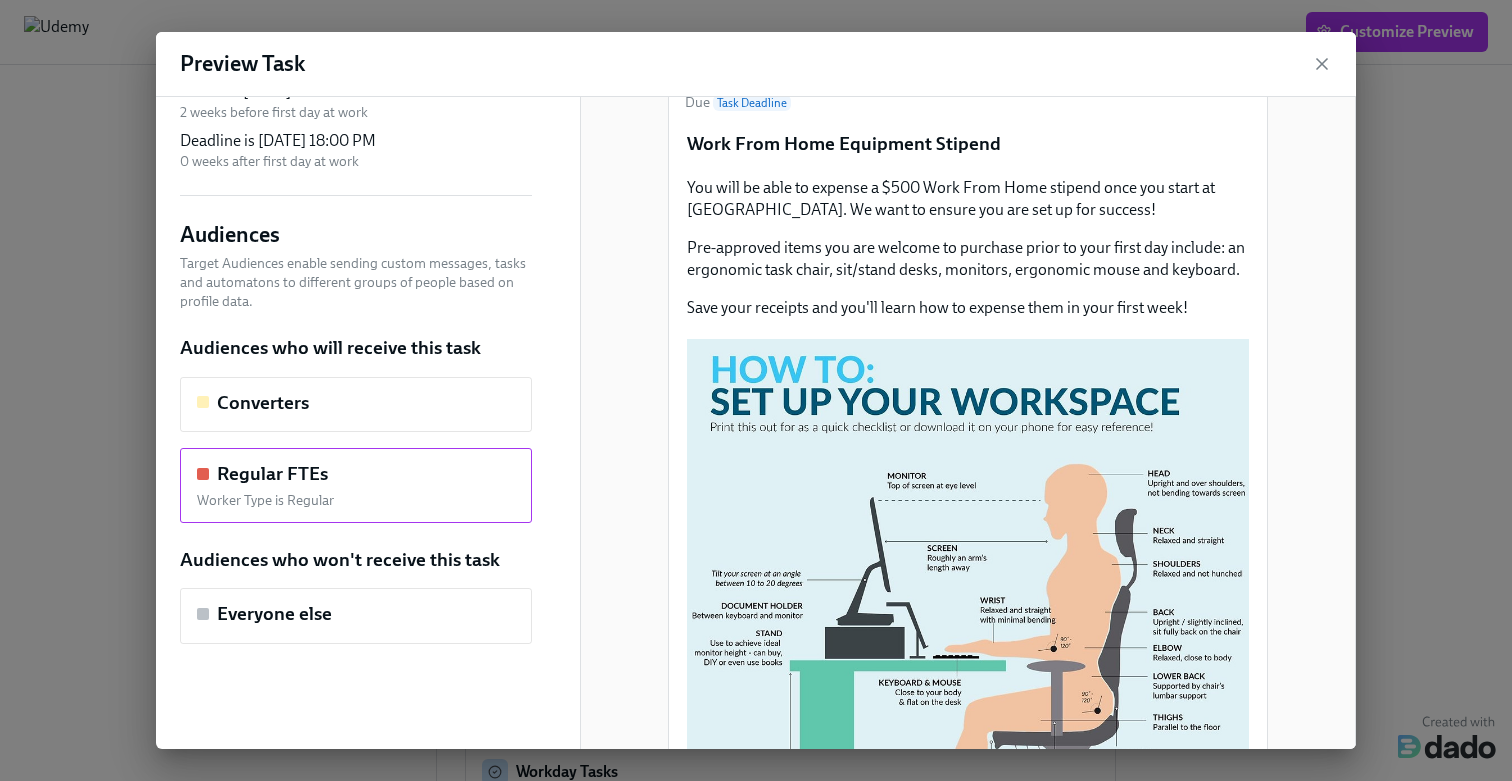 scroll, scrollTop: 211, scrollLeft: 0, axis: vertical 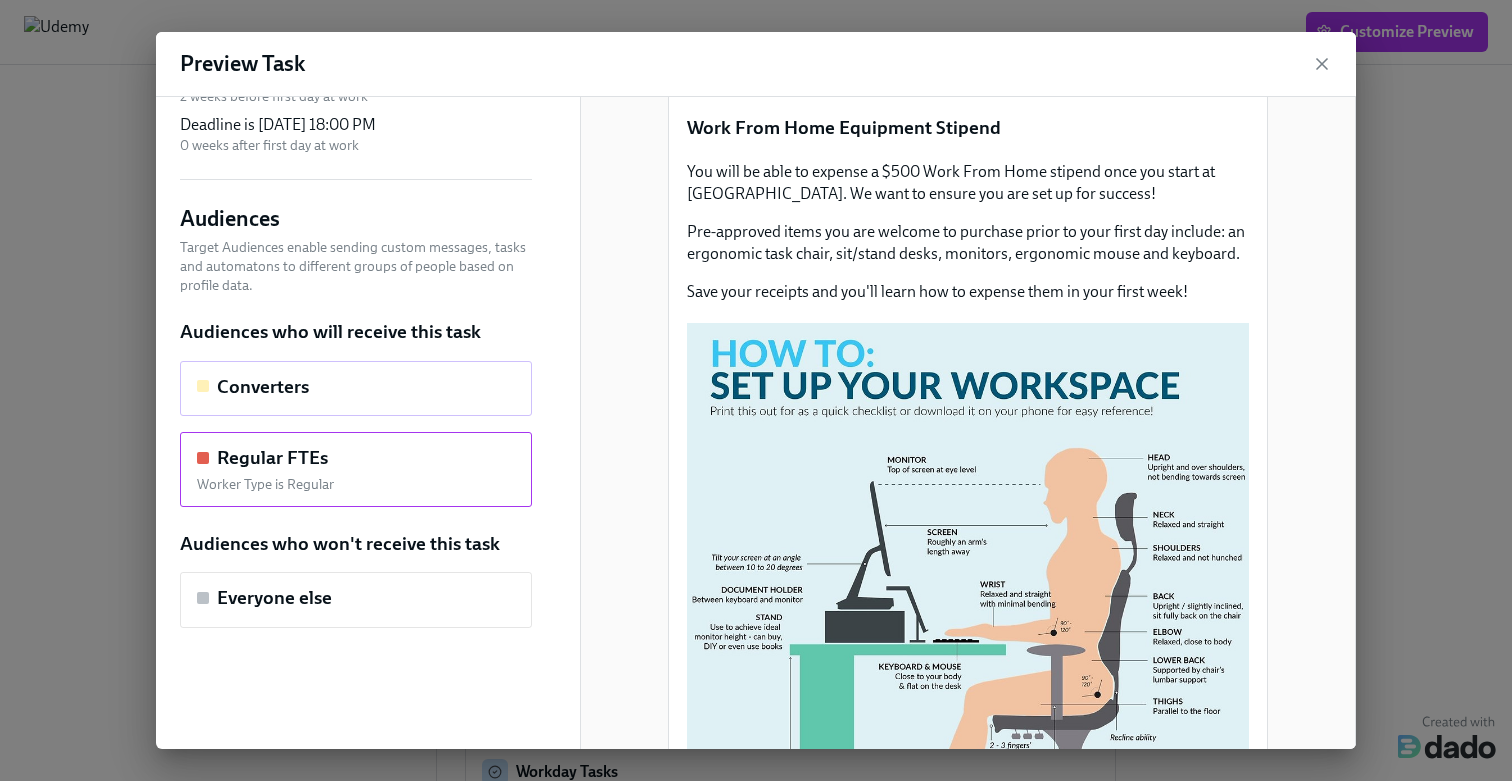 click on "Converters" at bounding box center [356, 389] 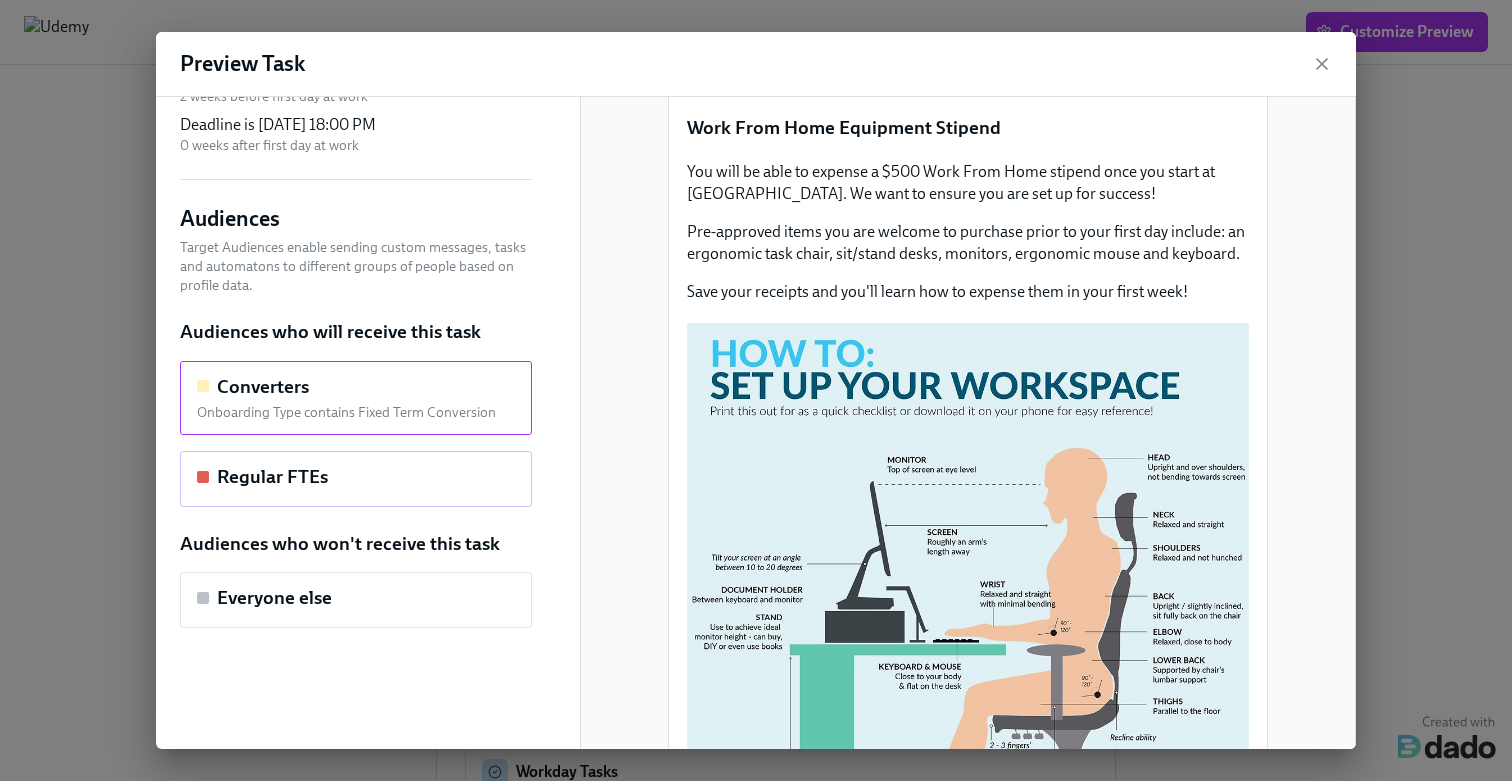 click on "Regular FTEs" at bounding box center (356, 479) 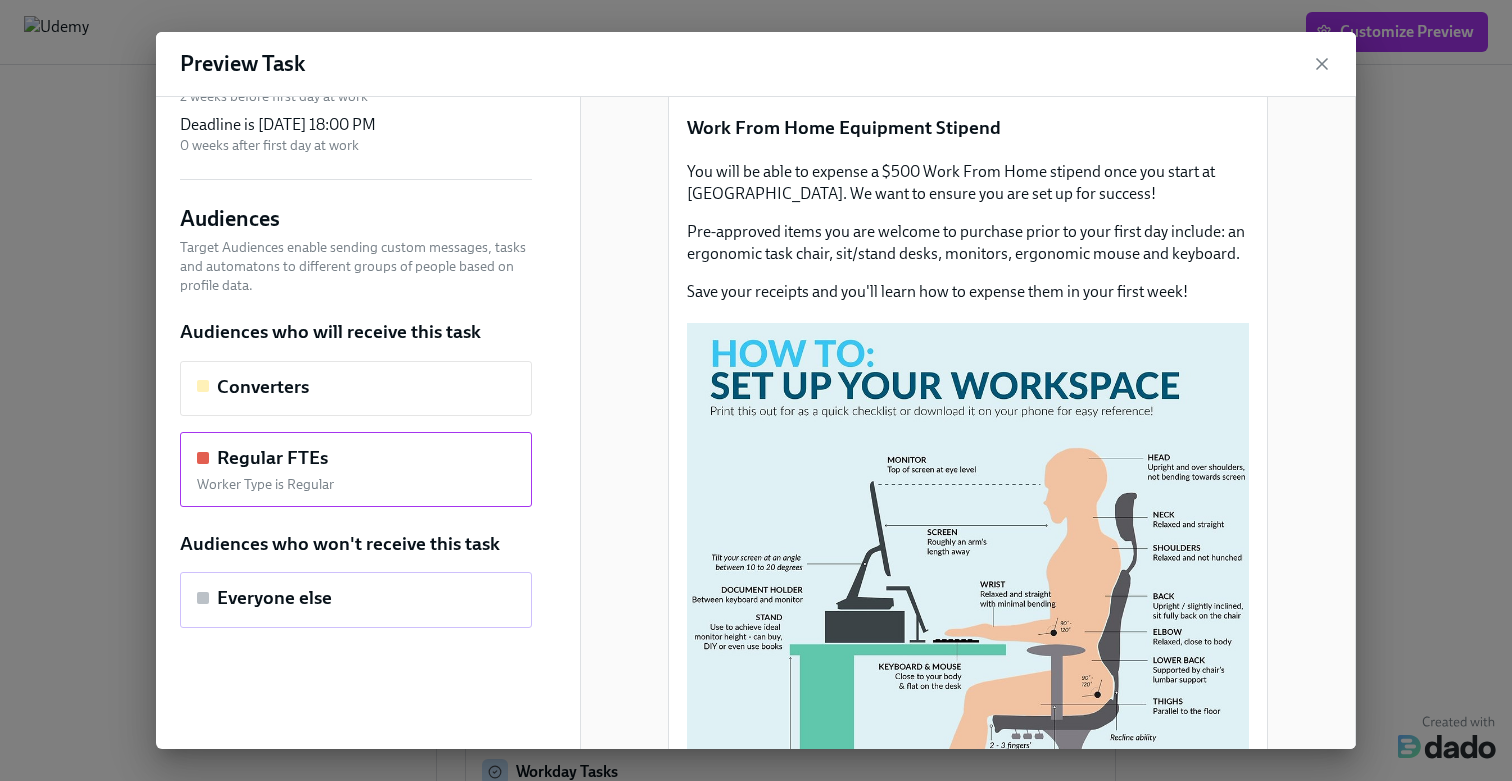 click on "Everyone else" at bounding box center [356, 600] 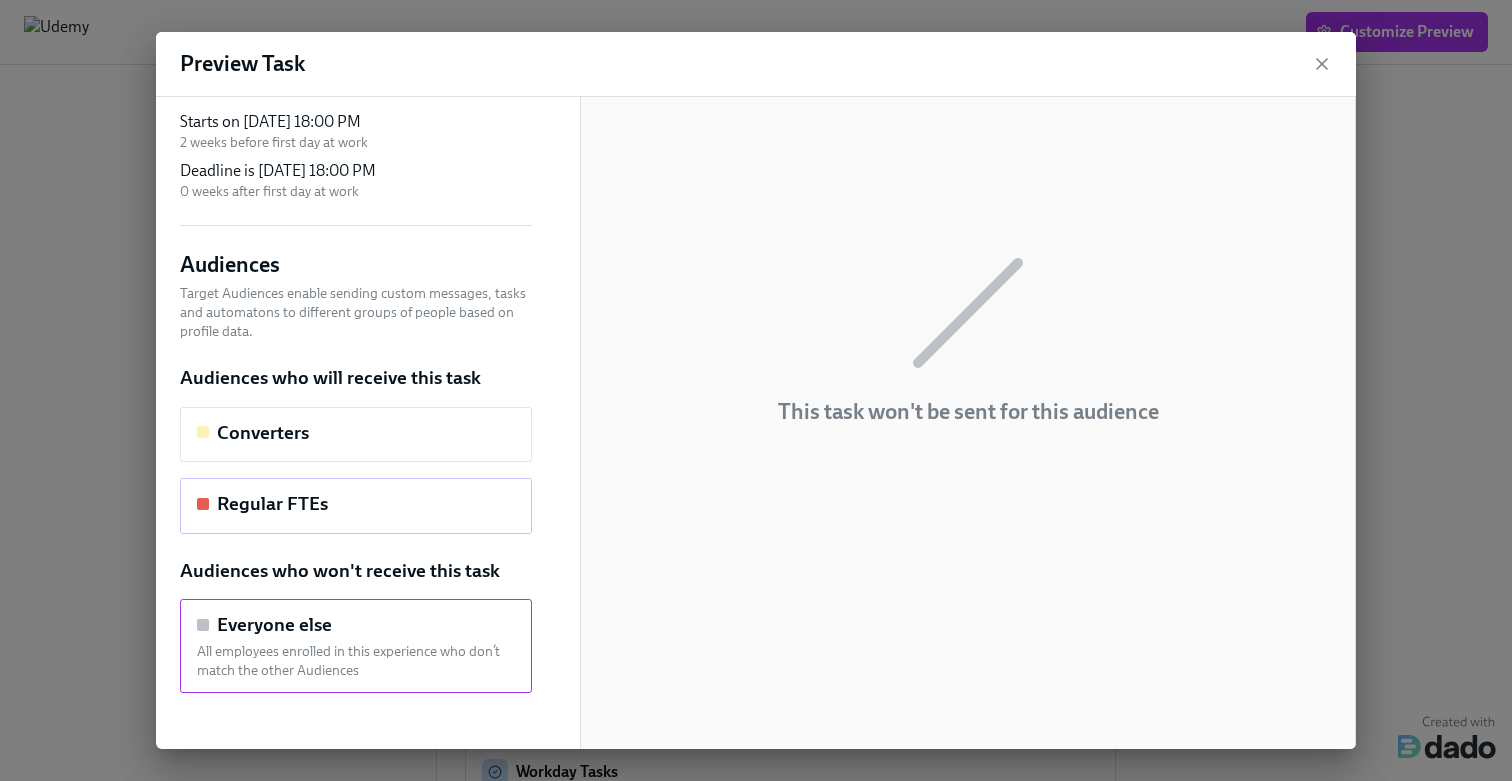 click on "Regular FTEs" at bounding box center [356, 504] 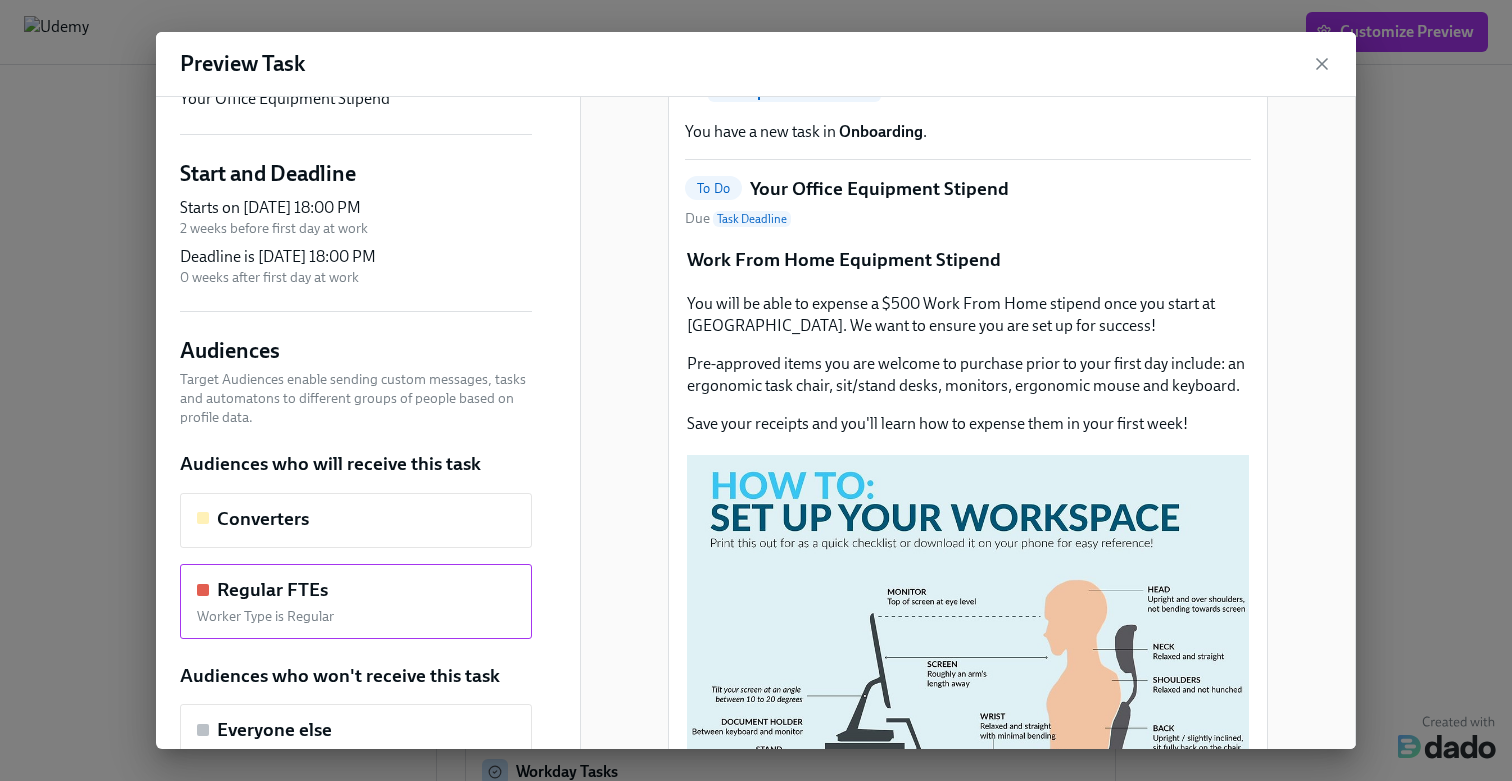 scroll, scrollTop: 0, scrollLeft: 0, axis: both 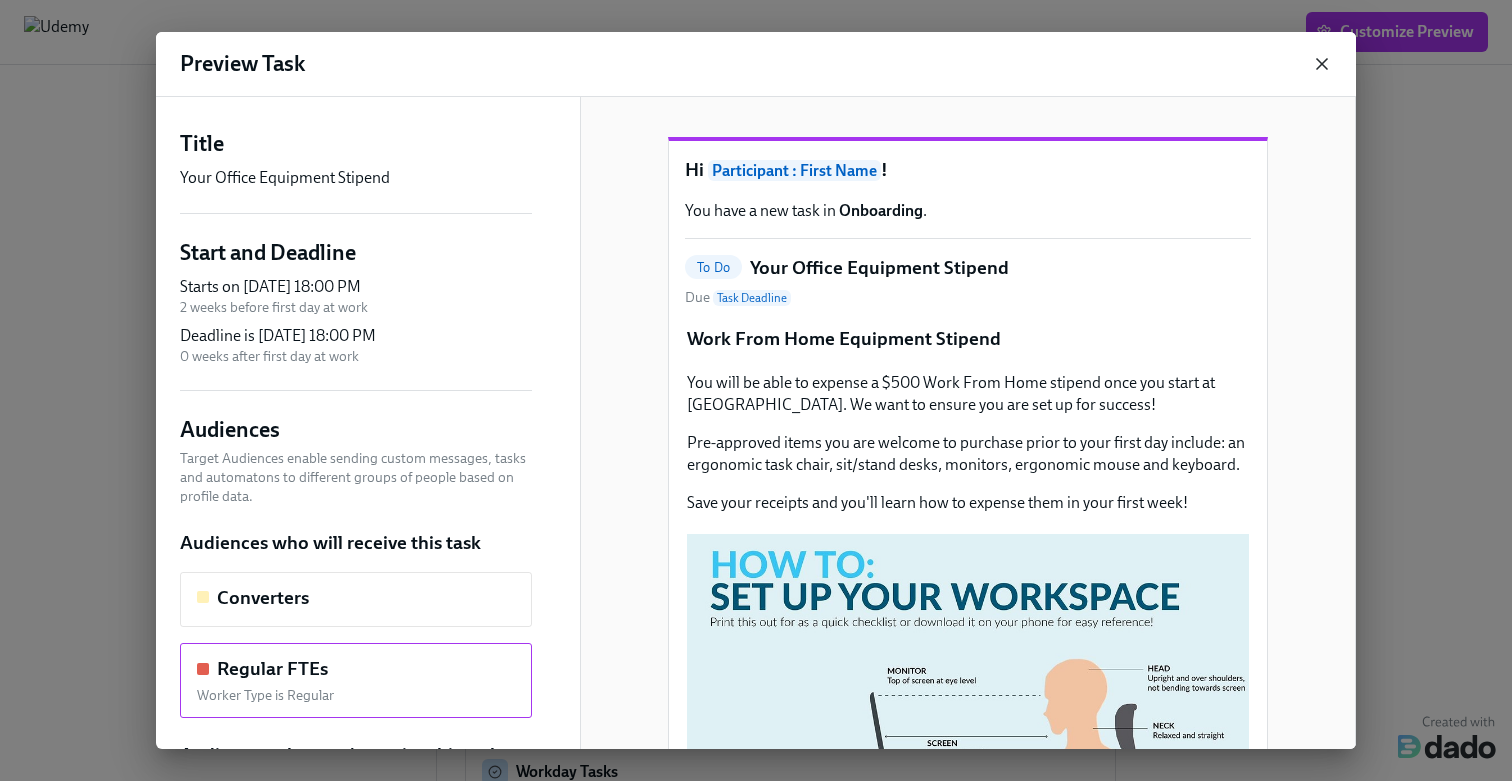 click 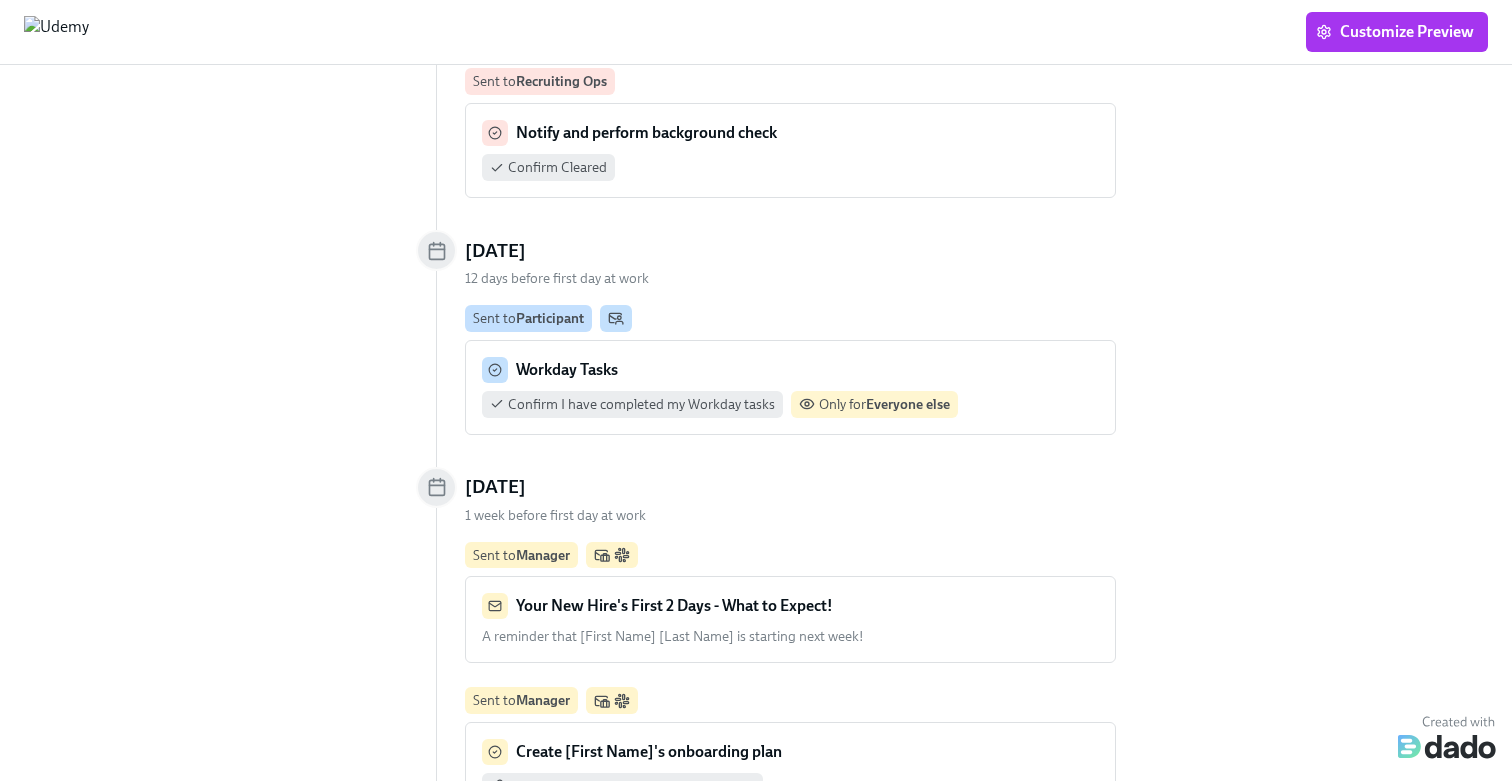 scroll, scrollTop: 1361, scrollLeft: 0, axis: vertical 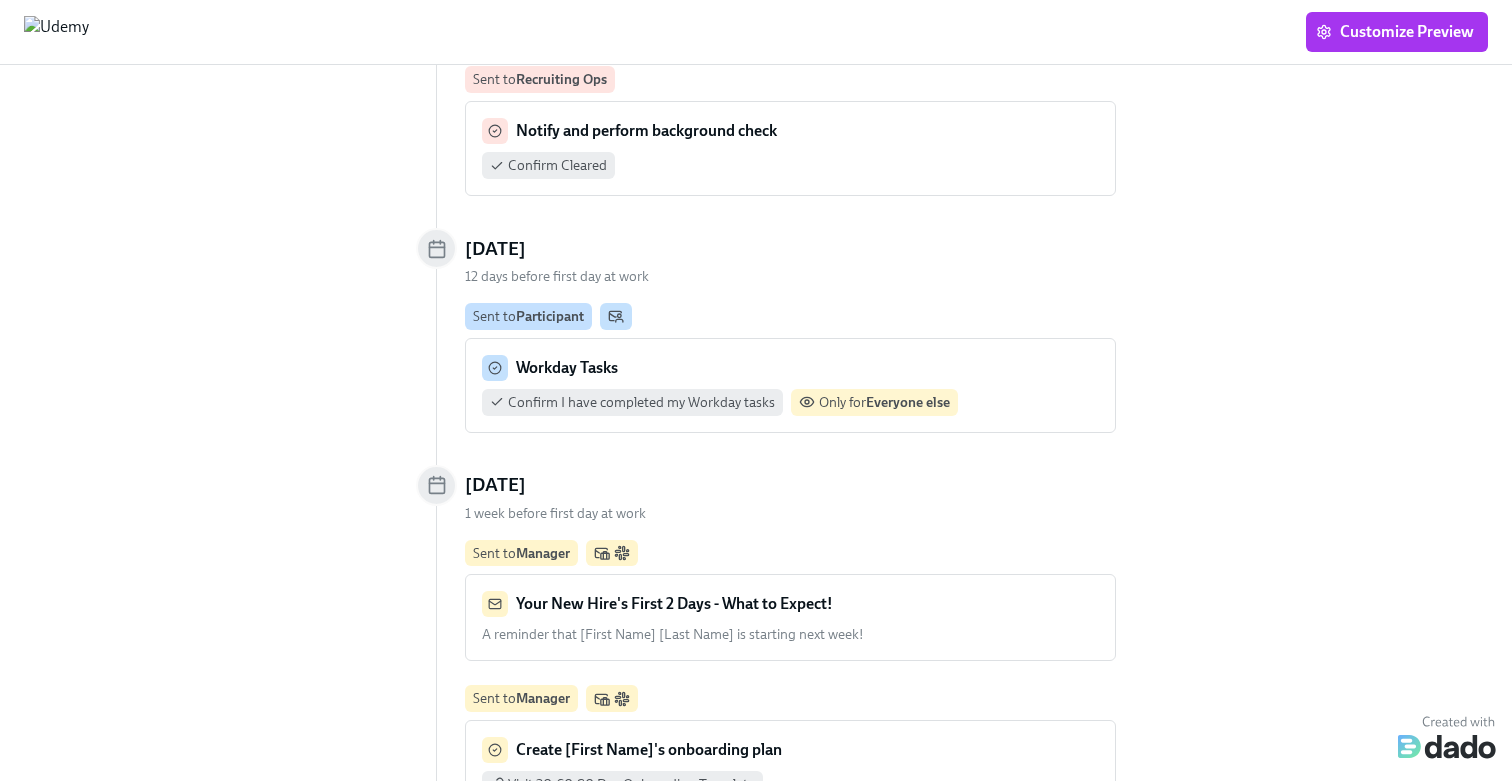 click on "Workday Tasks" at bounding box center (790, 368) 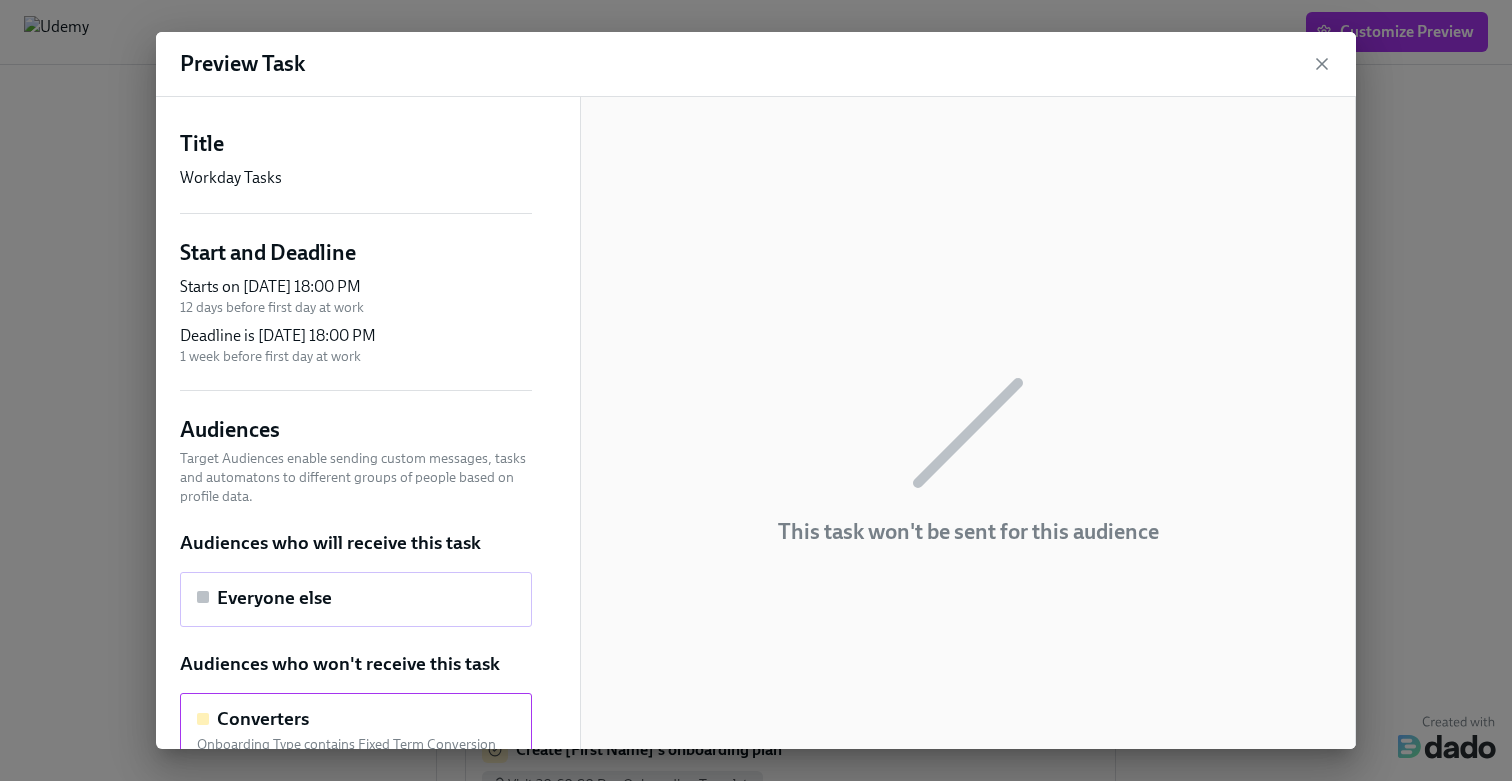 scroll, scrollTop: 74, scrollLeft: 0, axis: vertical 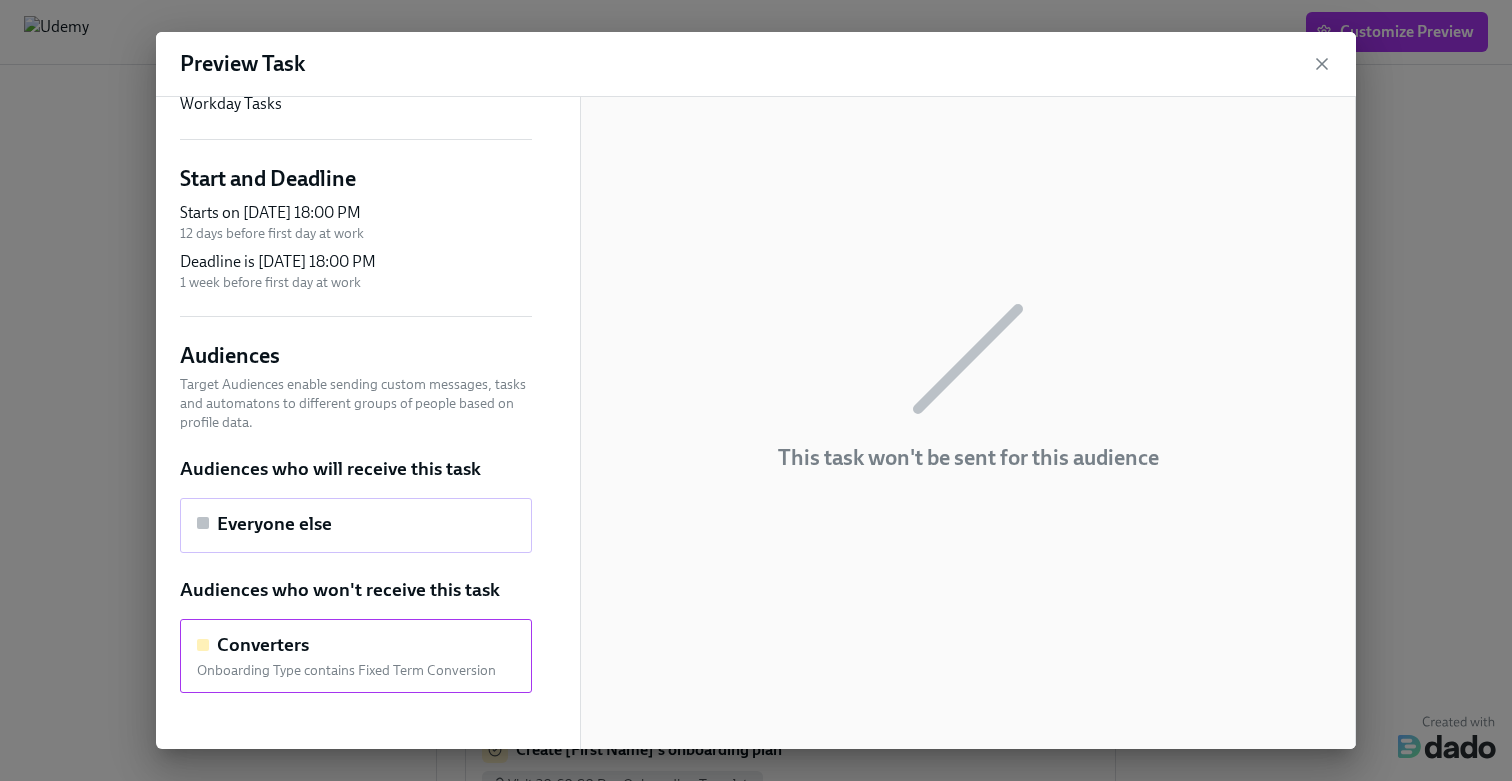 click on "Everyone else" at bounding box center [356, 526] 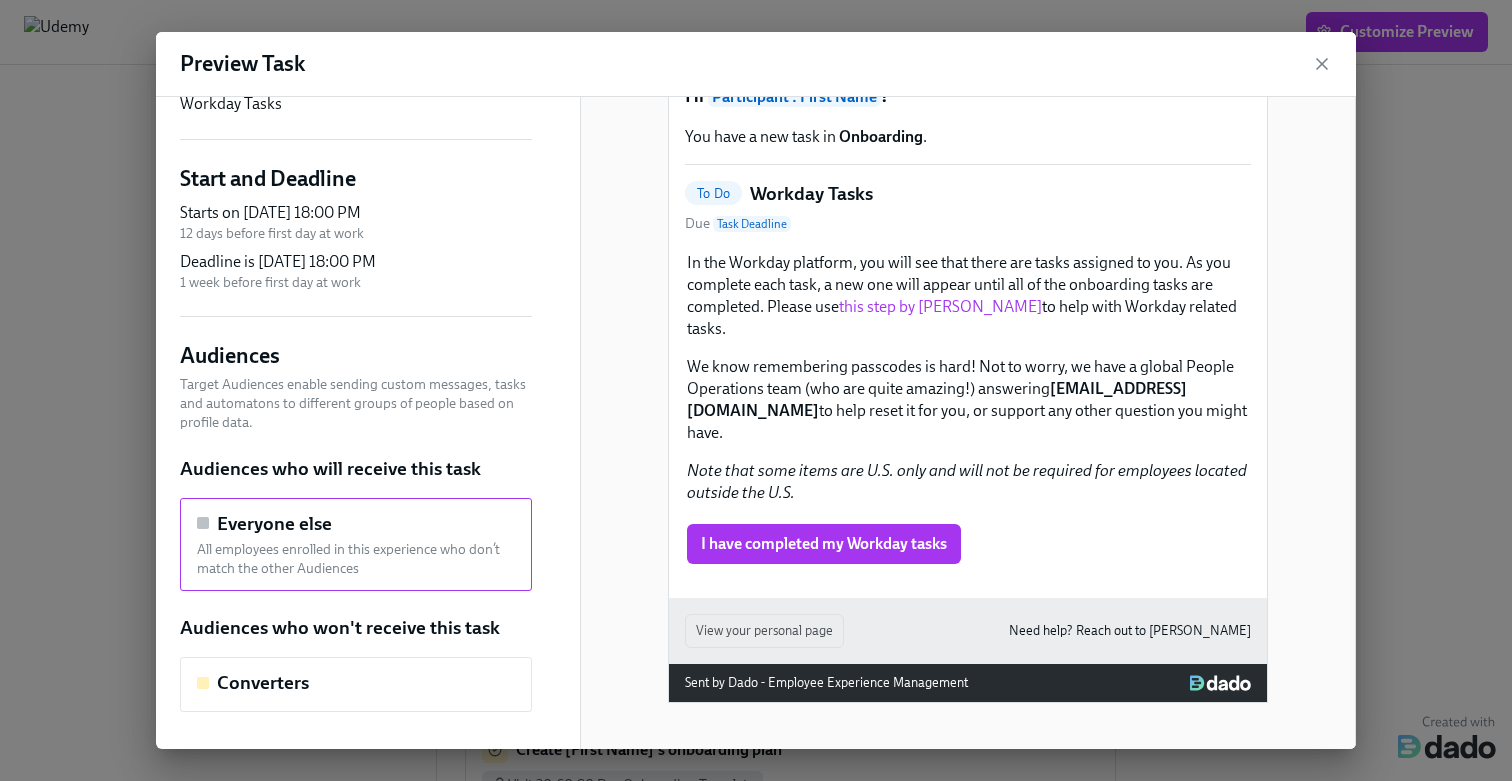 click on "Audiences who won't receive this task" at bounding box center (340, 628) 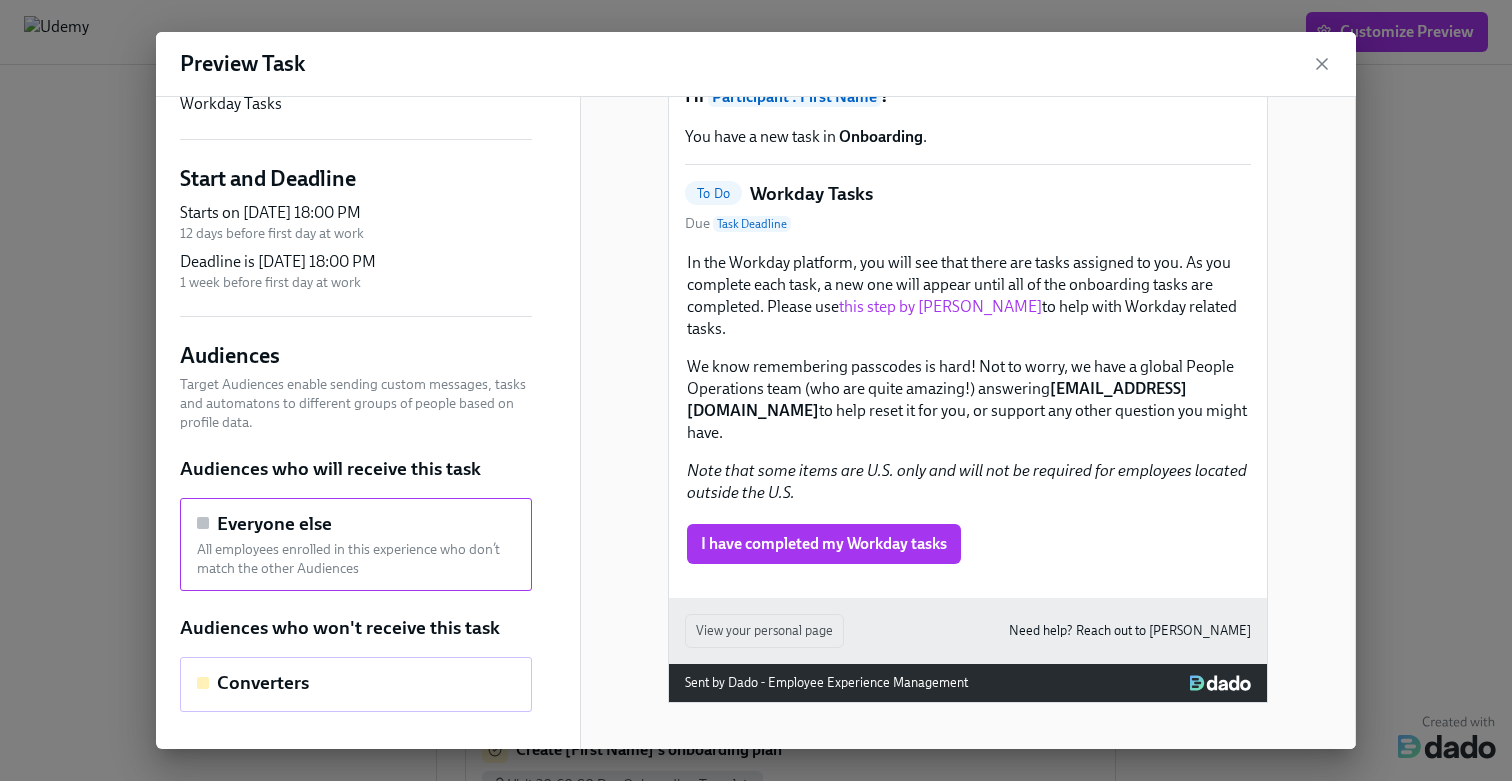 click on "Converters" at bounding box center [356, 685] 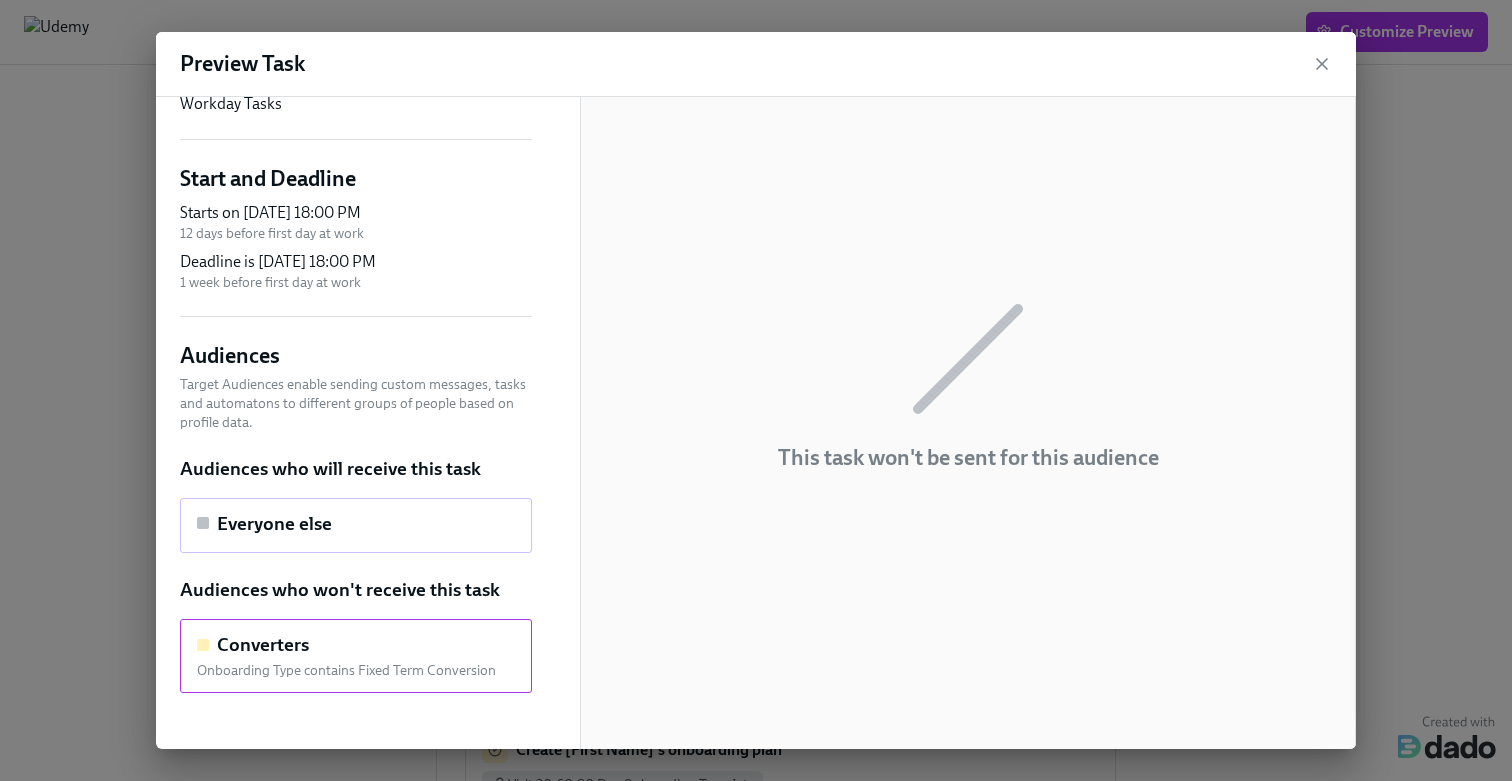 click on "Everyone else" at bounding box center (356, 526) 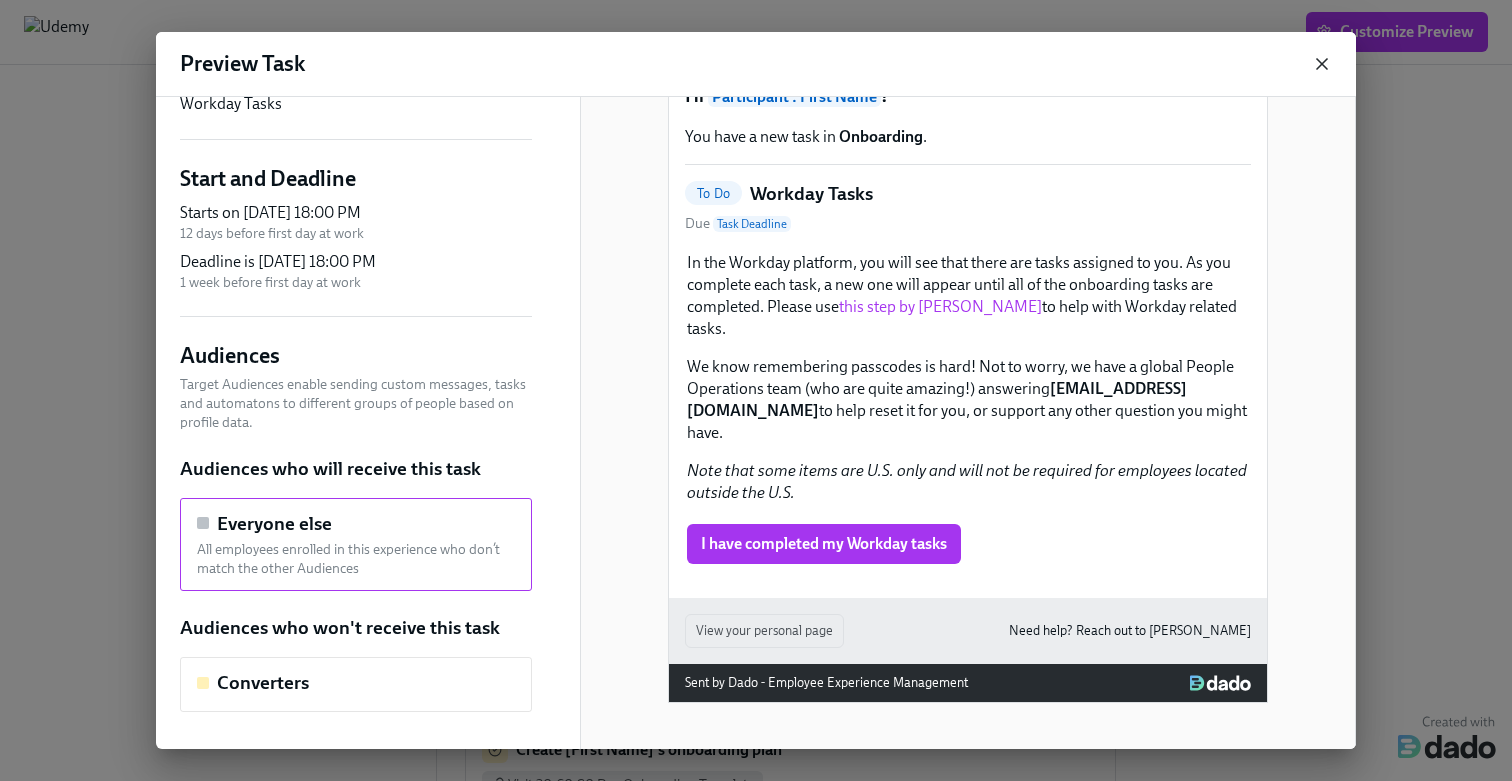 click 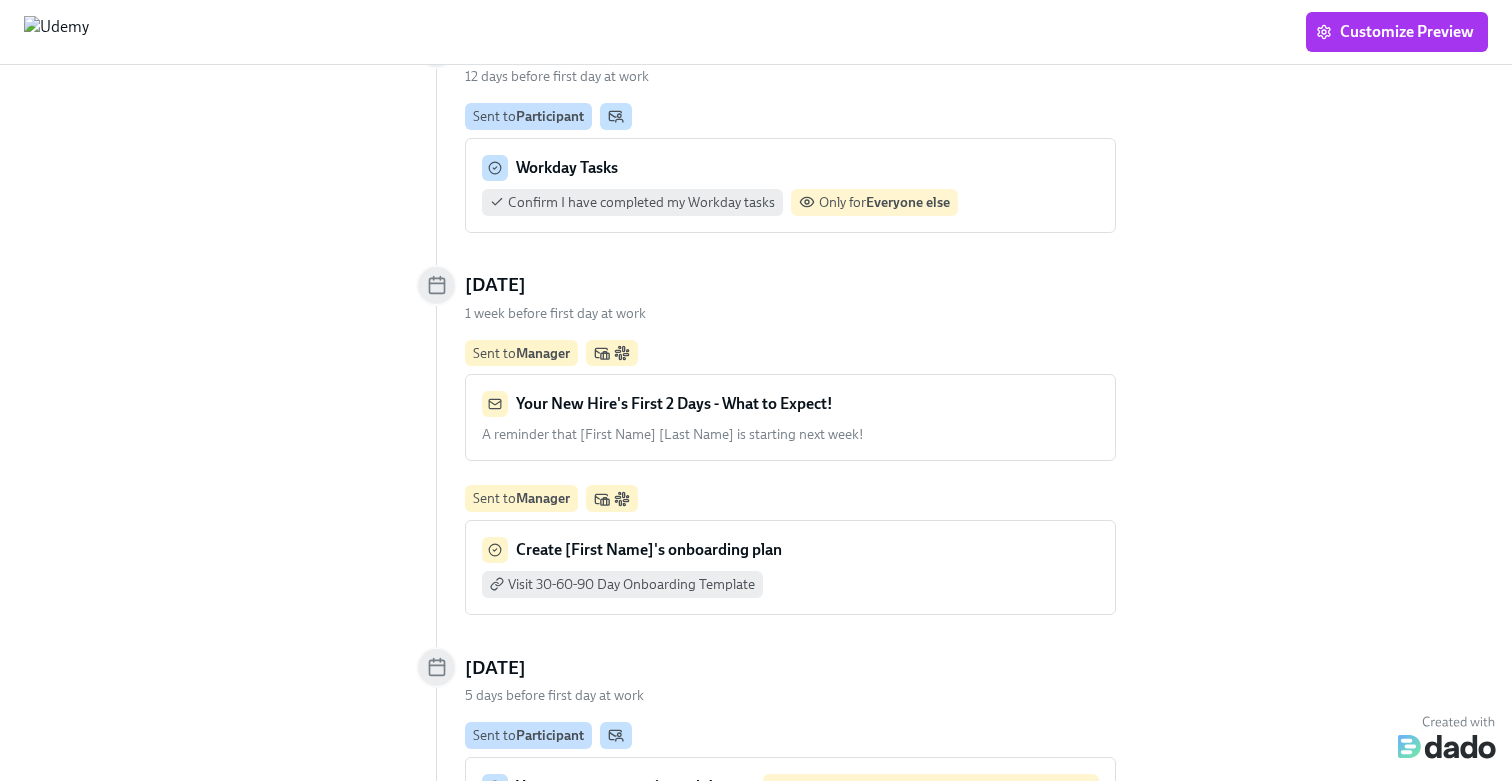 scroll, scrollTop: 1625, scrollLeft: 0, axis: vertical 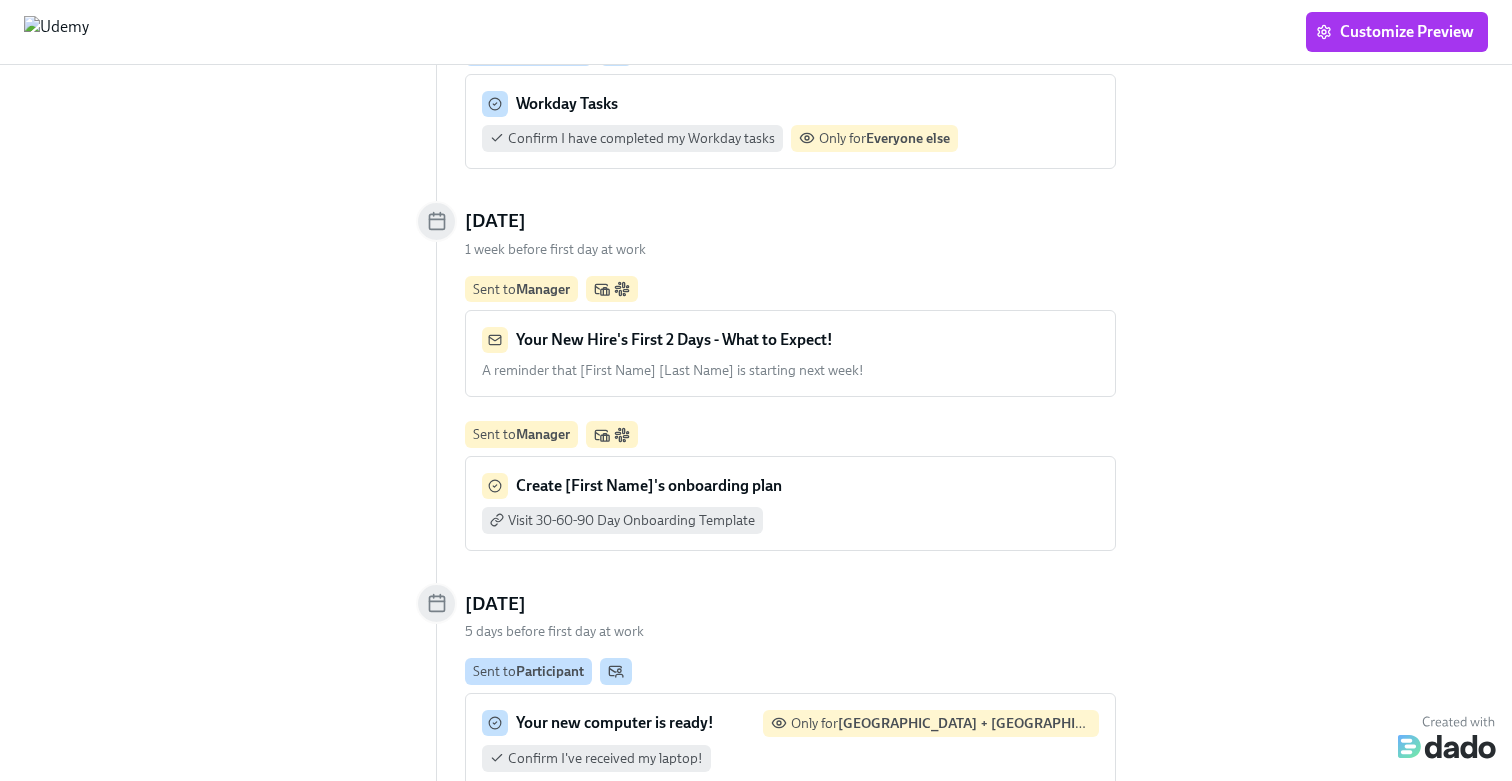 click on "A reminder that [First Name] [Last Name] is starting next week! …" at bounding box center [790, 370] 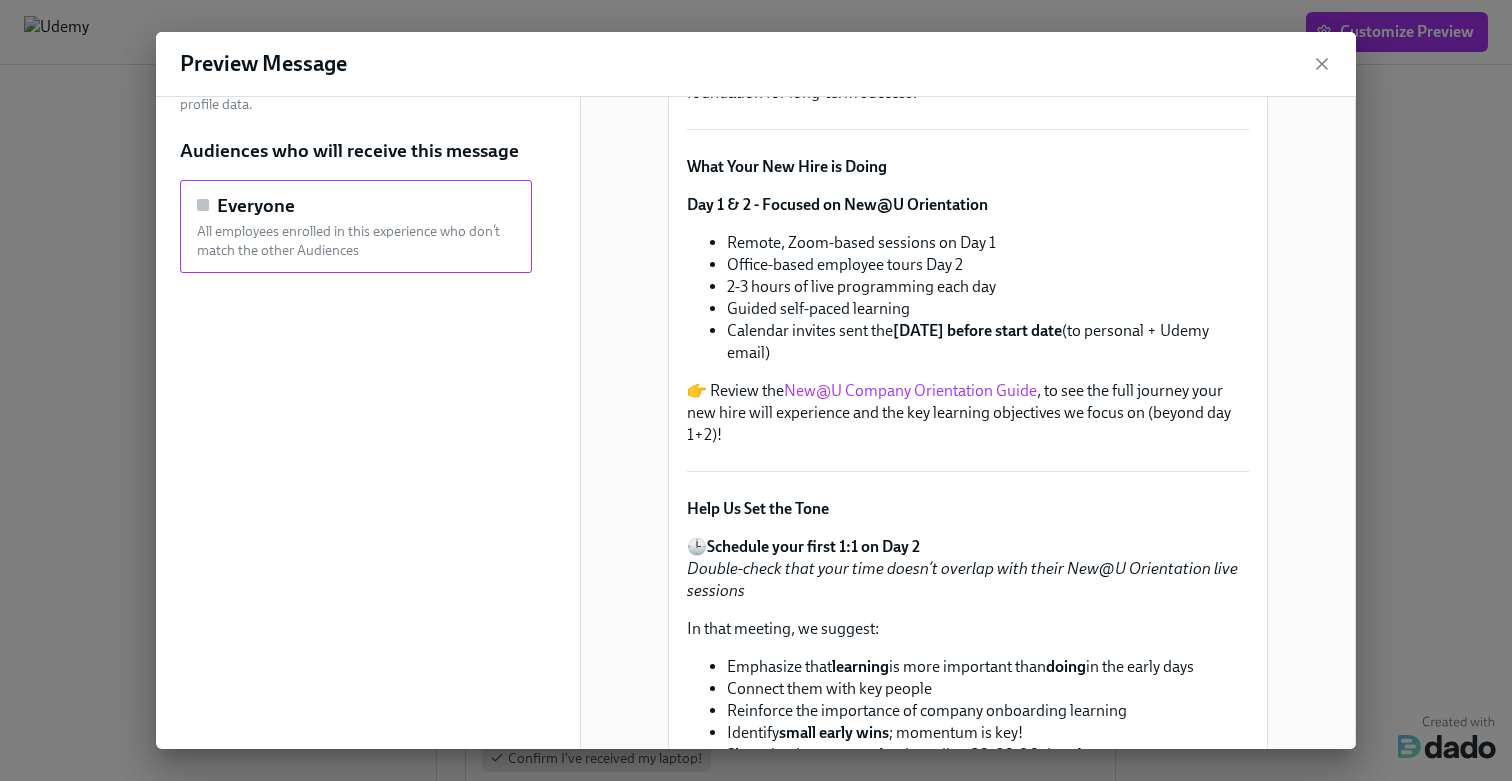 scroll, scrollTop: 313, scrollLeft: 0, axis: vertical 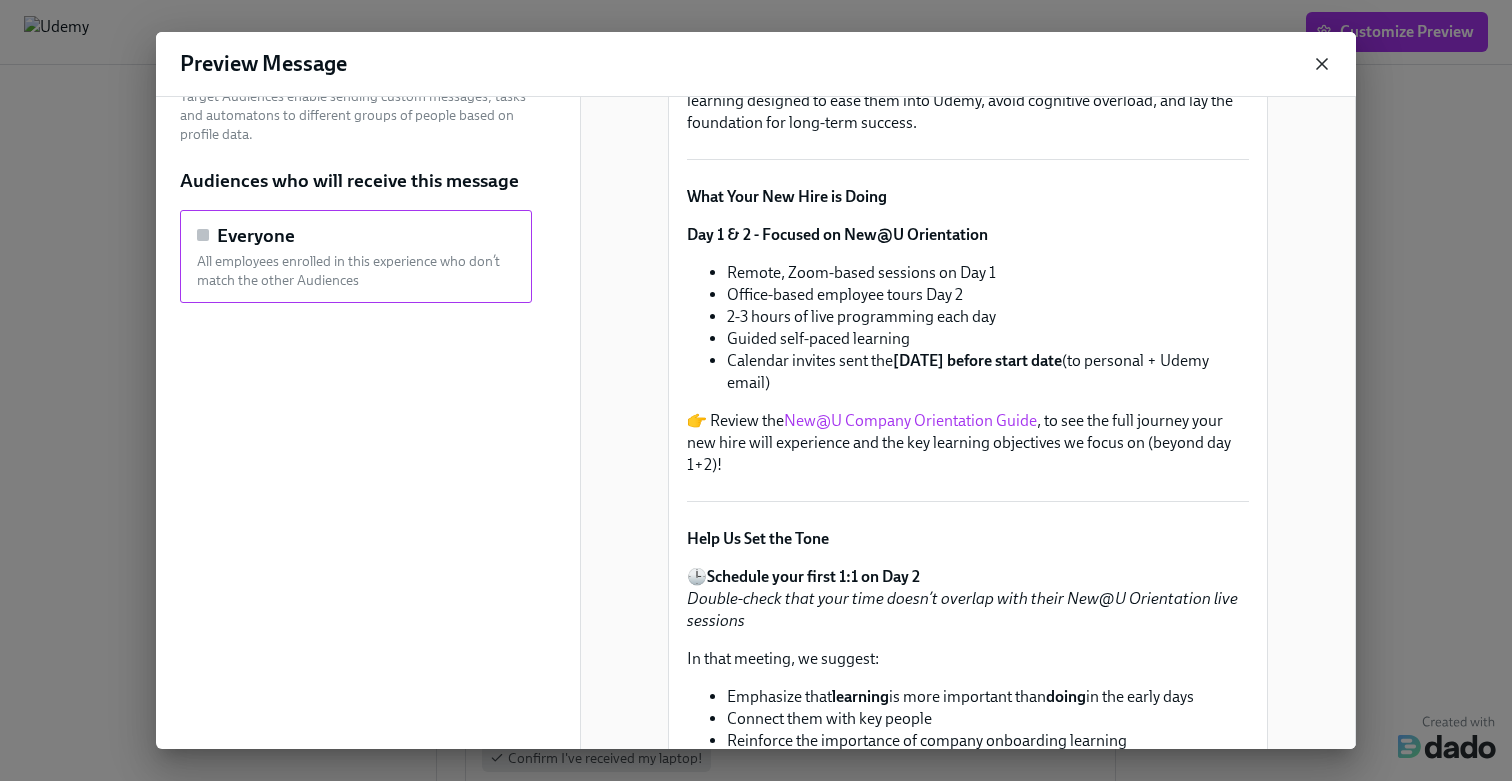 click 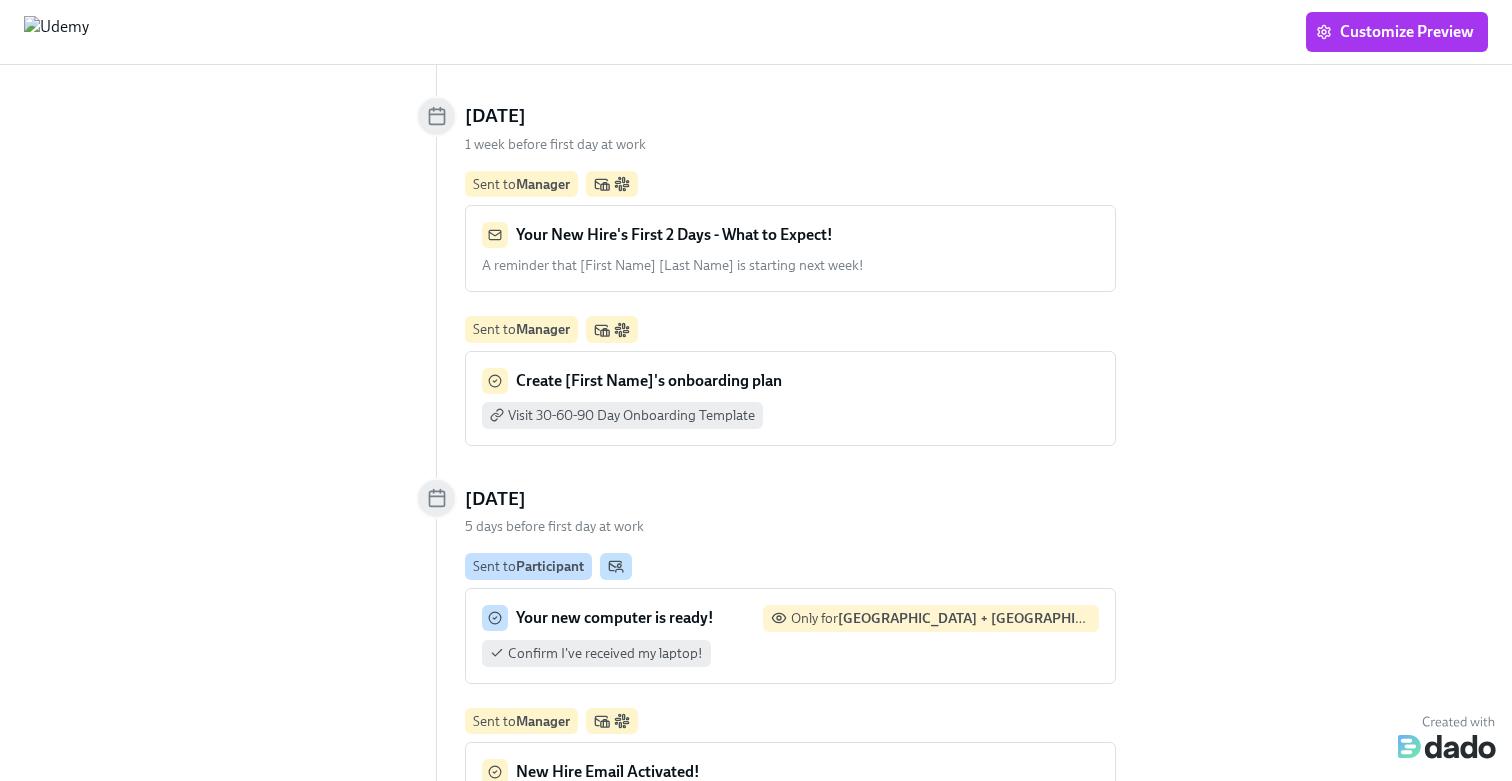 scroll, scrollTop: 1731, scrollLeft: 0, axis: vertical 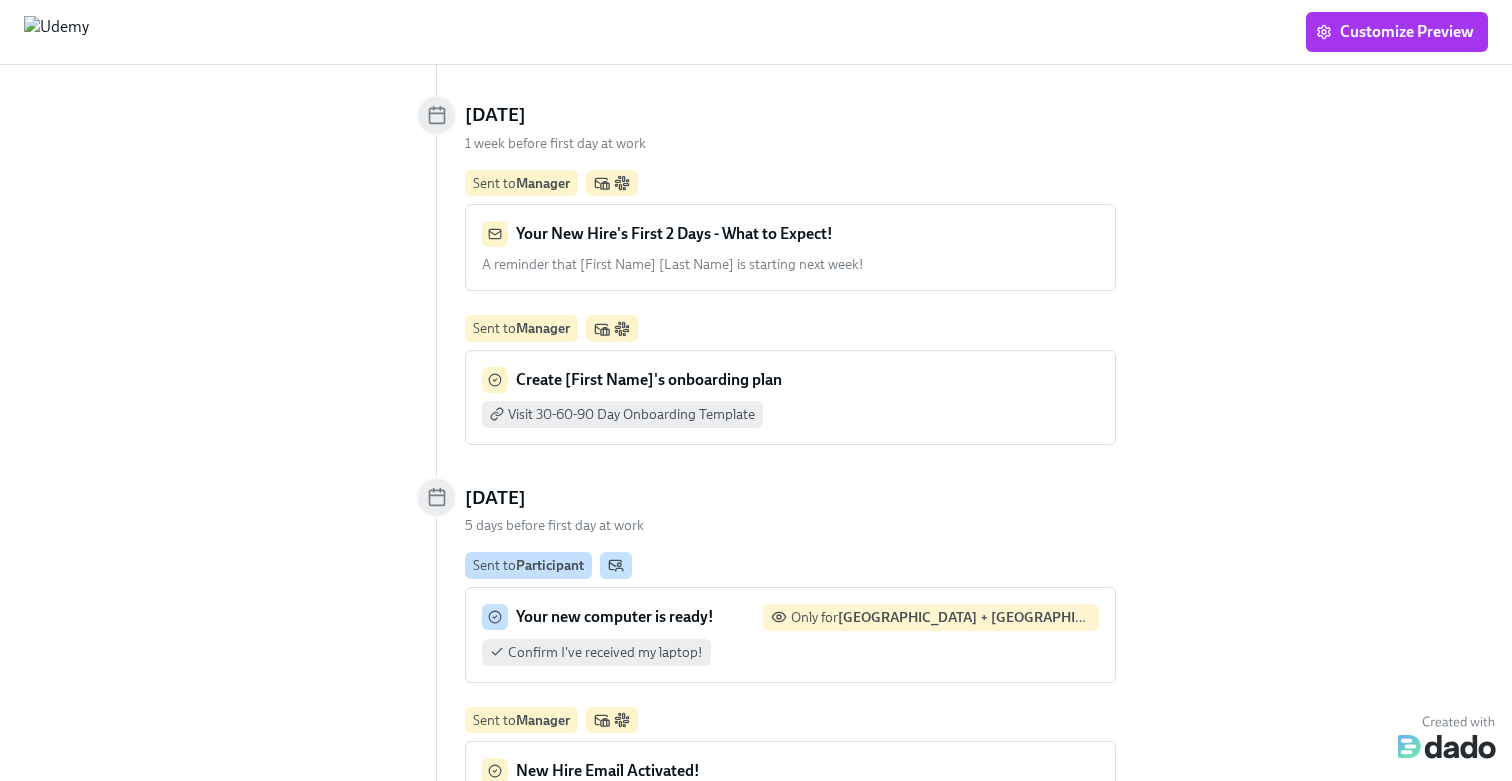 click on "Visit 30-60-90 Day Onboarding Template" at bounding box center [790, 414] 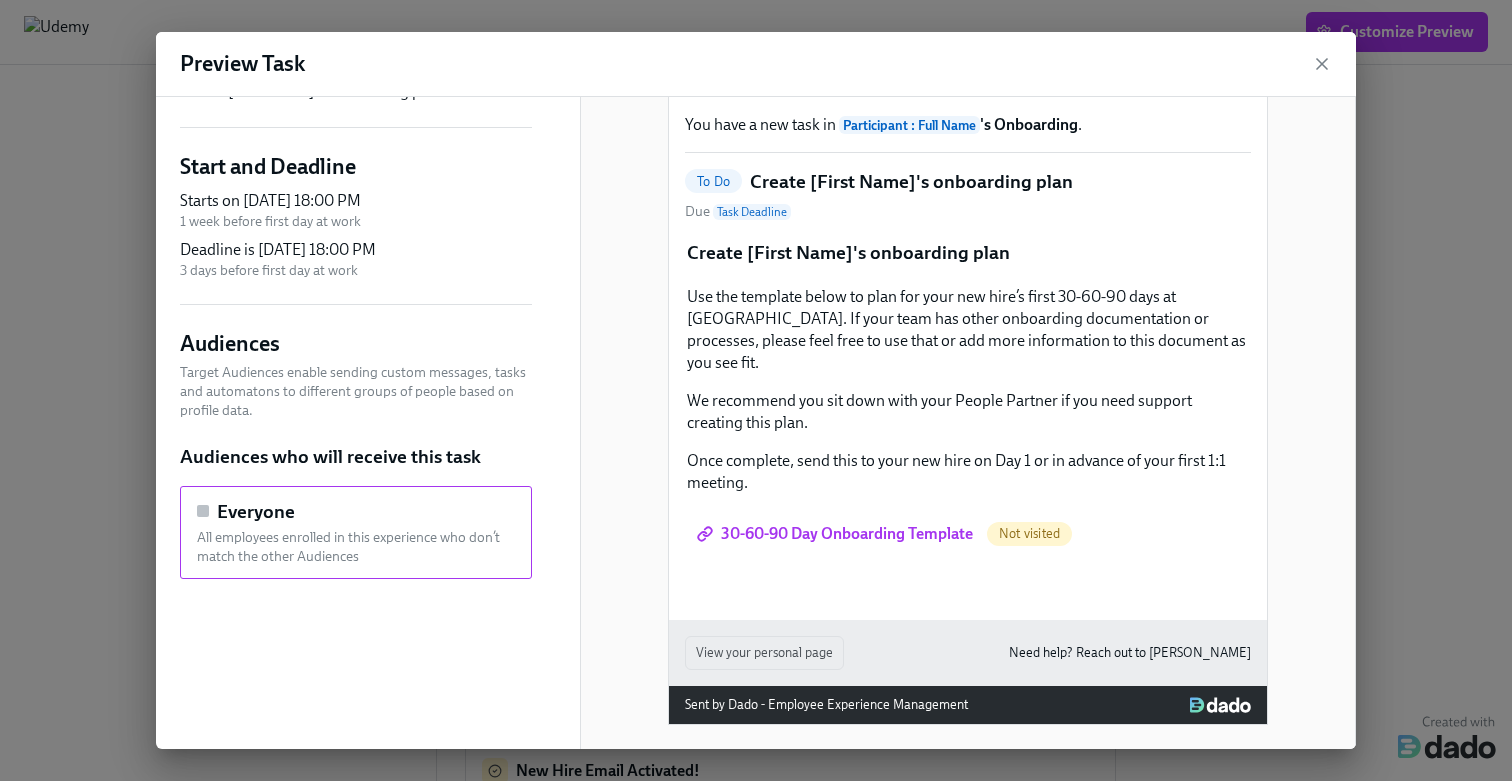 scroll, scrollTop: 101, scrollLeft: 0, axis: vertical 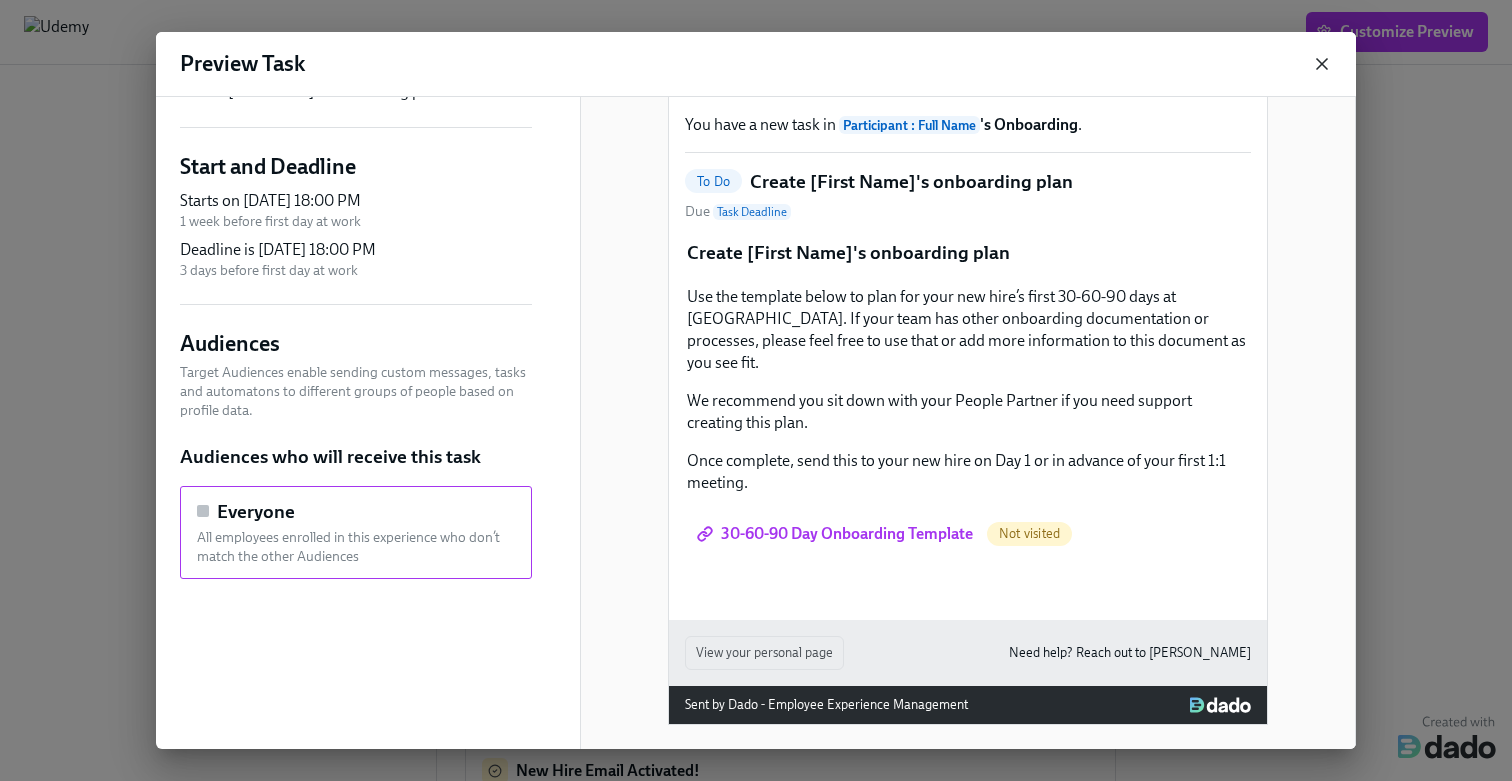 click 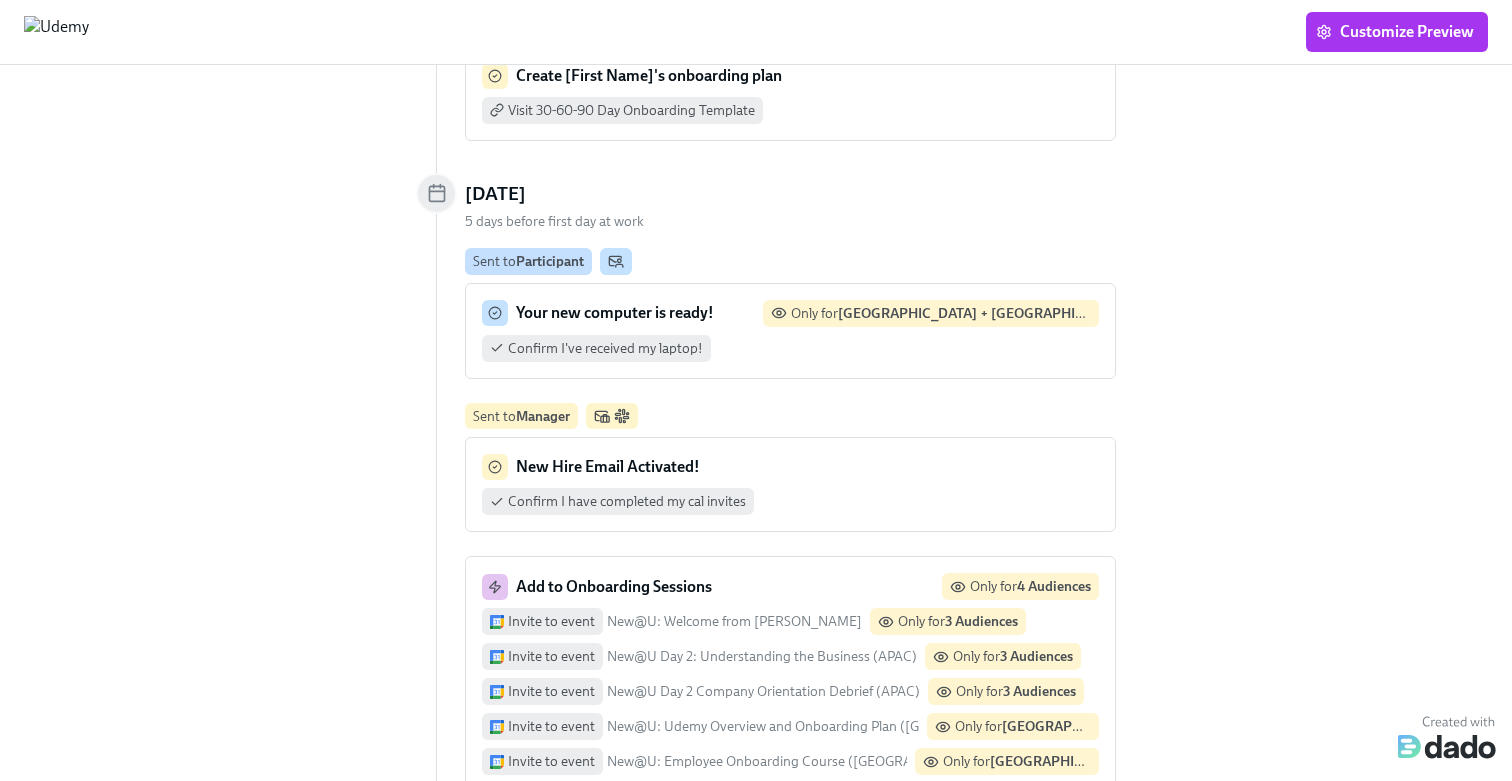 scroll, scrollTop: 2040, scrollLeft: 0, axis: vertical 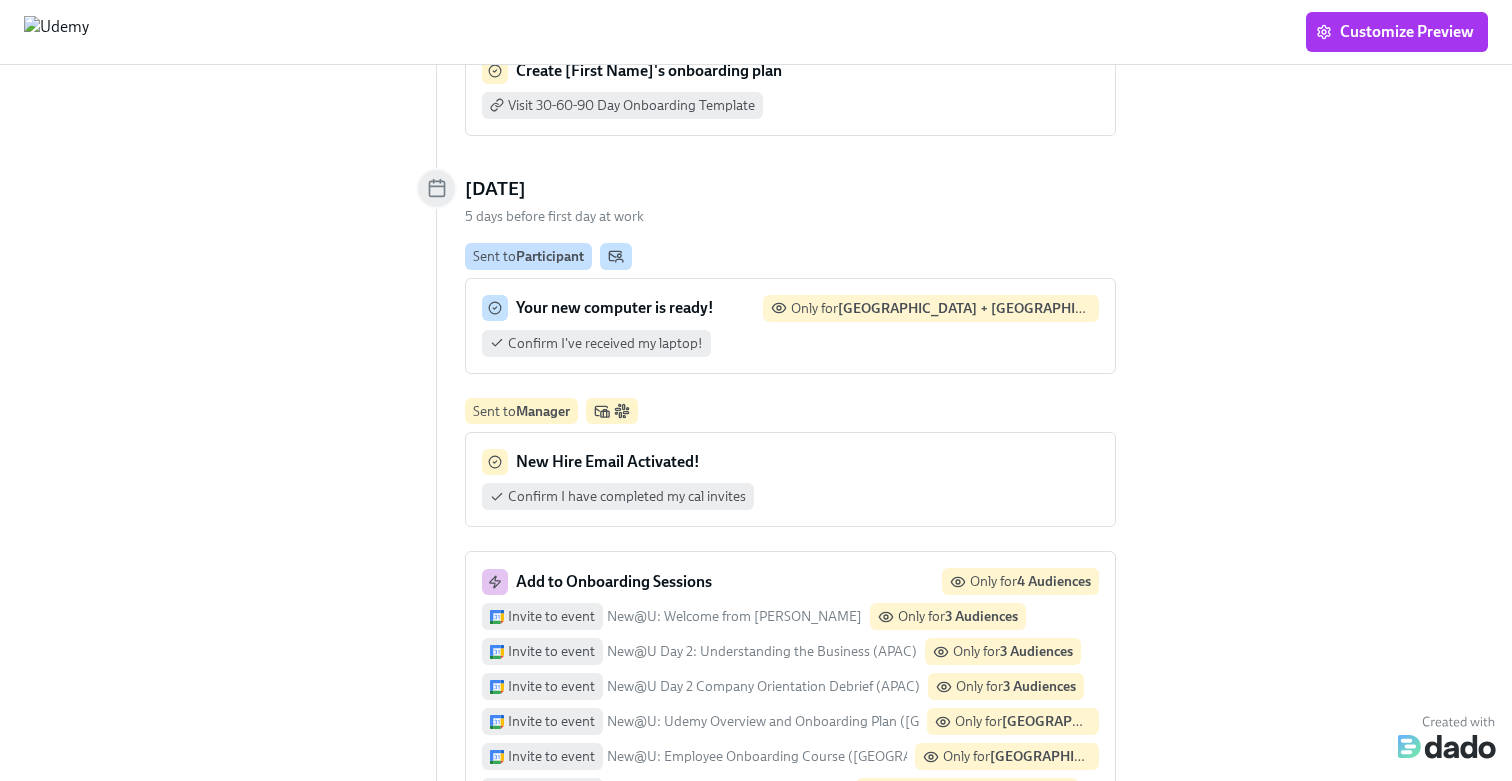 click on "Confirm I've received my laptop!" at bounding box center [790, 343] 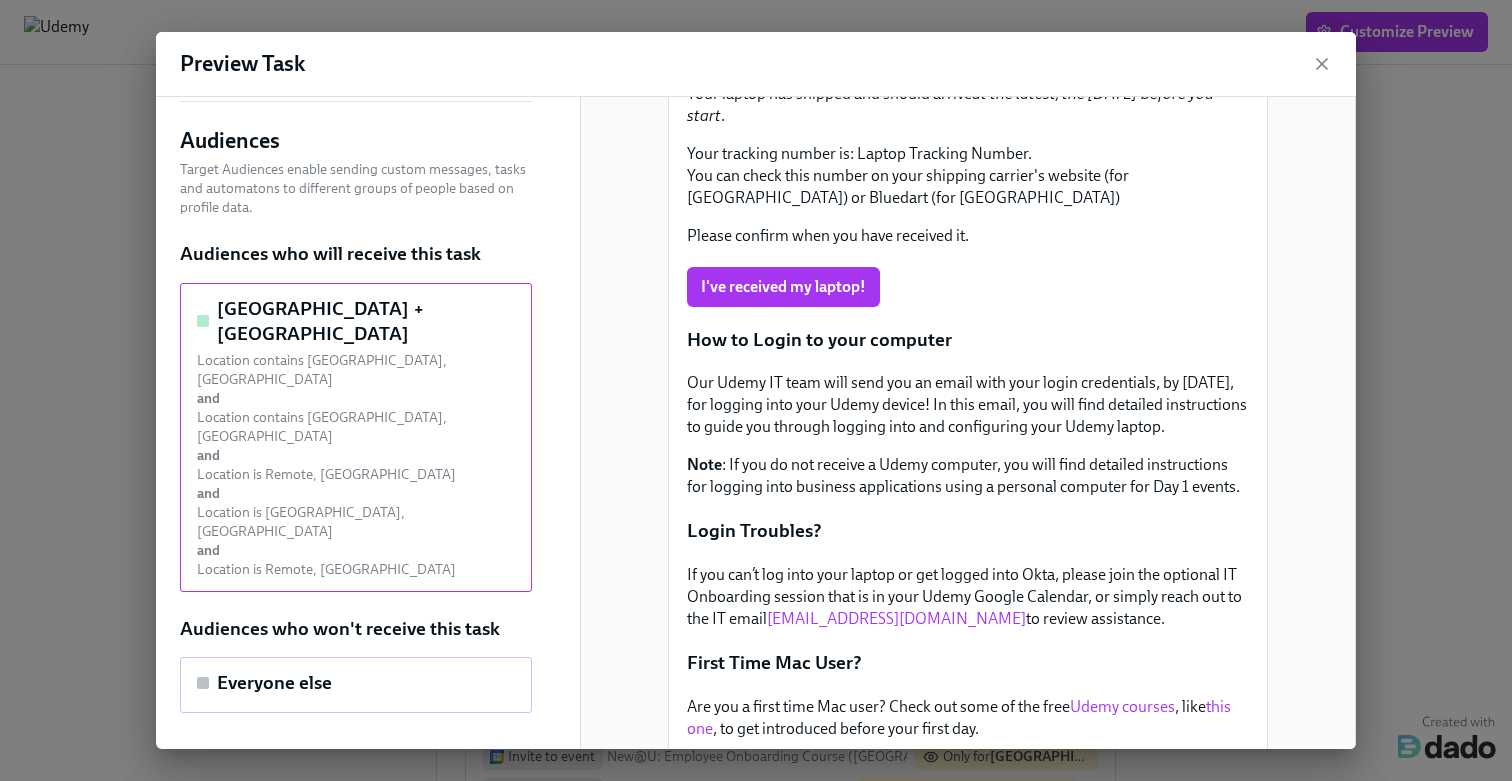 click on "Everyone else" at bounding box center (356, 683) 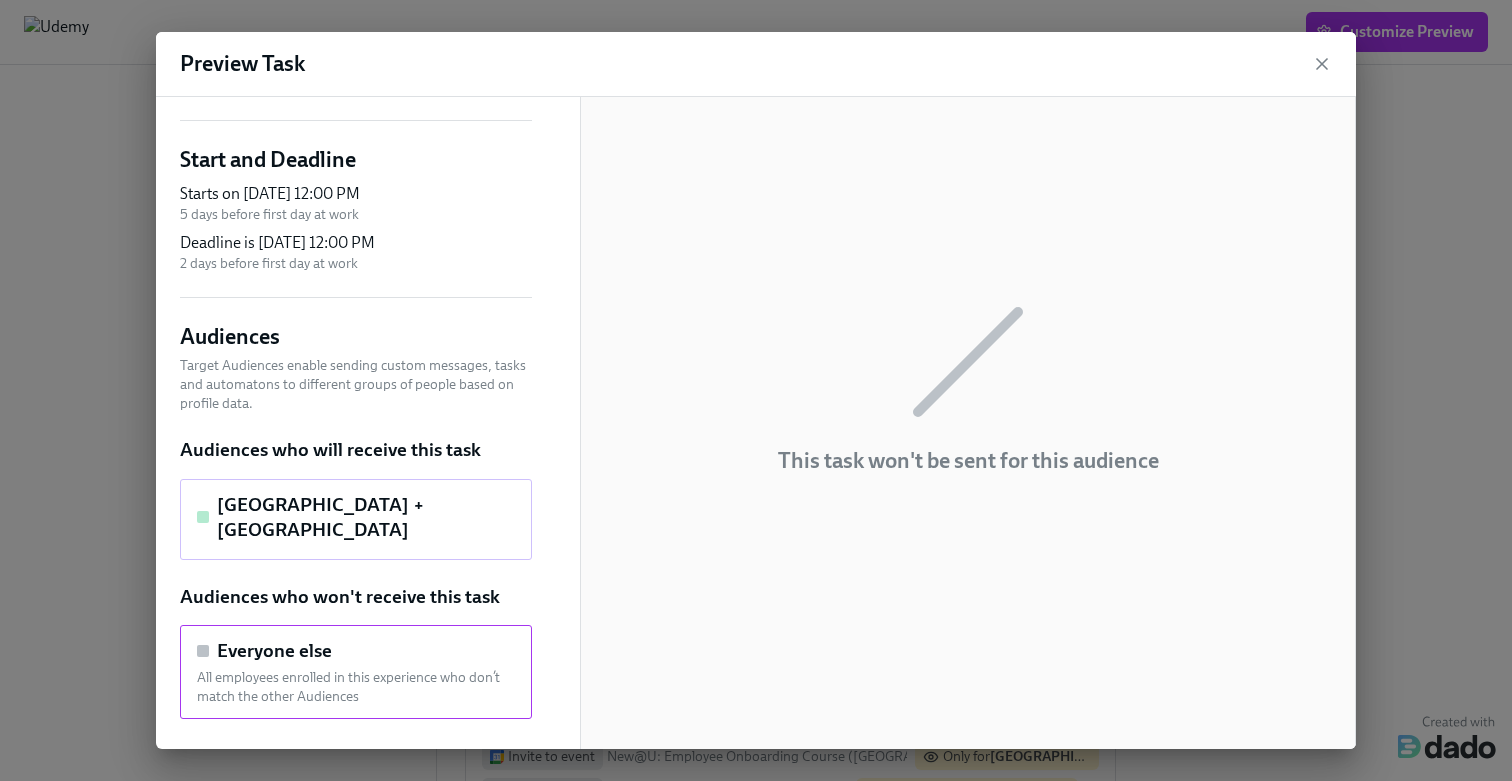 click on "[GEOGRAPHIC_DATA] + [GEOGRAPHIC_DATA]" at bounding box center (356, 519) 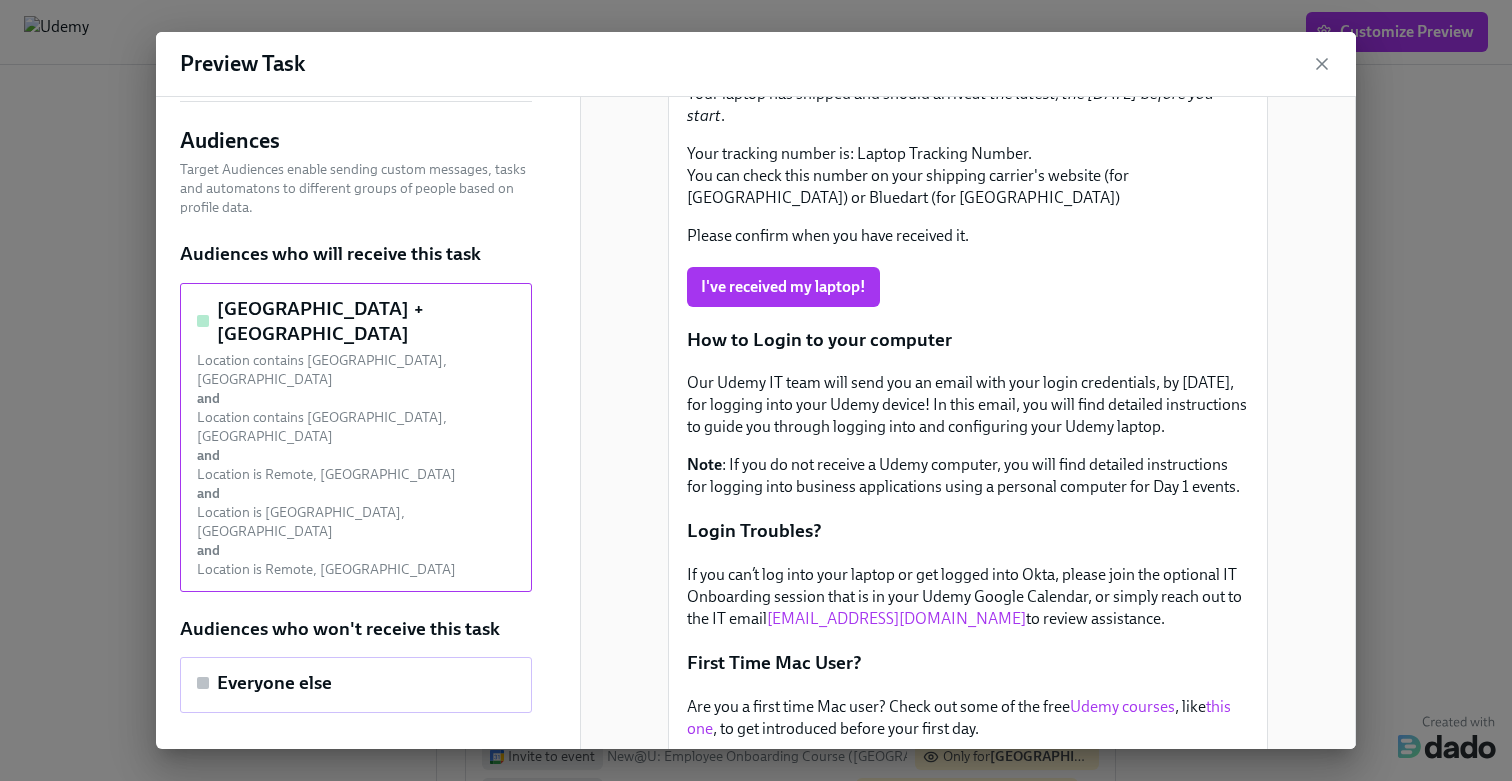 click on "Everyone else" at bounding box center [356, 685] 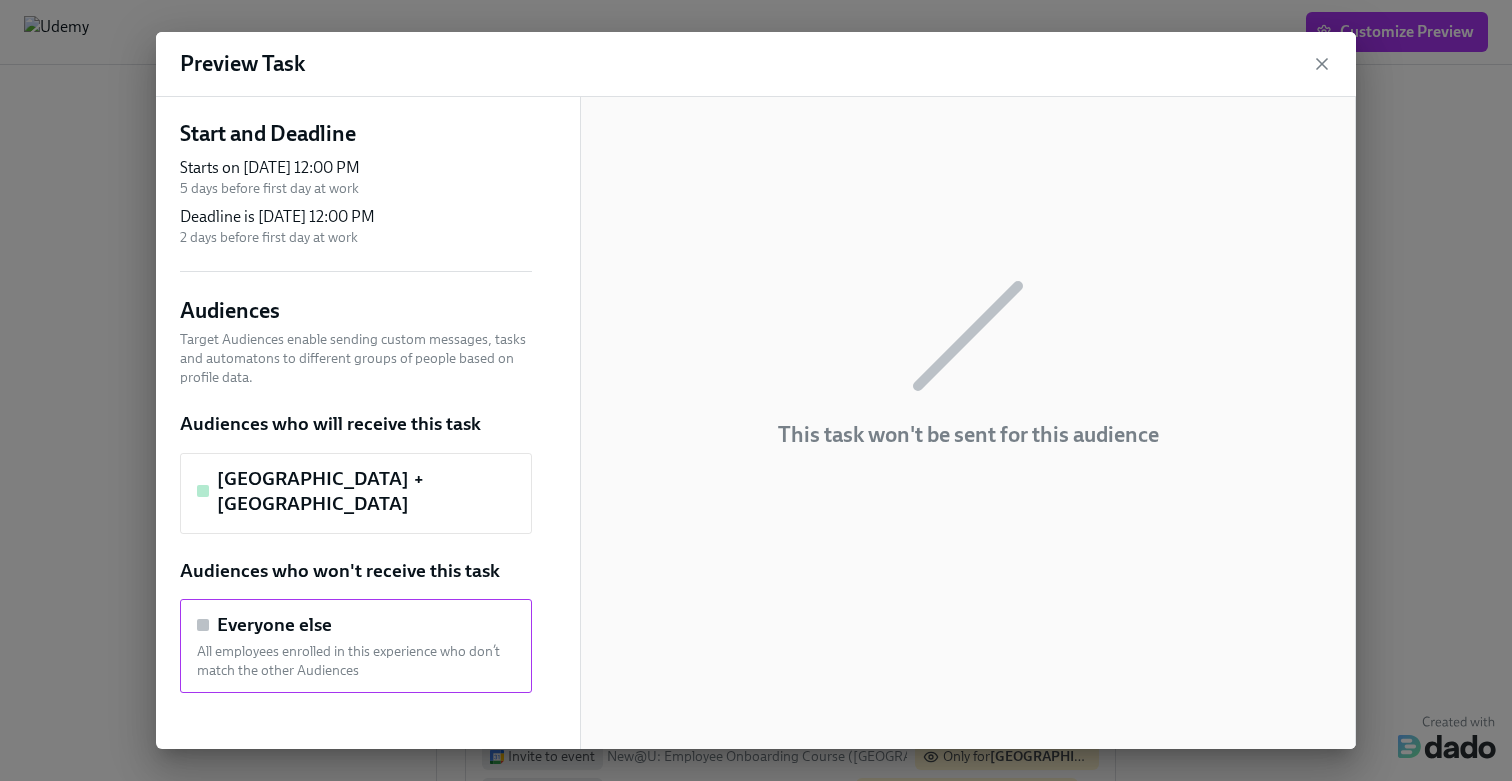 scroll, scrollTop: 93, scrollLeft: 0, axis: vertical 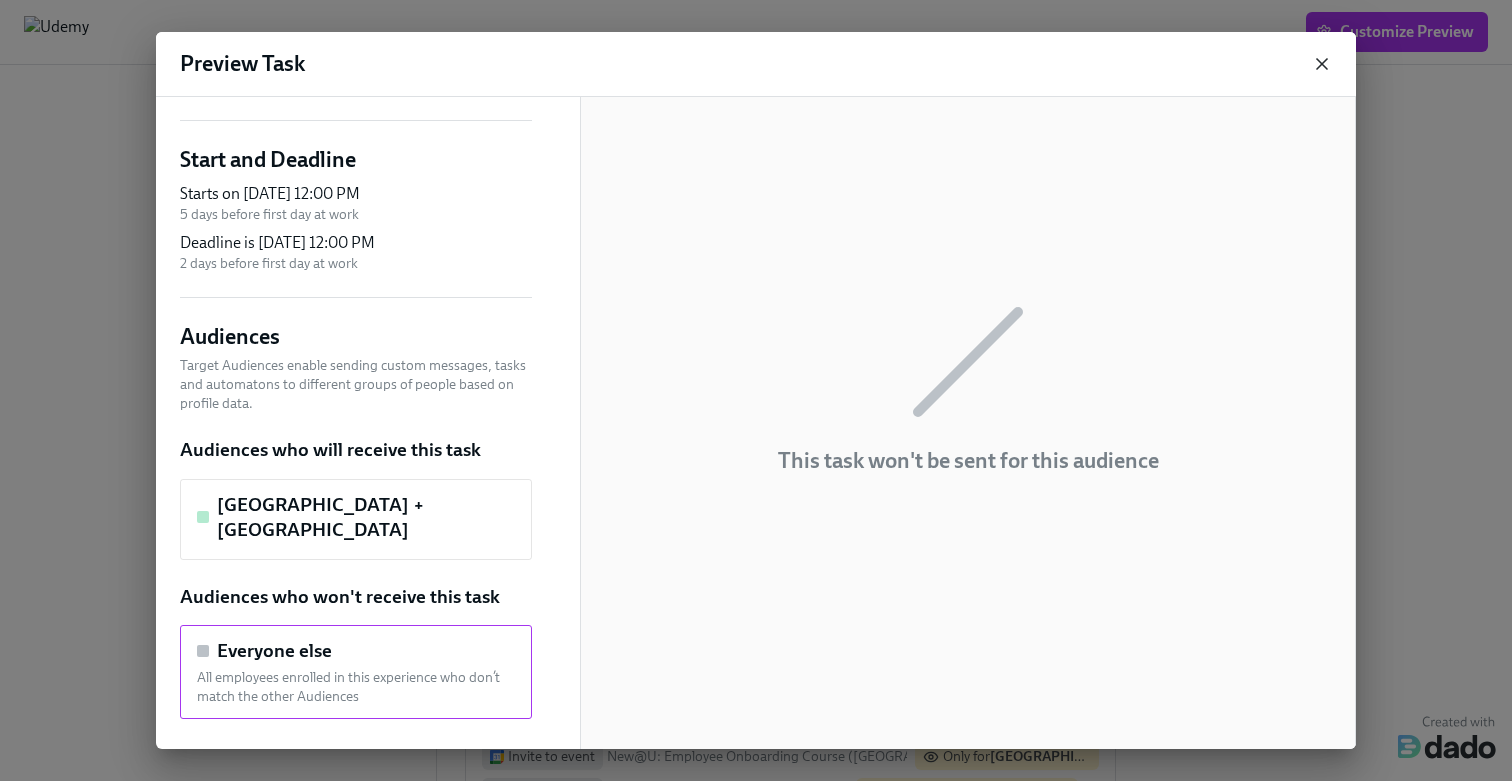 click 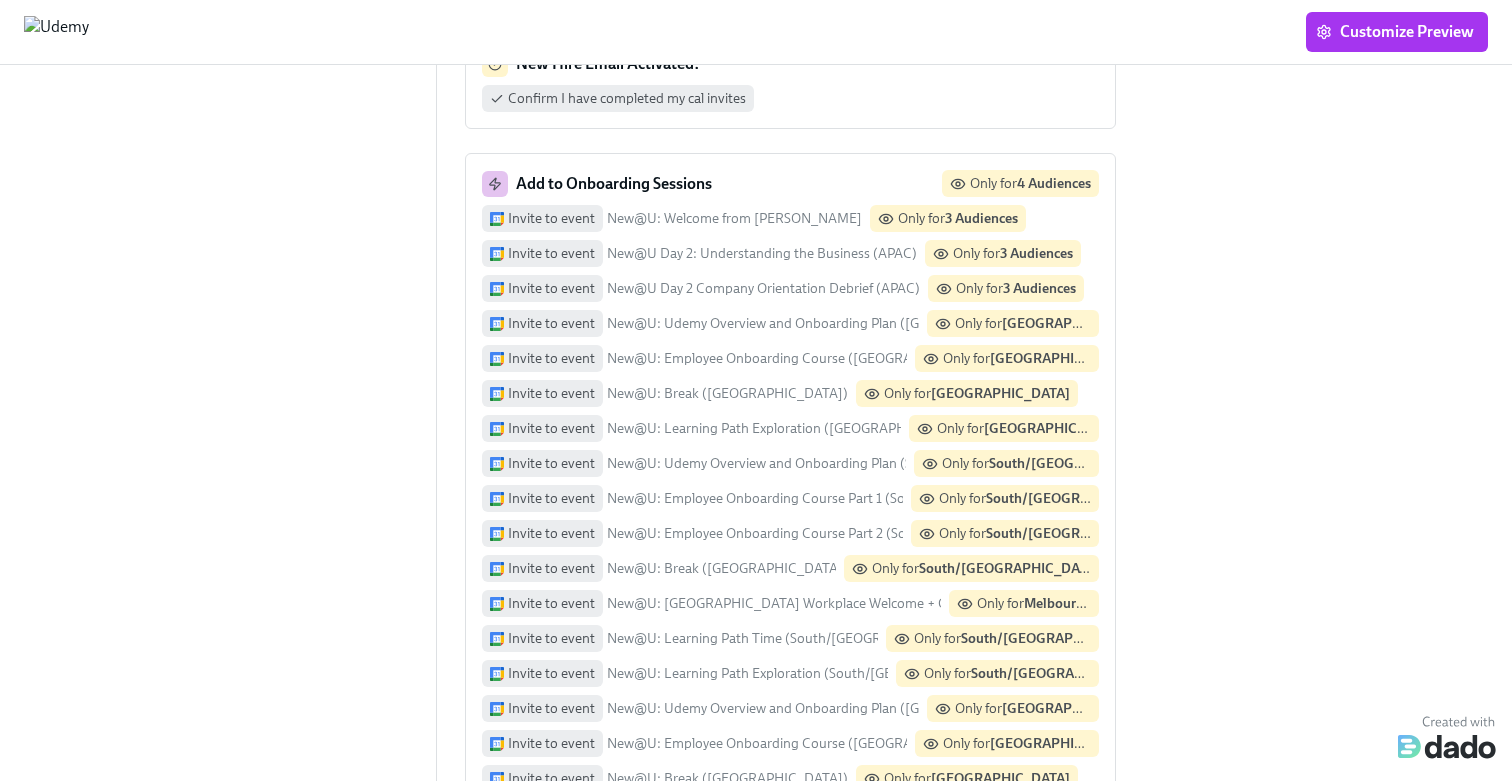 scroll, scrollTop: 2440, scrollLeft: 0, axis: vertical 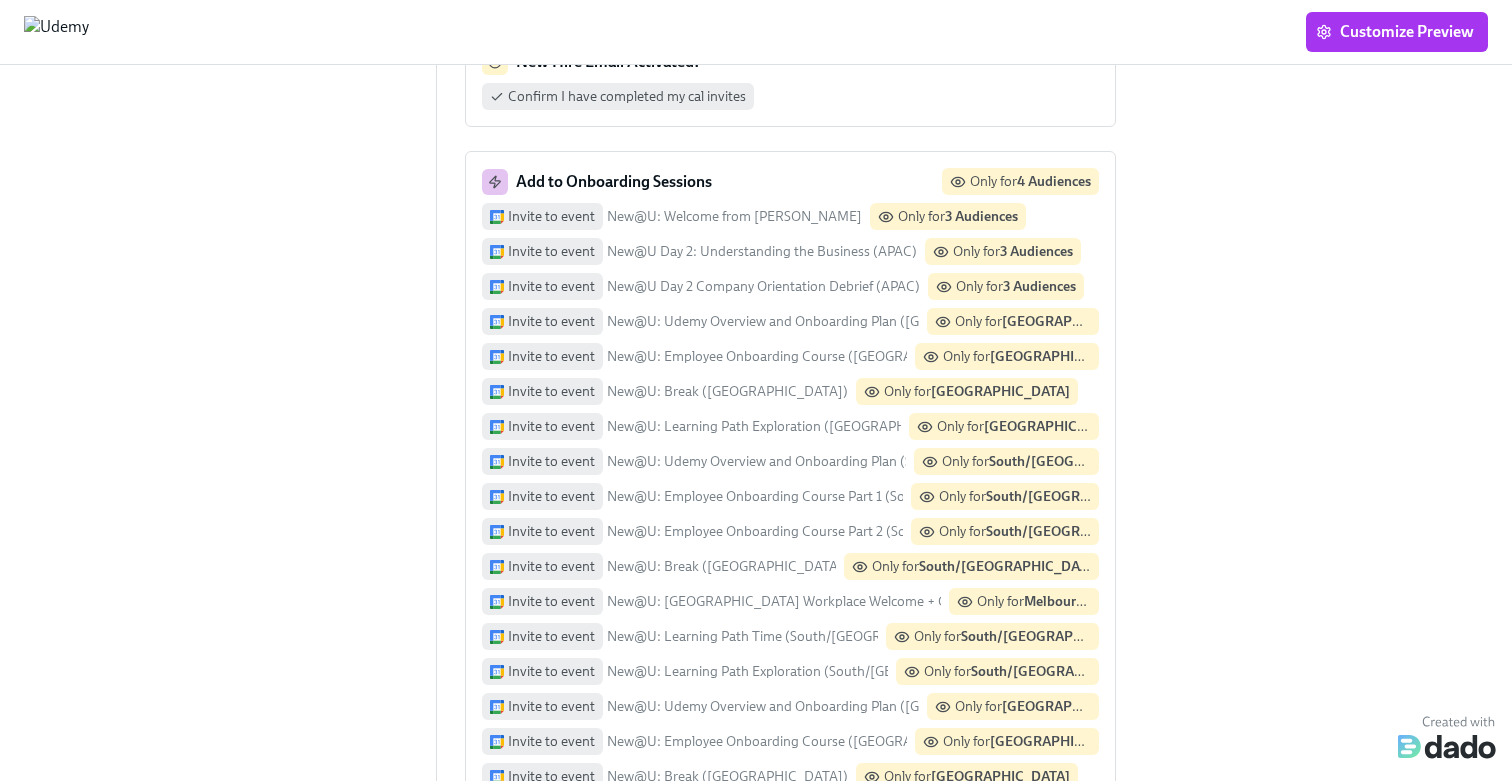 click on "Add to Onboarding Sessions Only for  4 Audiences" at bounding box center (790, 181) 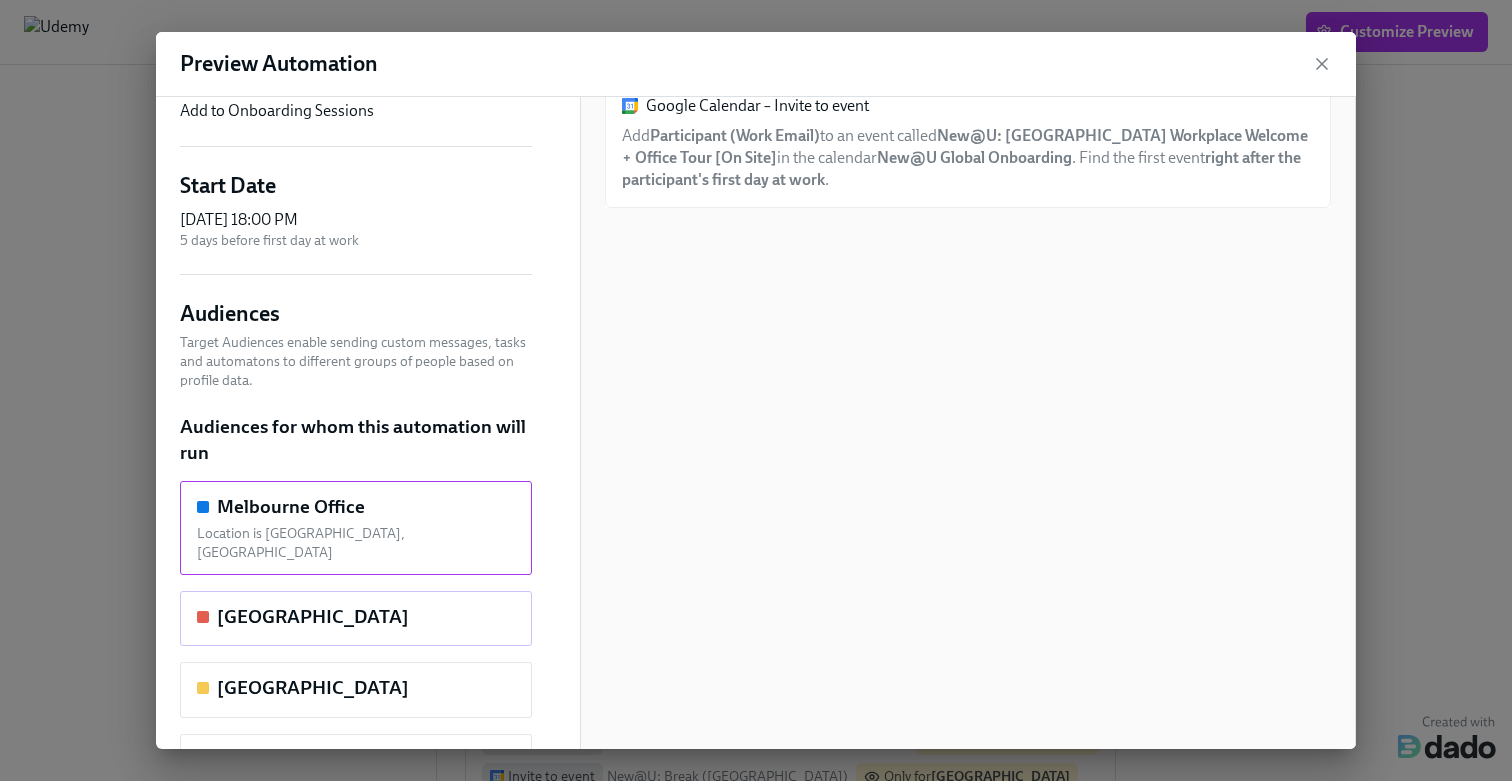 click on "[GEOGRAPHIC_DATA]" at bounding box center [356, 619] 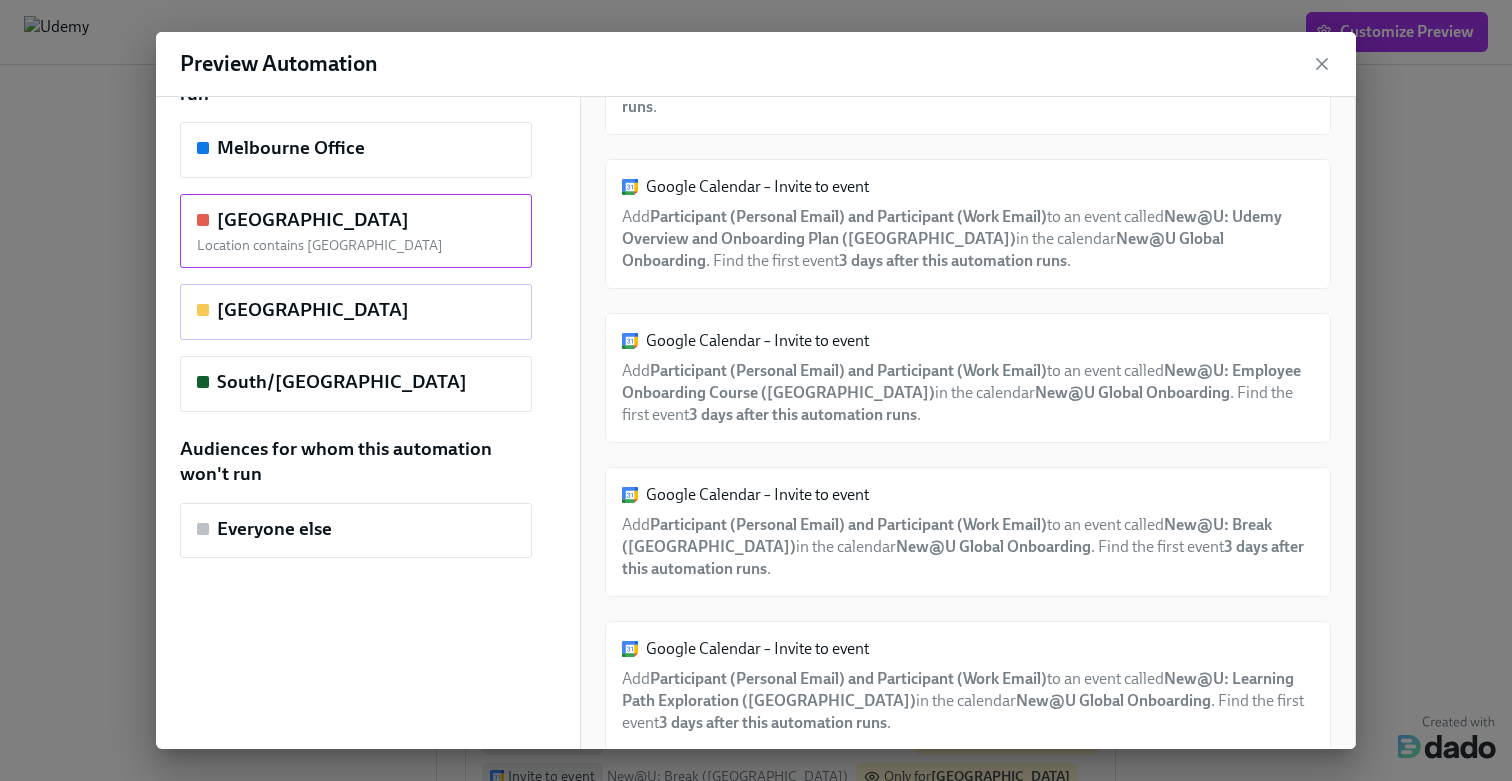 scroll, scrollTop: 443, scrollLeft: 0, axis: vertical 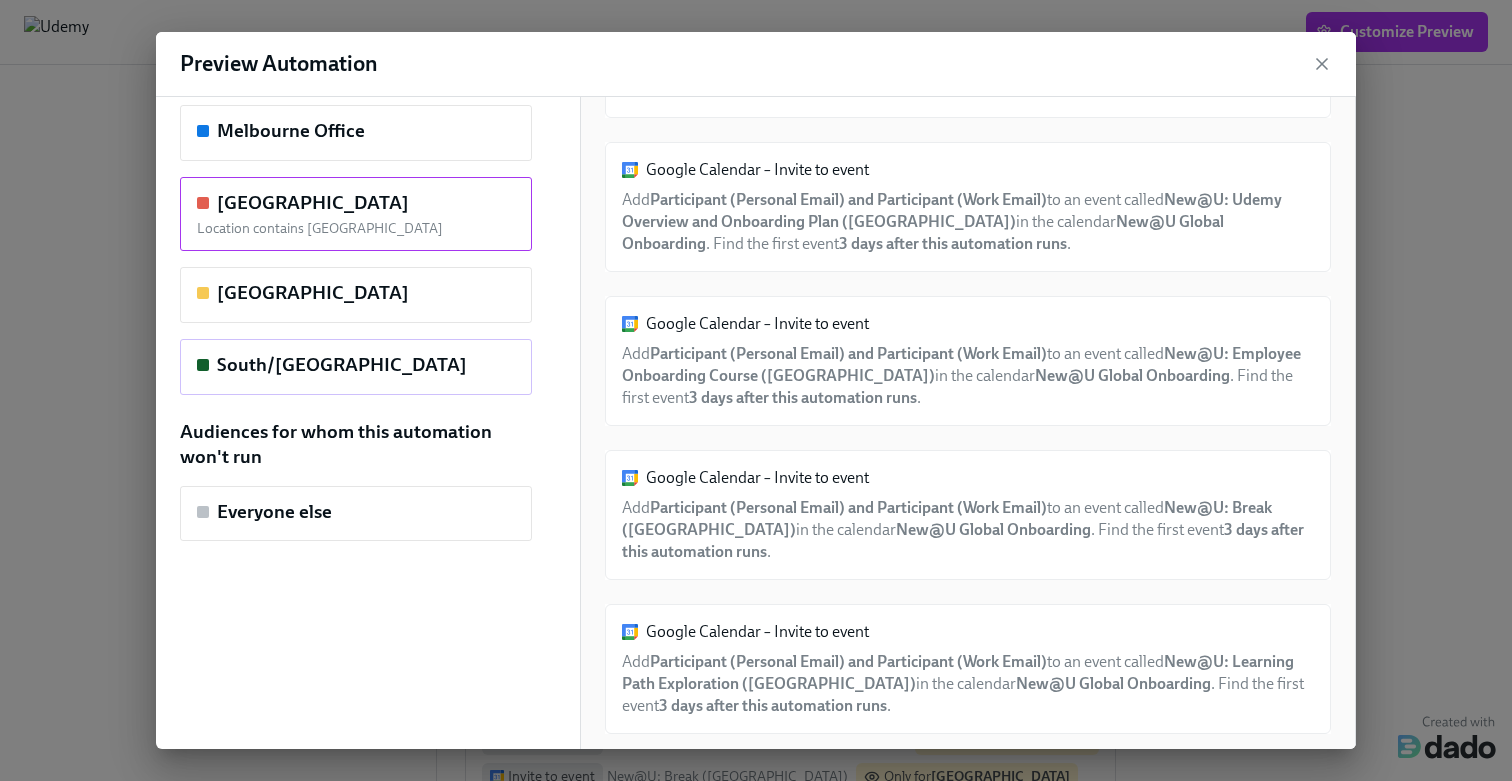 click on "South/[GEOGRAPHIC_DATA]" at bounding box center (356, 367) 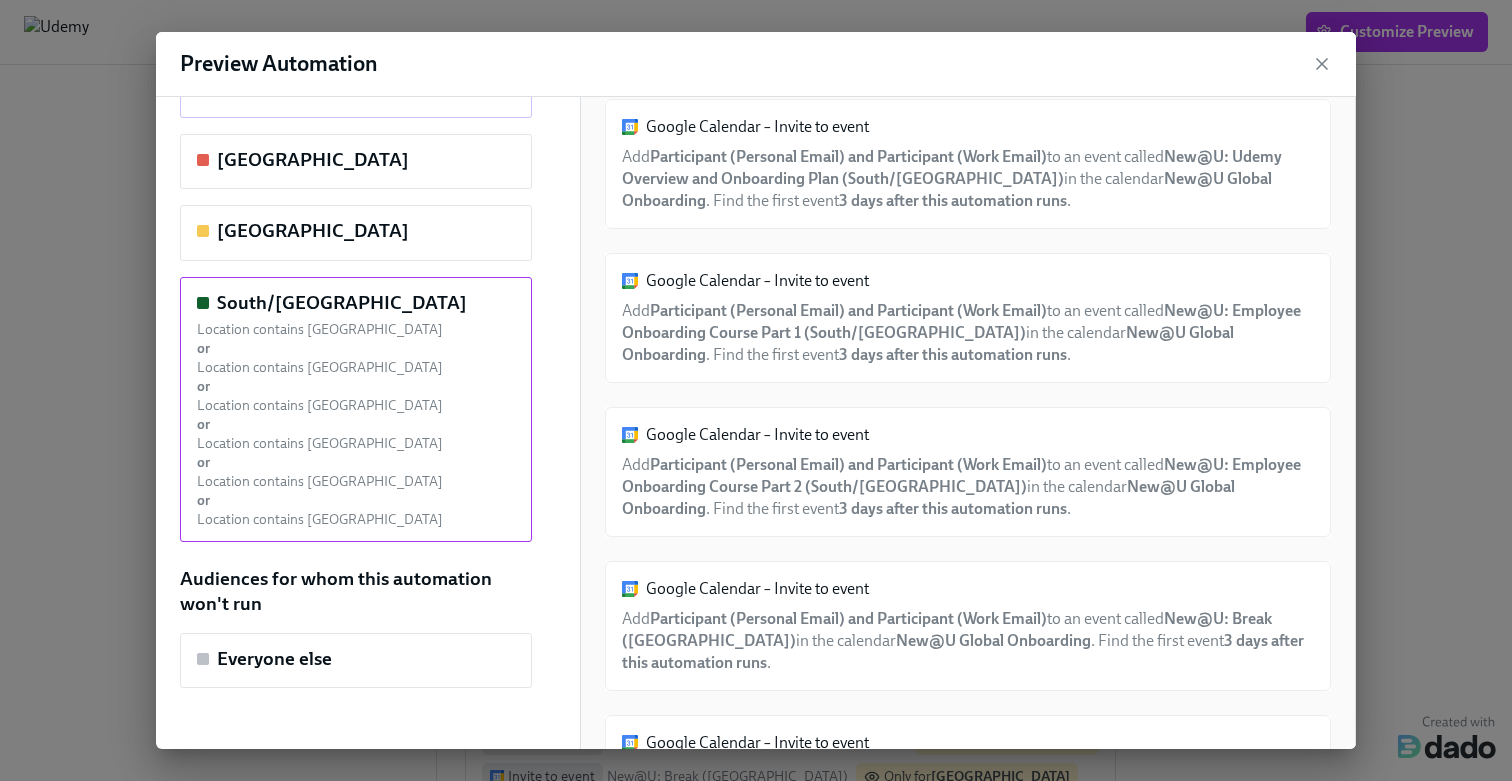 scroll, scrollTop: 488, scrollLeft: 0, axis: vertical 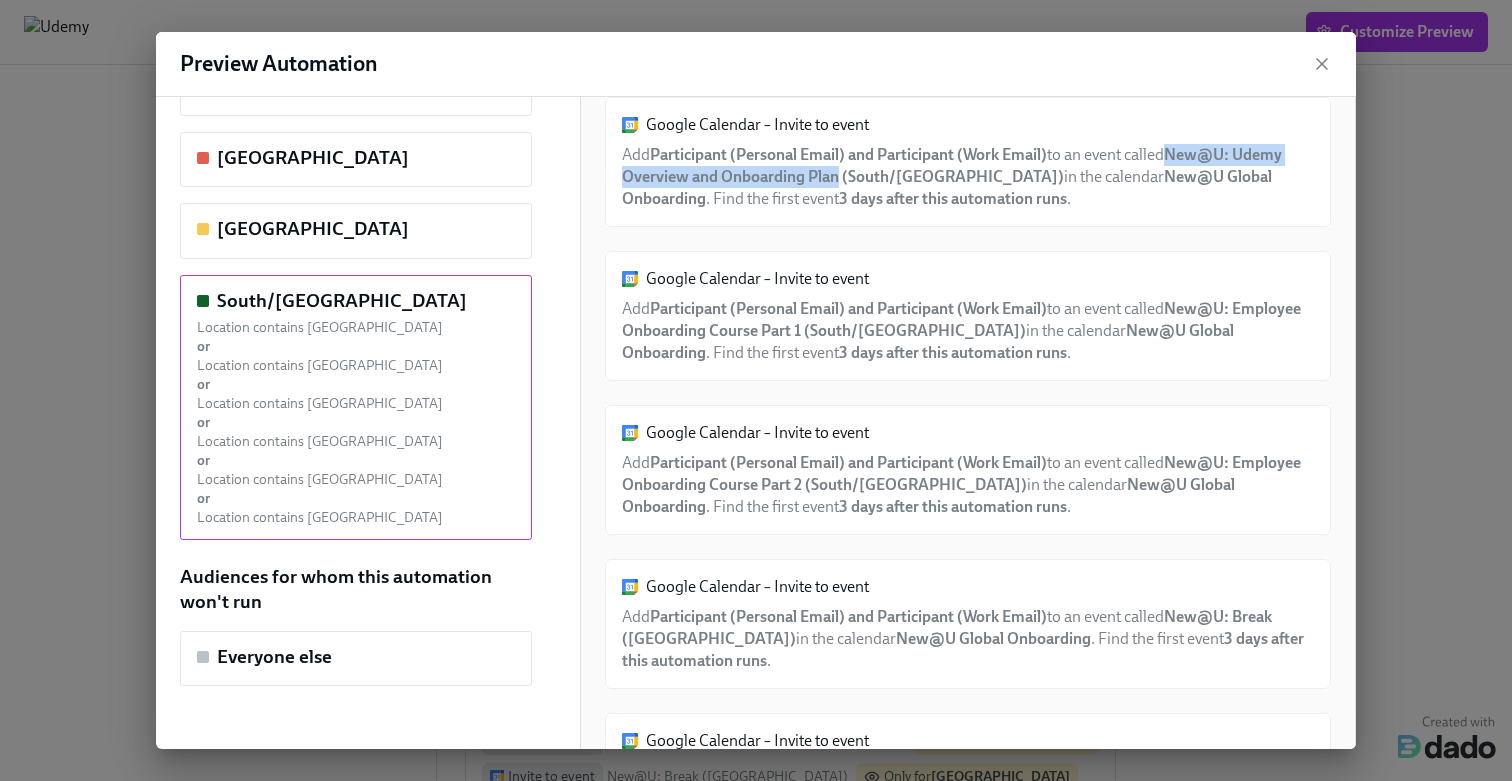 drag, startPoint x: 1180, startPoint y: 155, endPoint x: 841, endPoint y: 173, distance: 339.47754 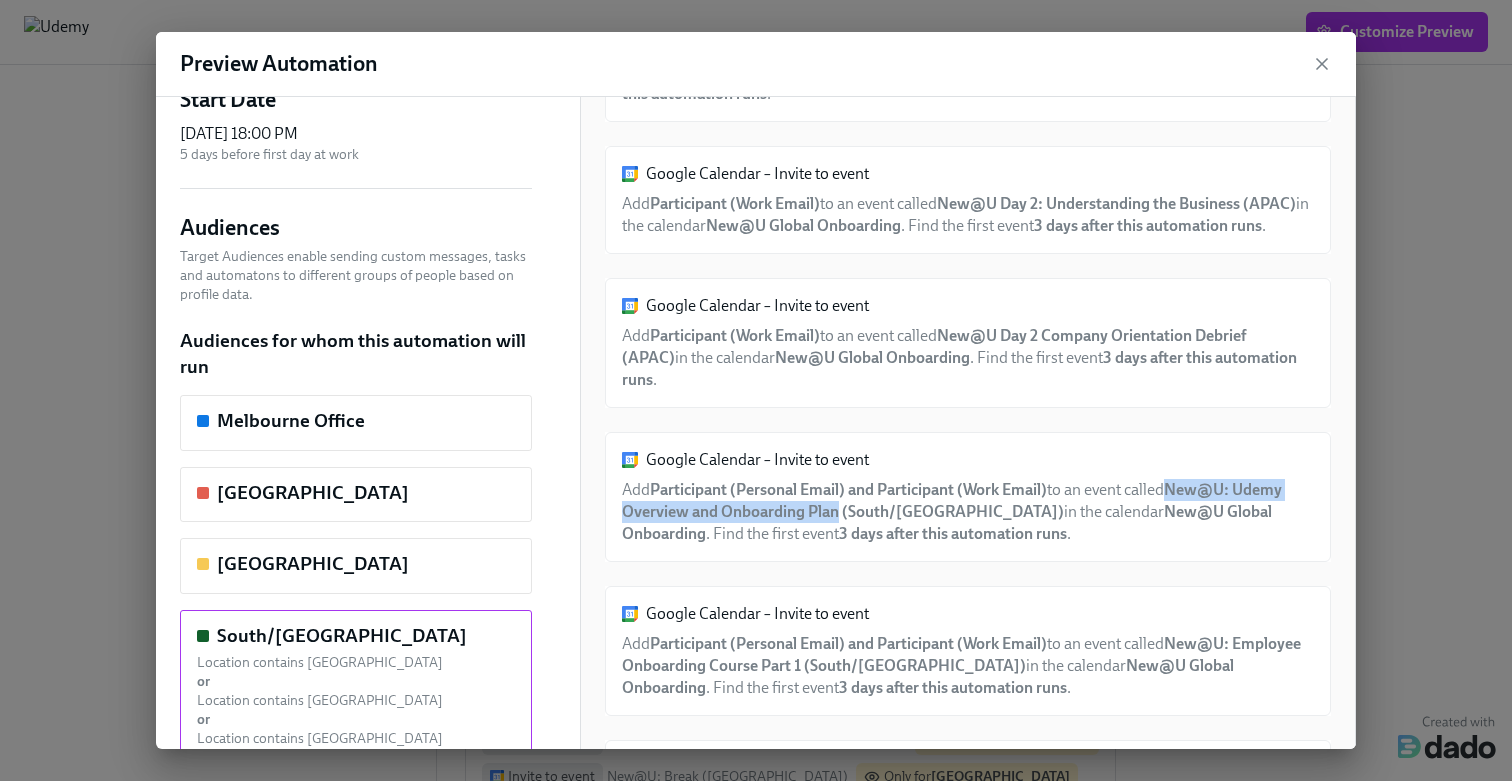 scroll, scrollTop: 0, scrollLeft: 0, axis: both 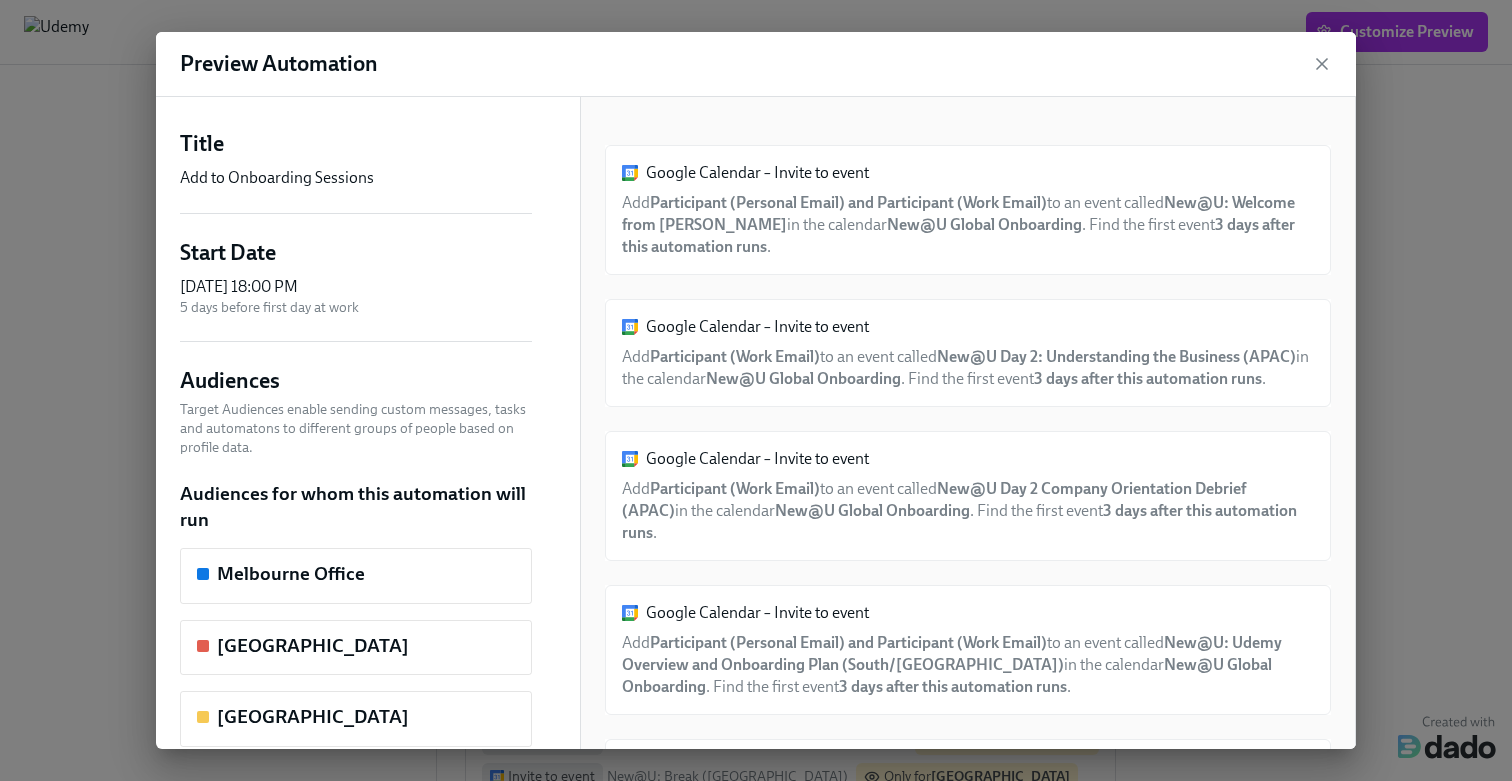 click on "Preview Automation" at bounding box center [756, 64] 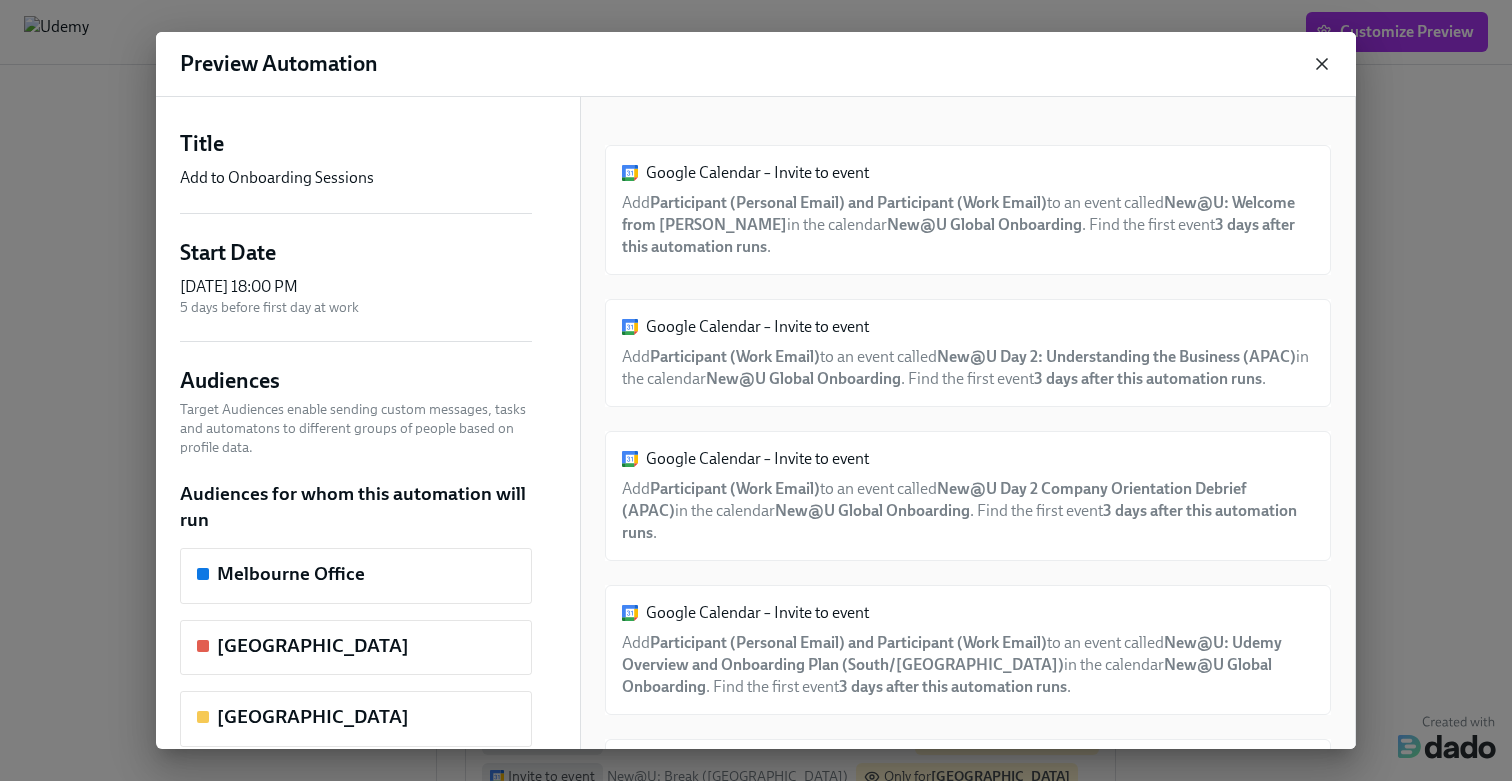 click 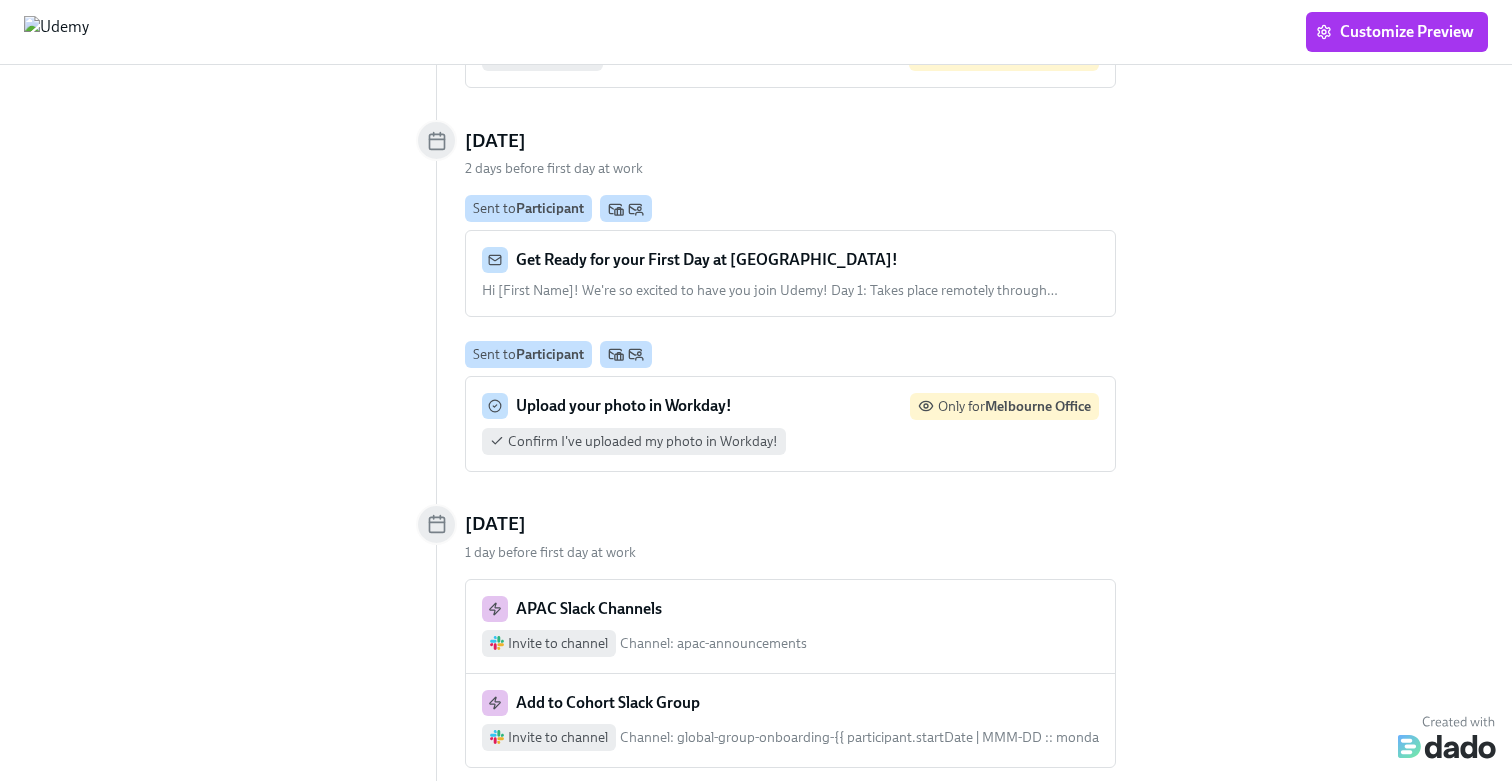 scroll, scrollTop: 3196, scrollLeft: 0, axis: vertical 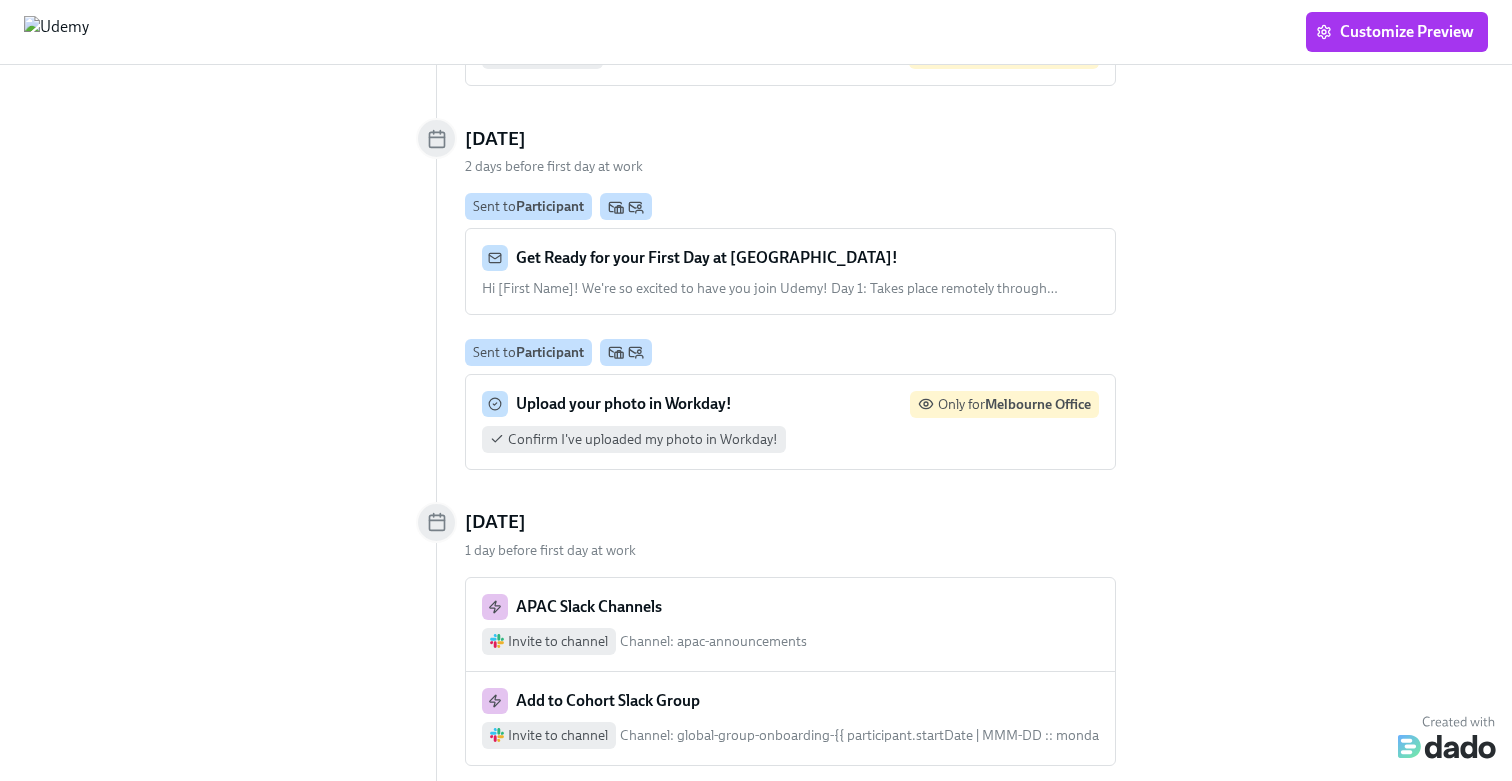 click on "Hi [First Name]! We're so excited to have you join Udemy! Day 1: Takes place remotely through  …" at bounding box center (770, 288) 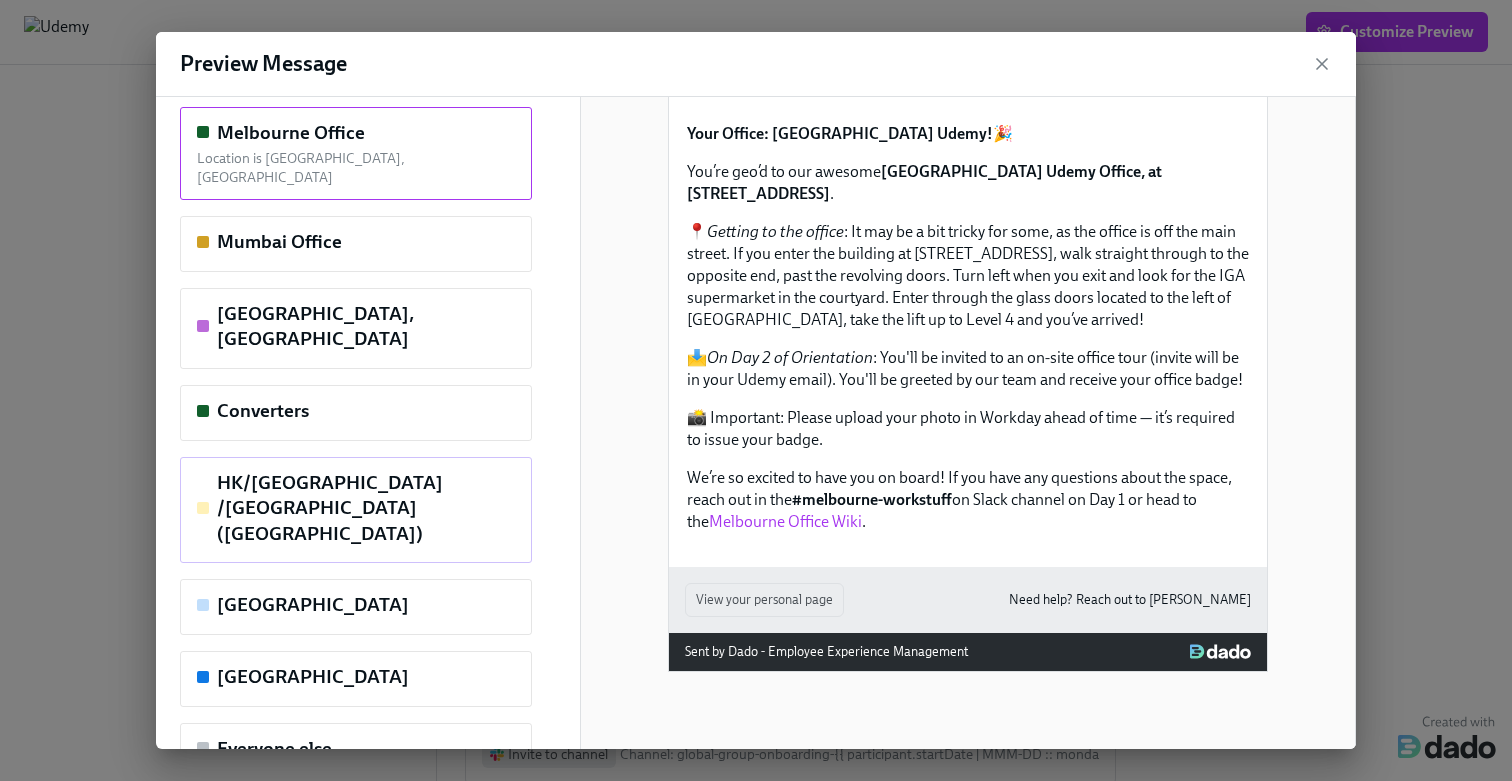 scroll, scrollTop: 451, scrollLeft: 0, axis: vertical 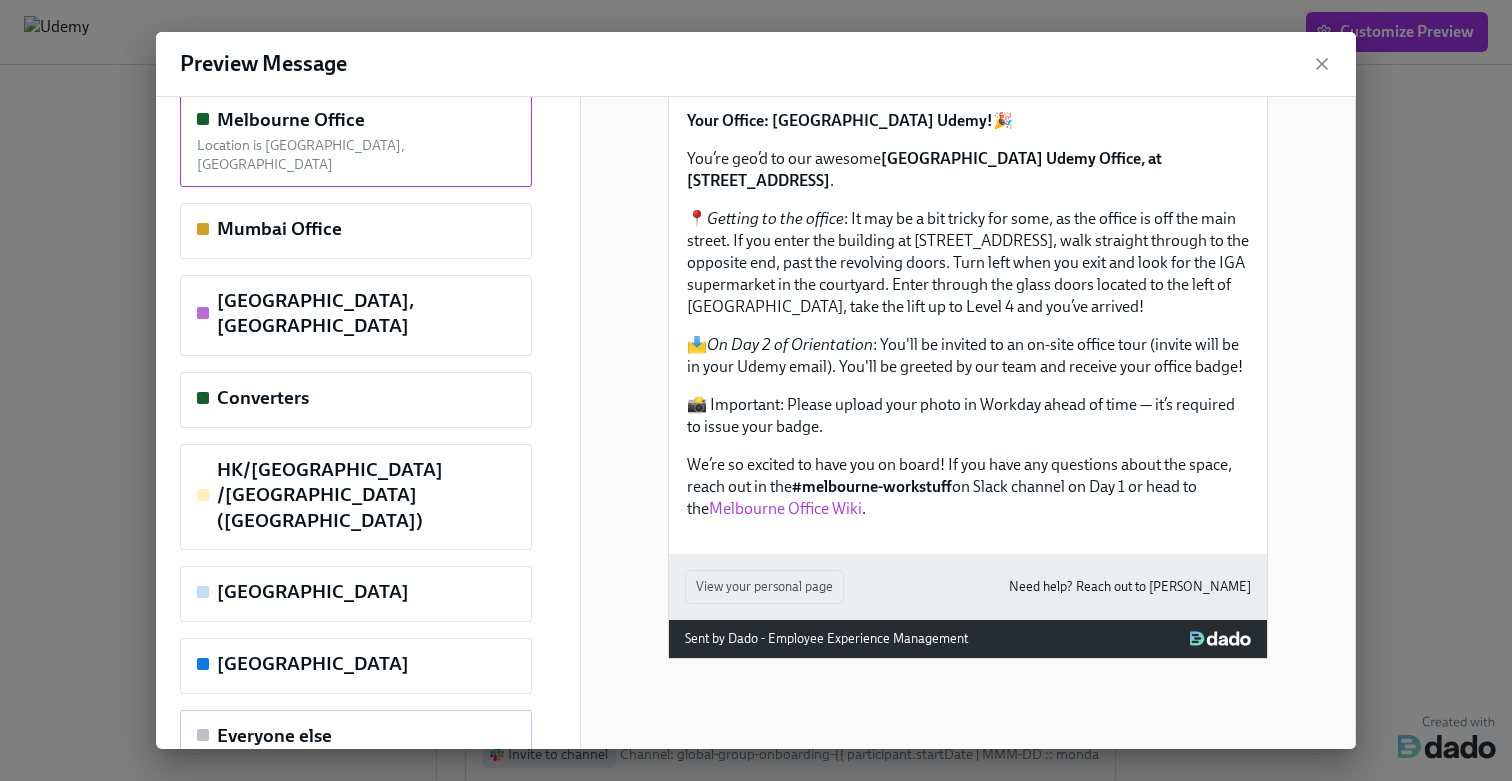 click on "Everyone else" at bounding box center [356, 738] 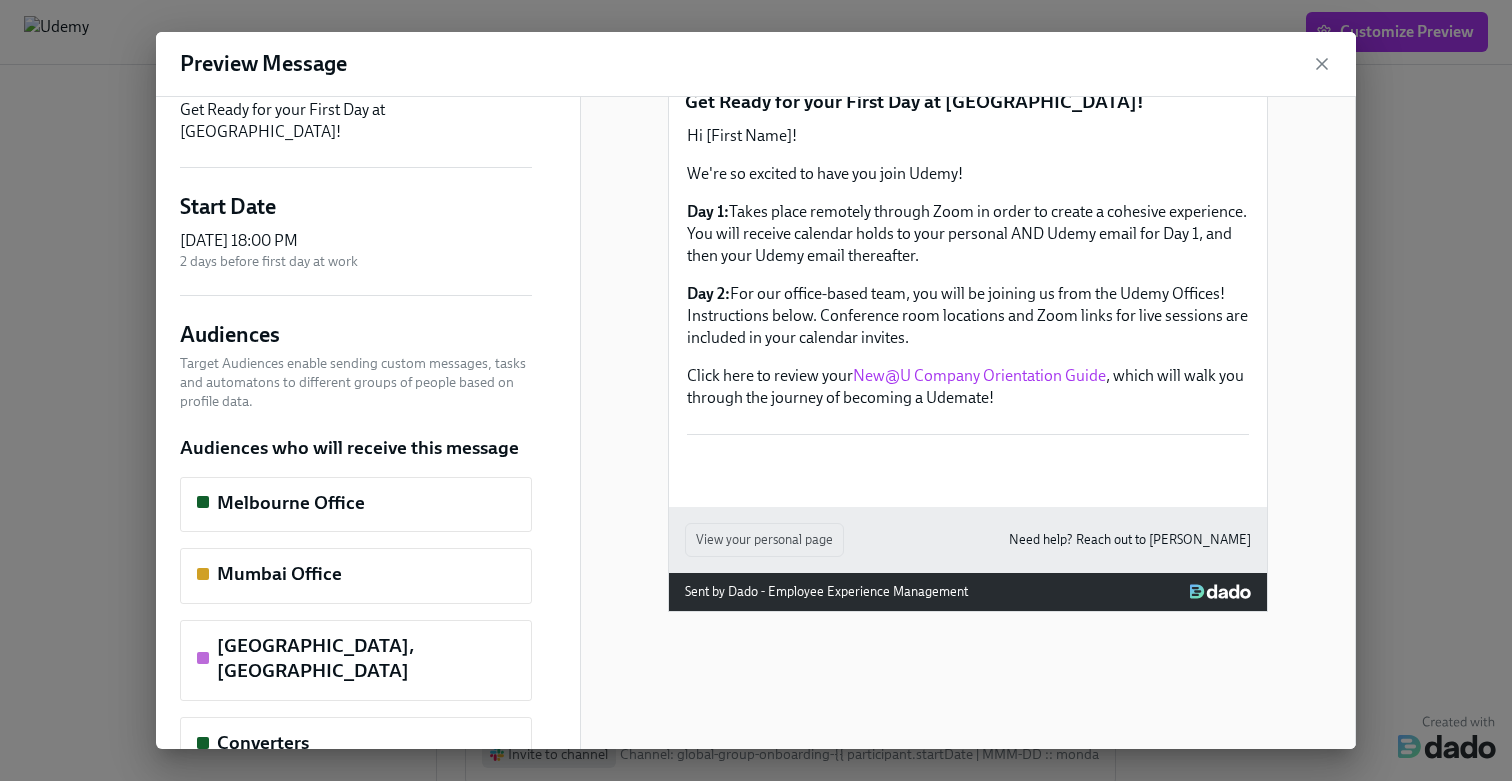 scroll, scrollTop: 57, scrollLeft: 0, axis: vertical 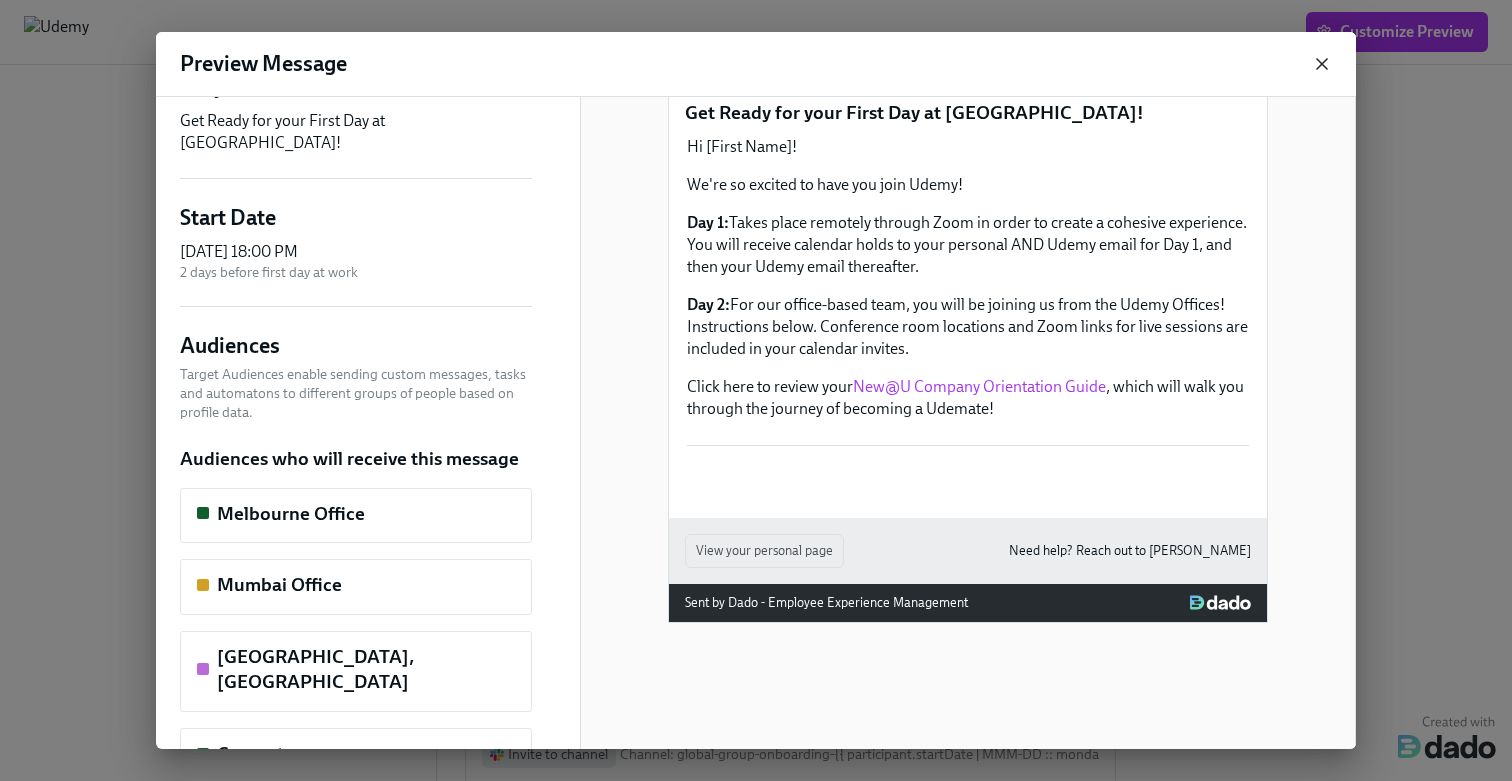 click 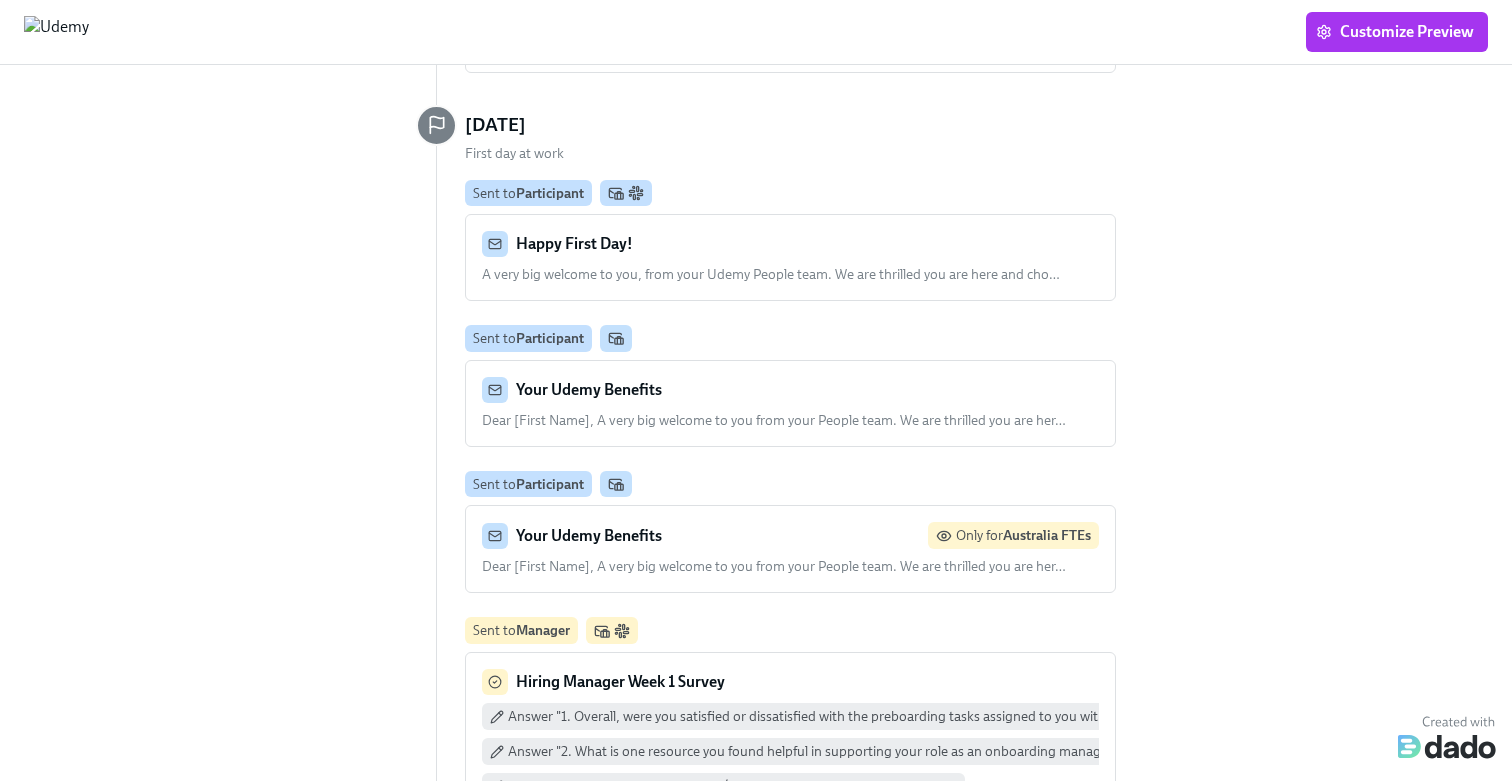 scroll, scrollTop: 3917, scrollLeft: 0, axis: vertical 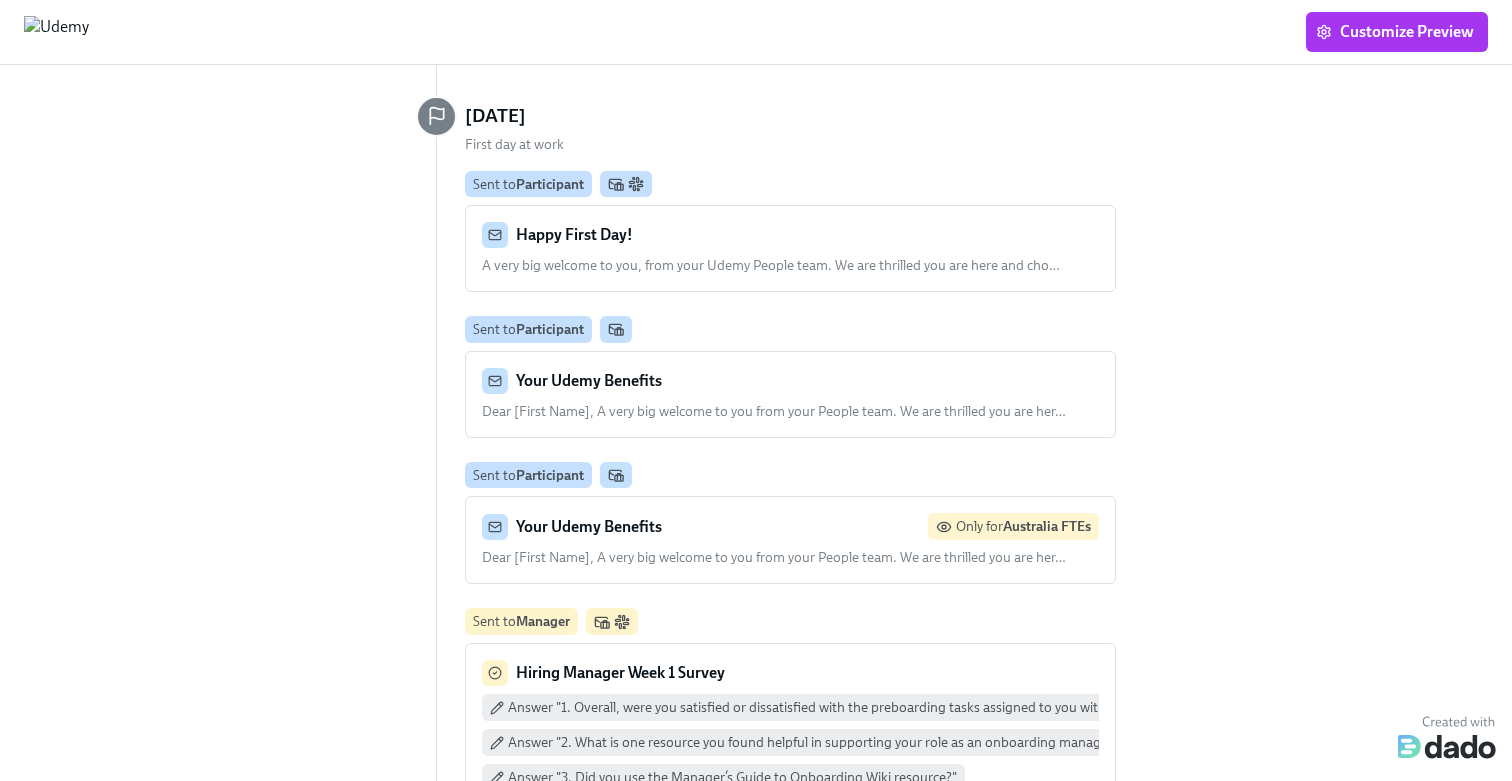 click on "Your Udemy Benefits Dear [First Name], A very big welcome to you from your People team. We are thrilled you are her … …" at bounding box center (790, 394) 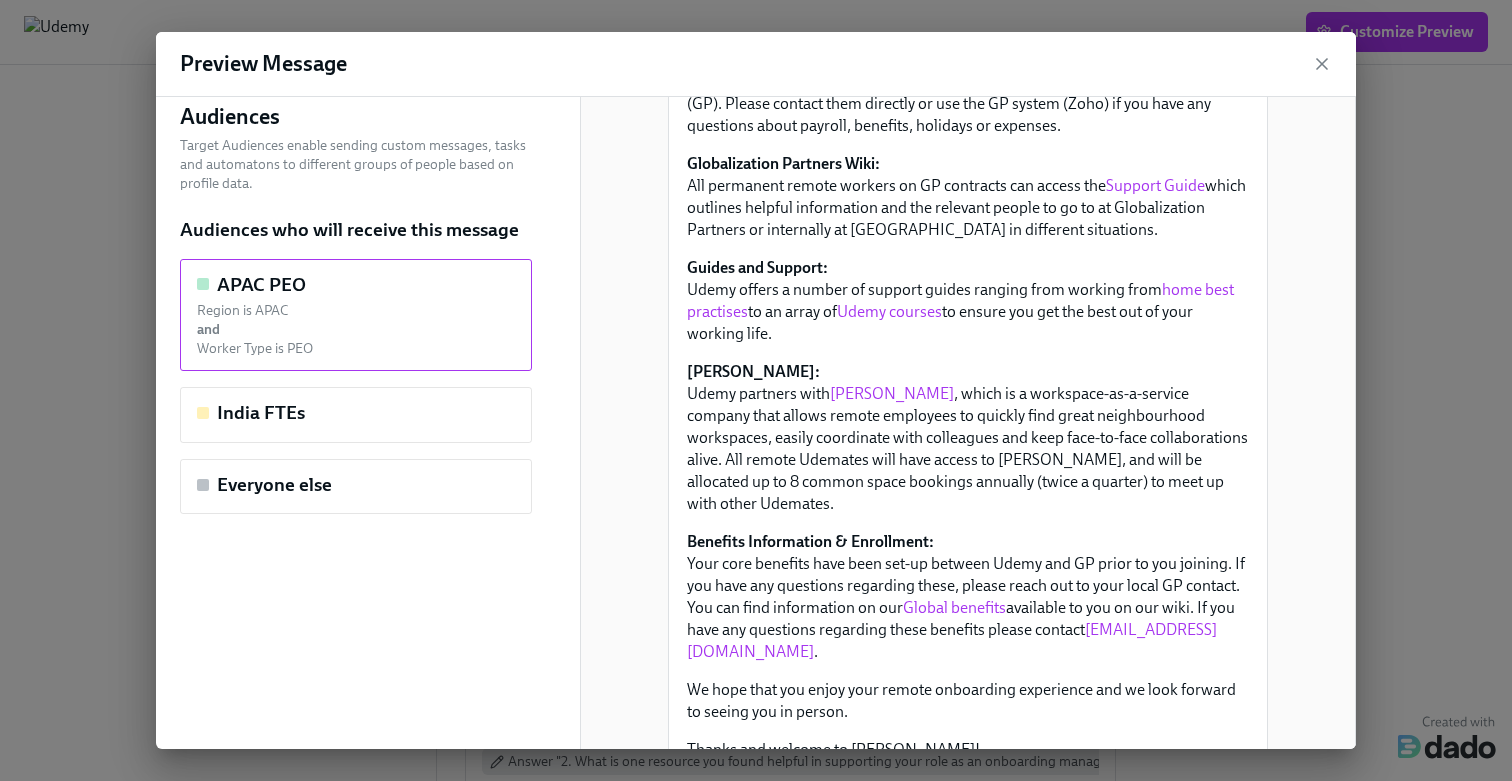 scroll, scrollTop: 244, scrollLeft: 0, axis: vertical 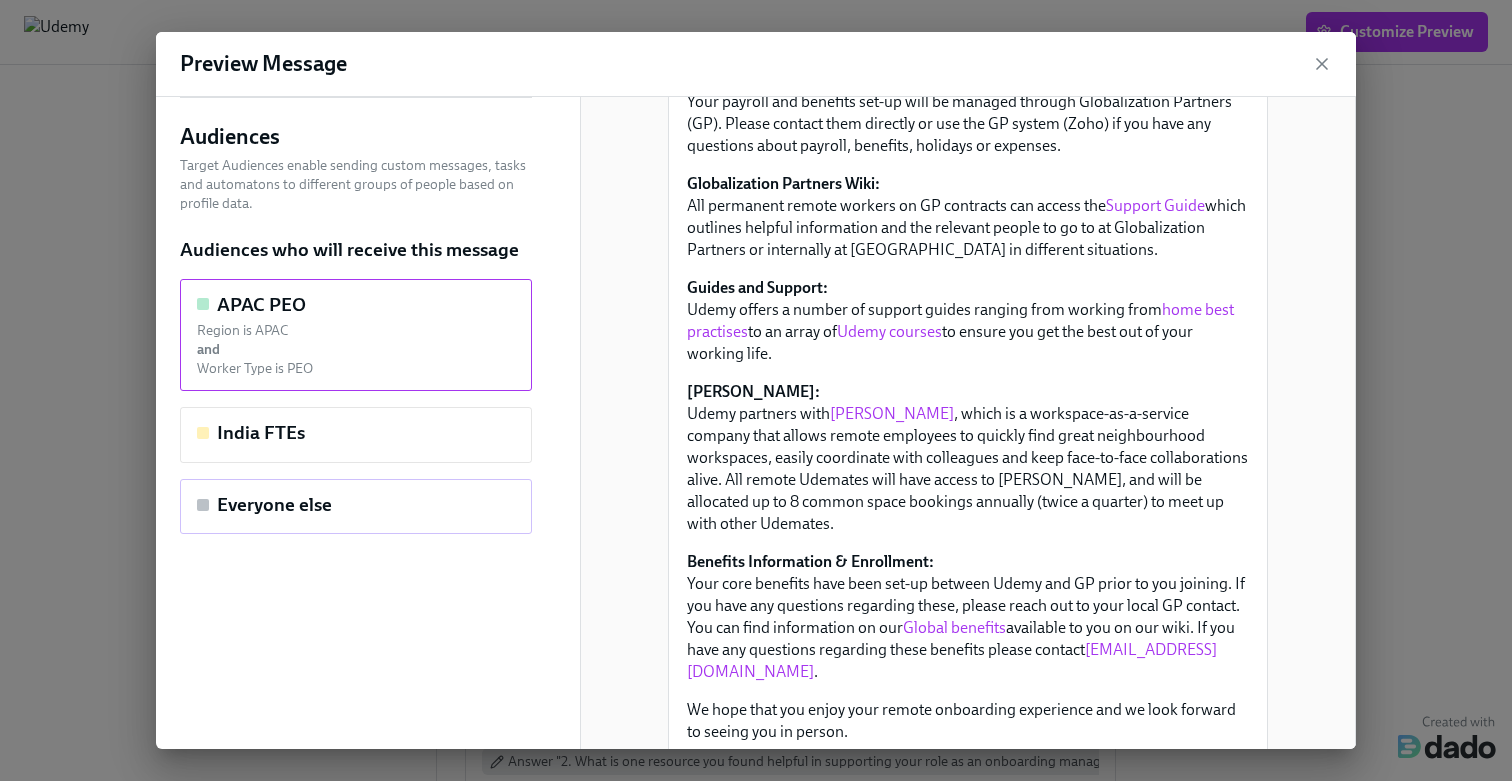 click on "Everyone else" at bounding box center [356, 505] 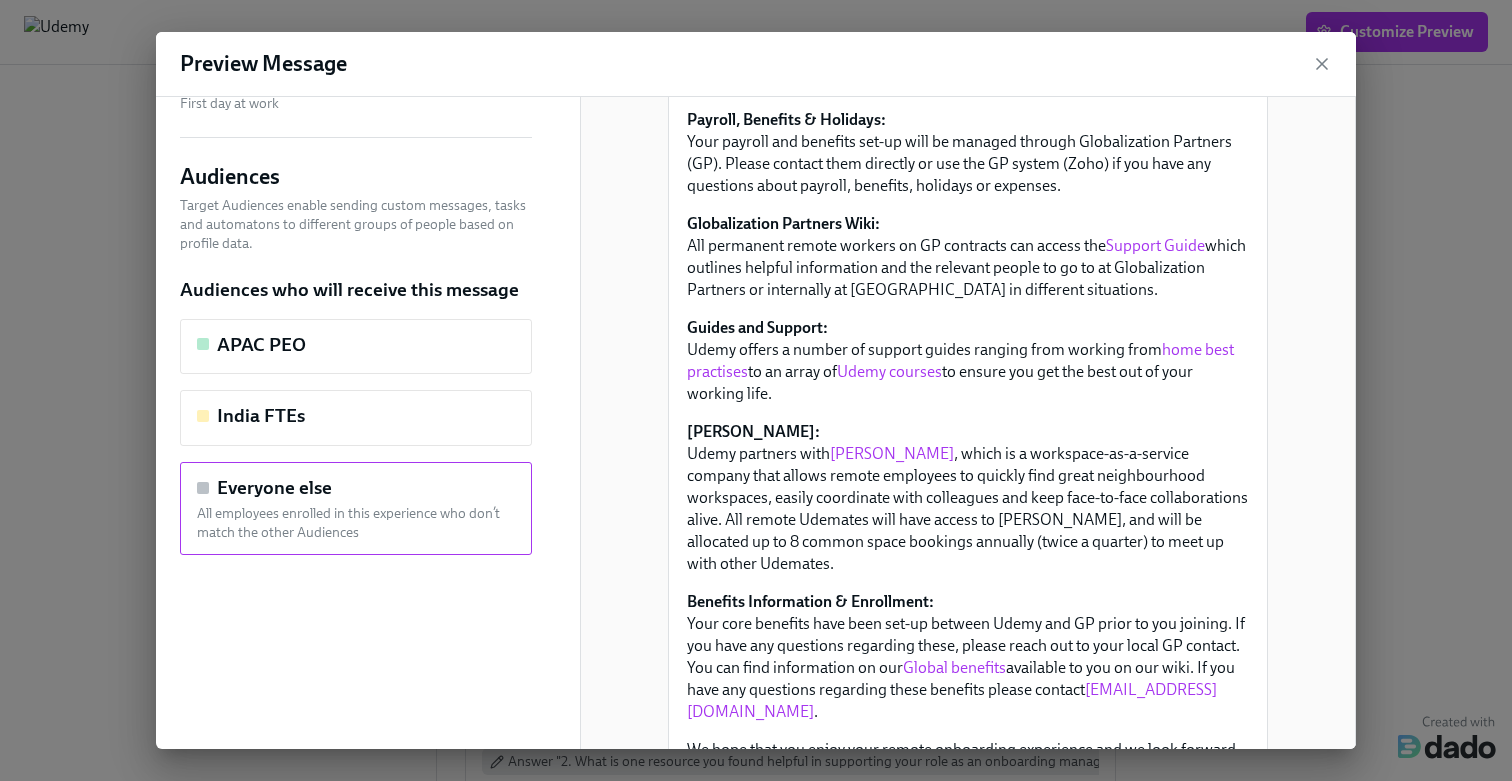 scroll, scrollTop: 433, scrollLeft: 0, axis: vertical 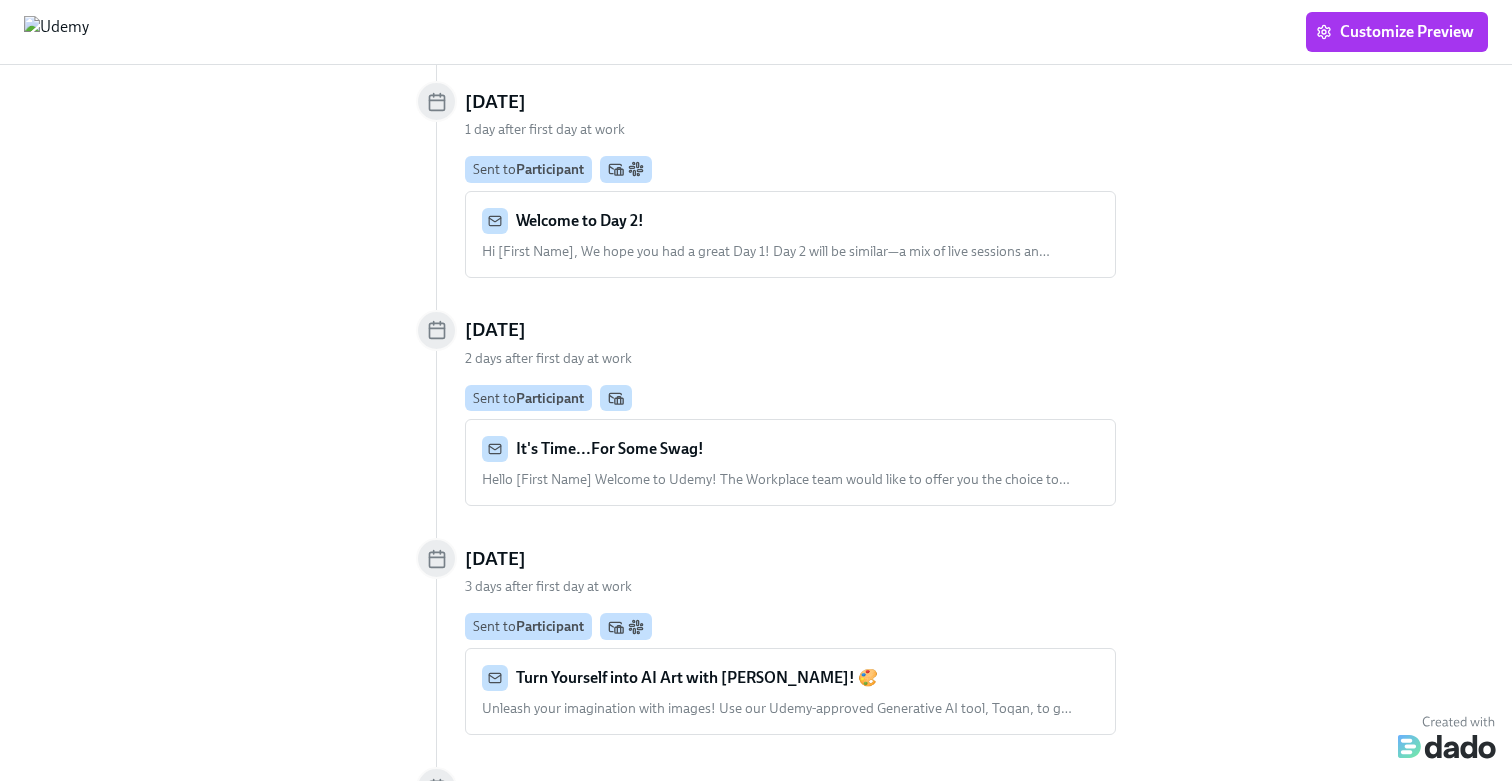 click on "It's Time...For Some Swag! Hello [First Name] Welcome to Udemy! The Workplace team would like to offer you the choice to … …" at bounding box center [790, 462] 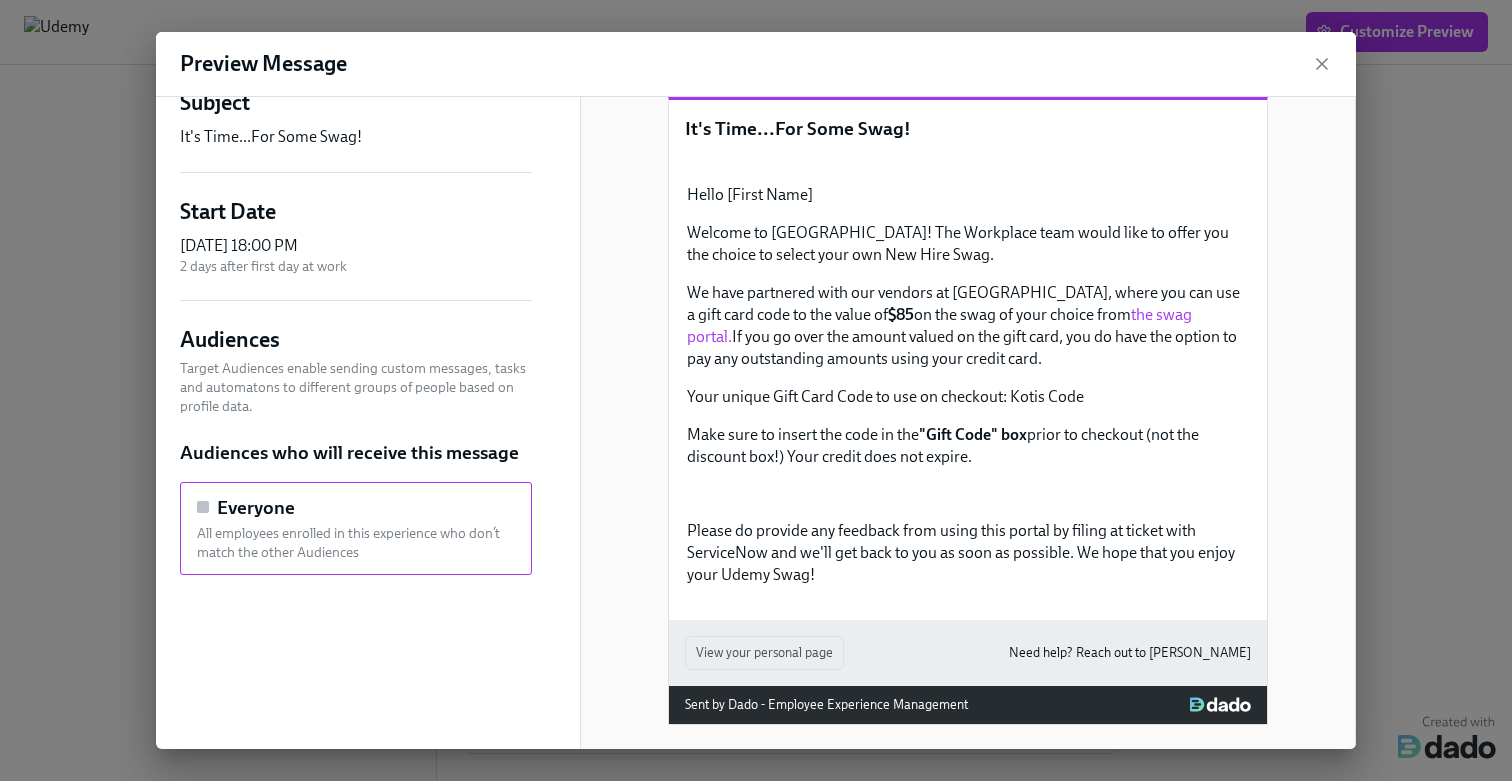 scroll, scrollTop: 426, scrollLeft: 0, axis: vertical 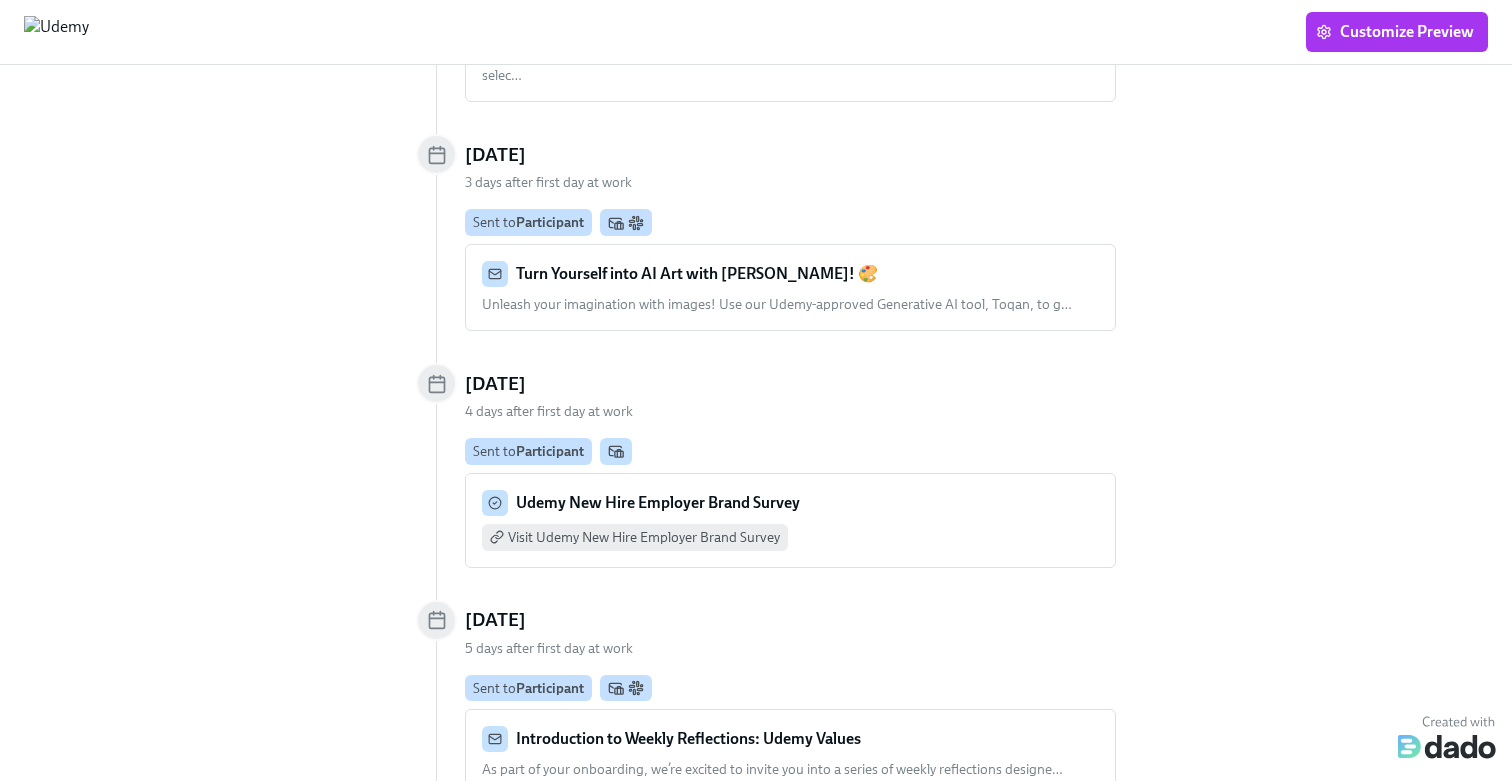 click on "Turn Yourself into AI Art with [PERSON_NAME]! 🎨" at bounding box center (790, 274) 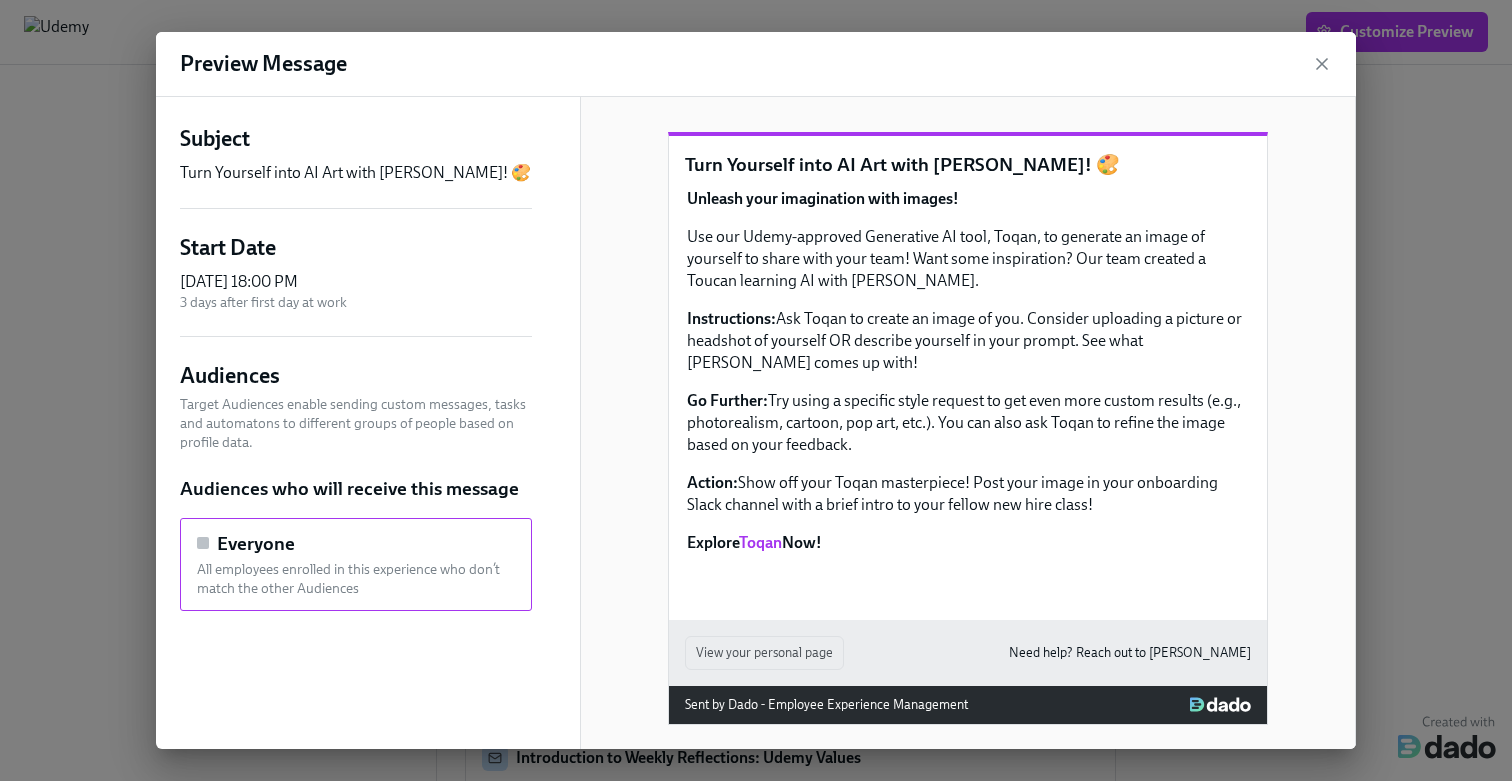 scroll, scrollTop: 450, scrollLeft: 0, axis: vertical 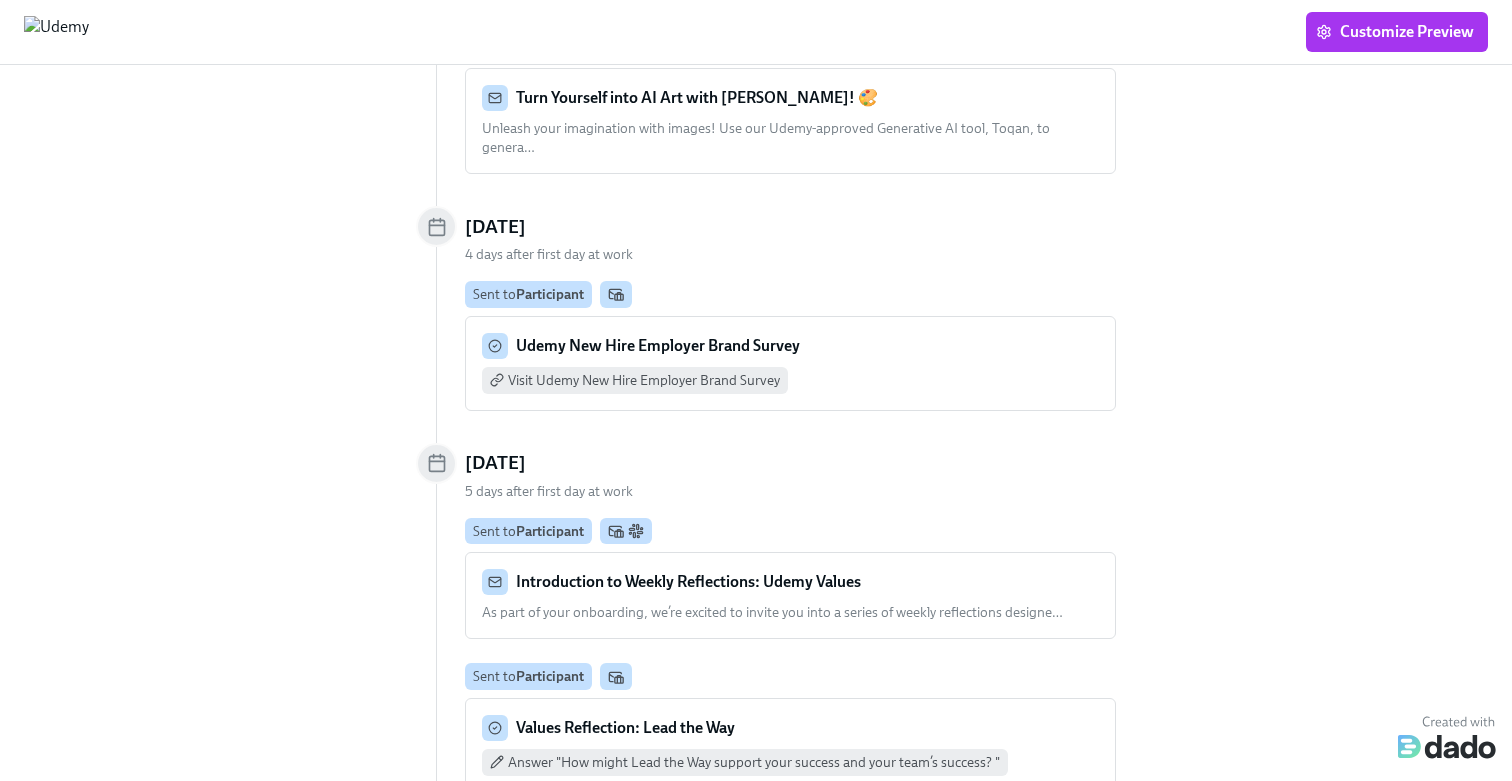click on "Visit Udemy New Hire Employer Brand Survey" at bounding box center (790, 380) 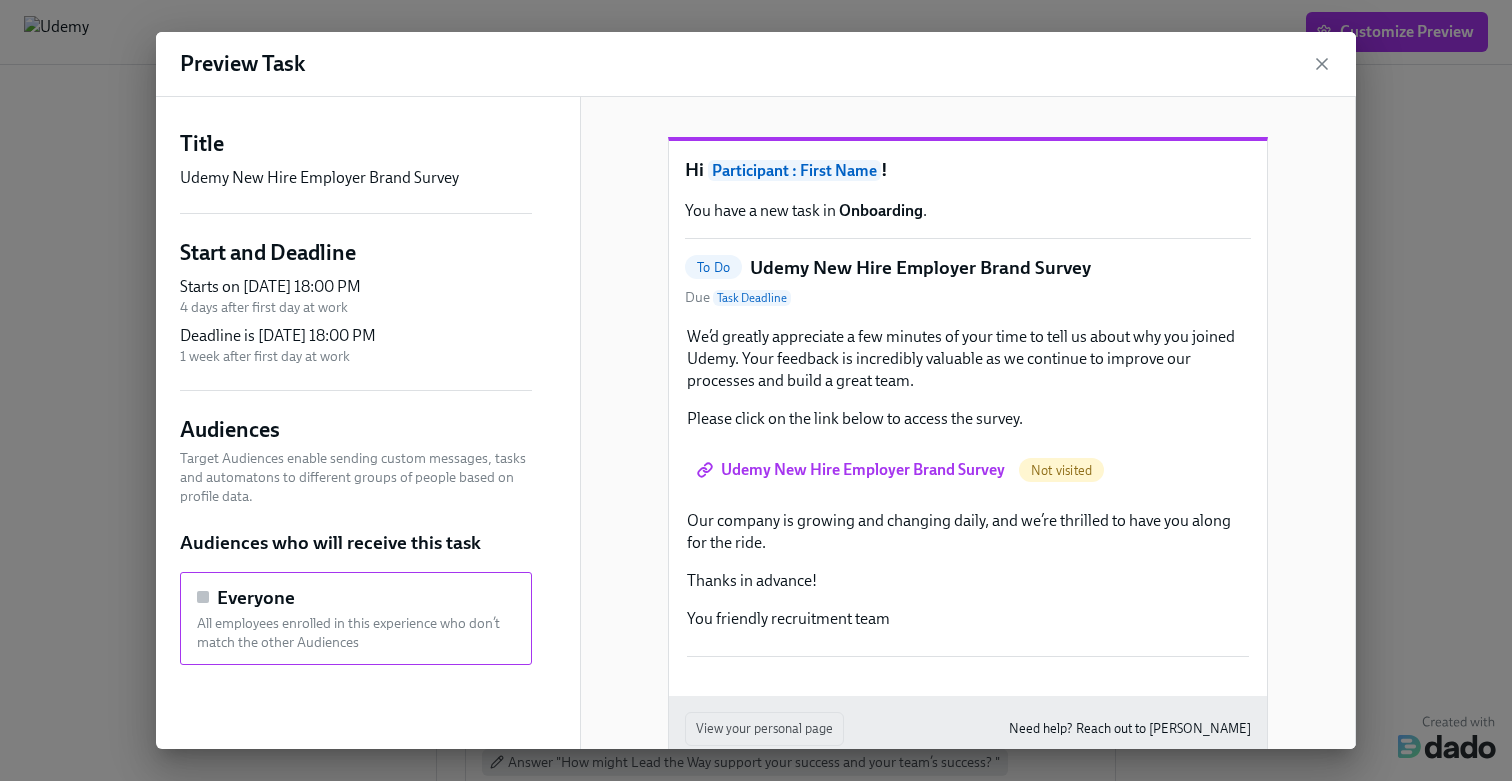 scroll, scrollTop: 79, scrollLeft: 0, axis: vertical 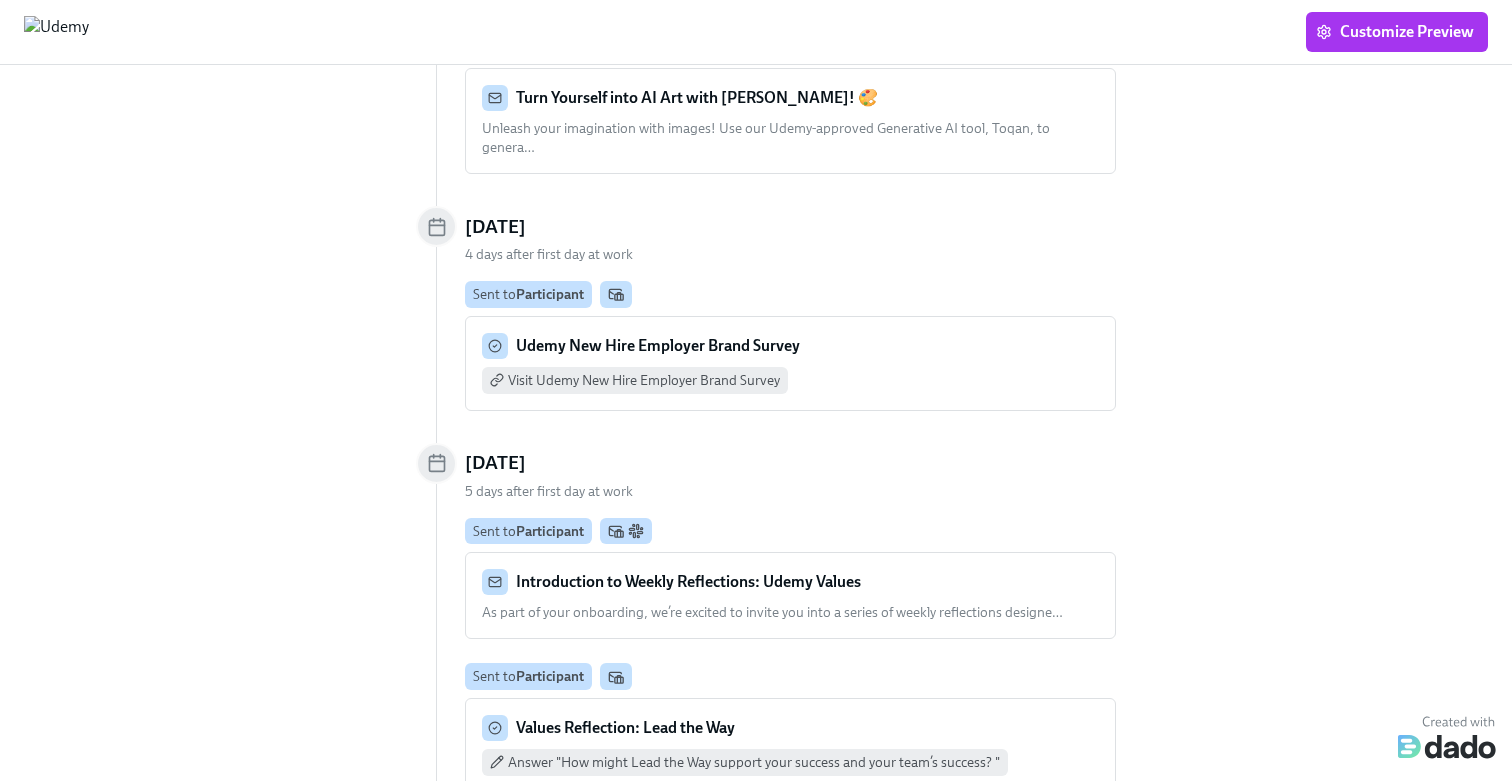 click on "Introduction to Weekly Reflections: Udemy Values" at bounding box center [790, 582] 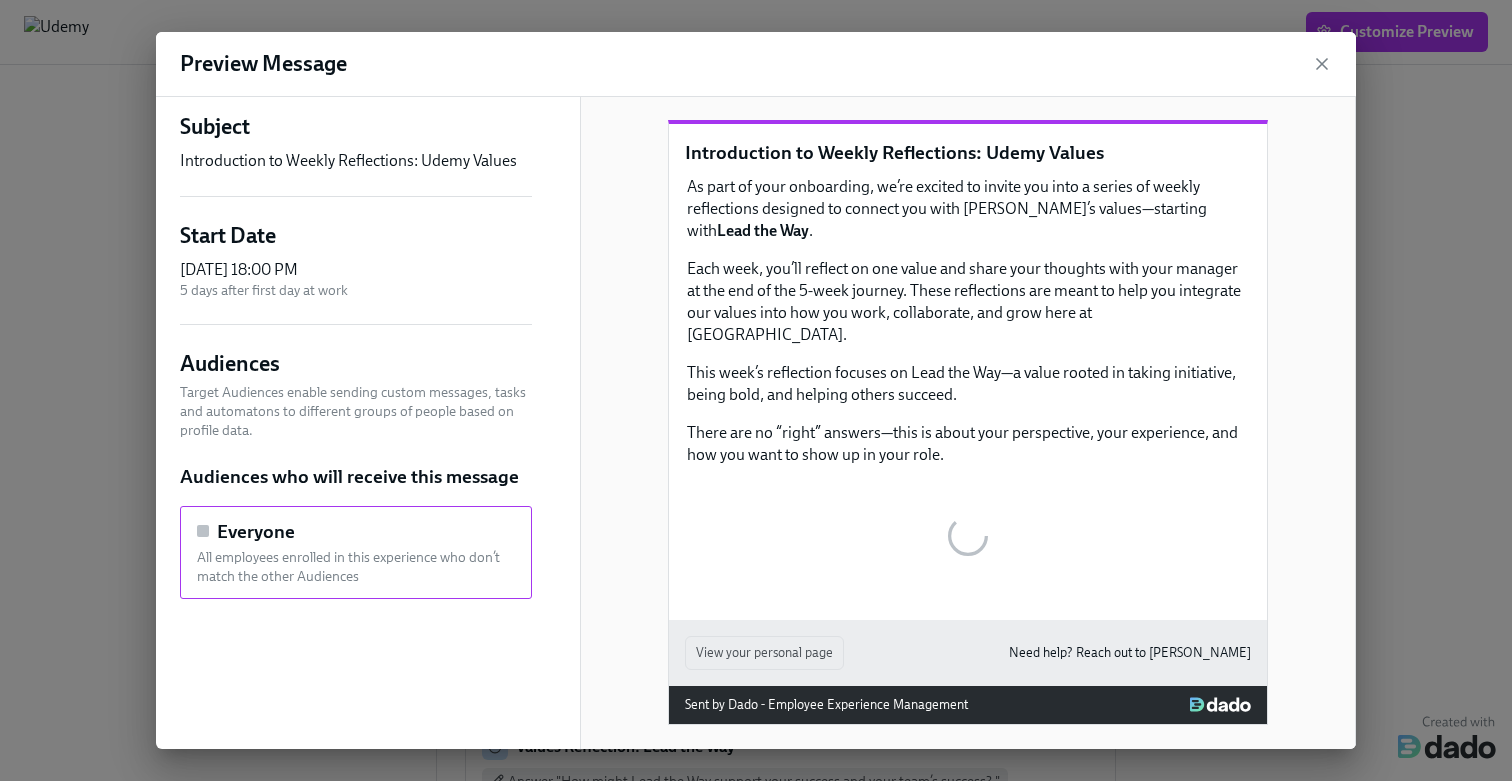 scroll, scrollTop: 0, scrollLeft: 0, axis: both 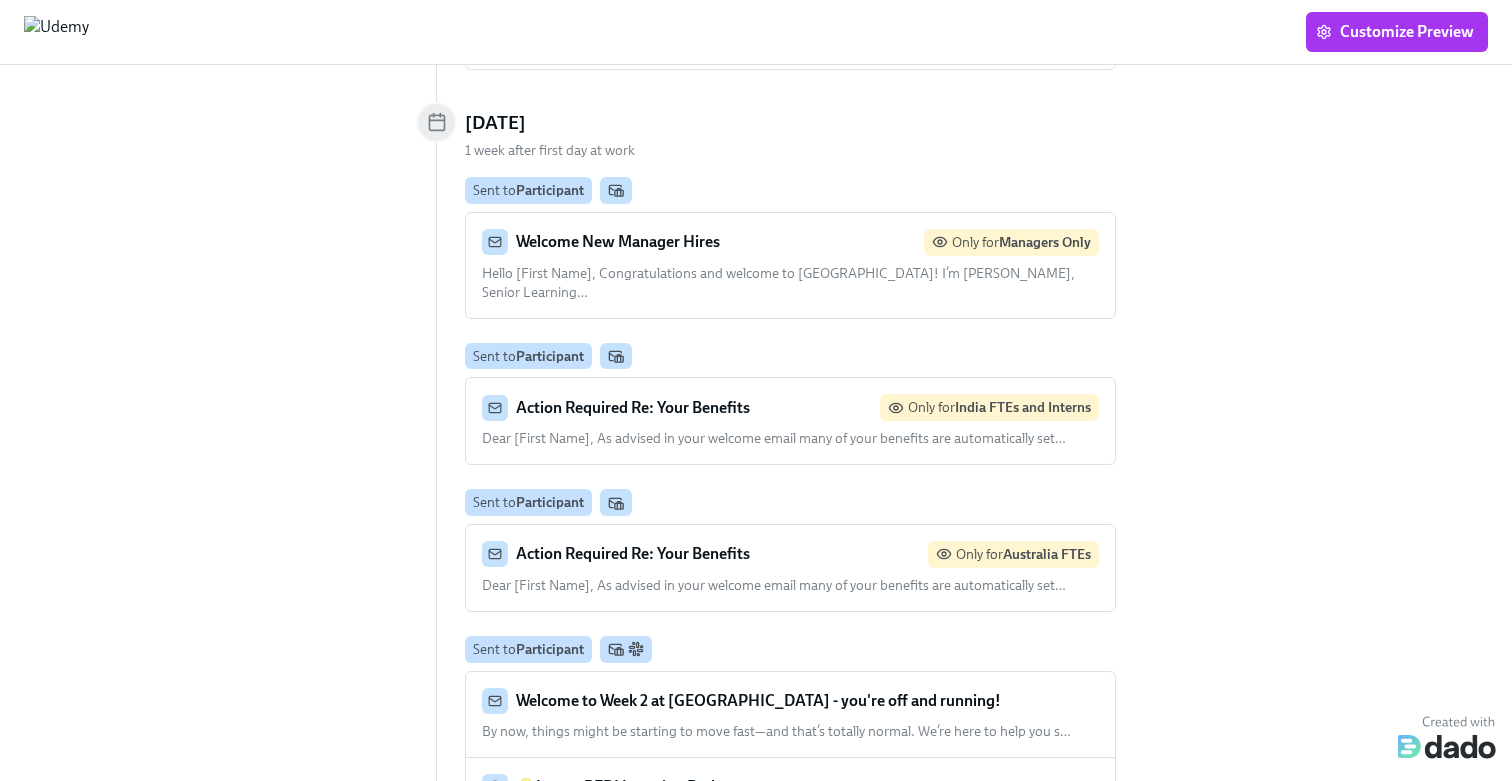 click on "Action Required Re: Your Benefits Only for  India FTEs and Interns" at bounding box center (790, 407) 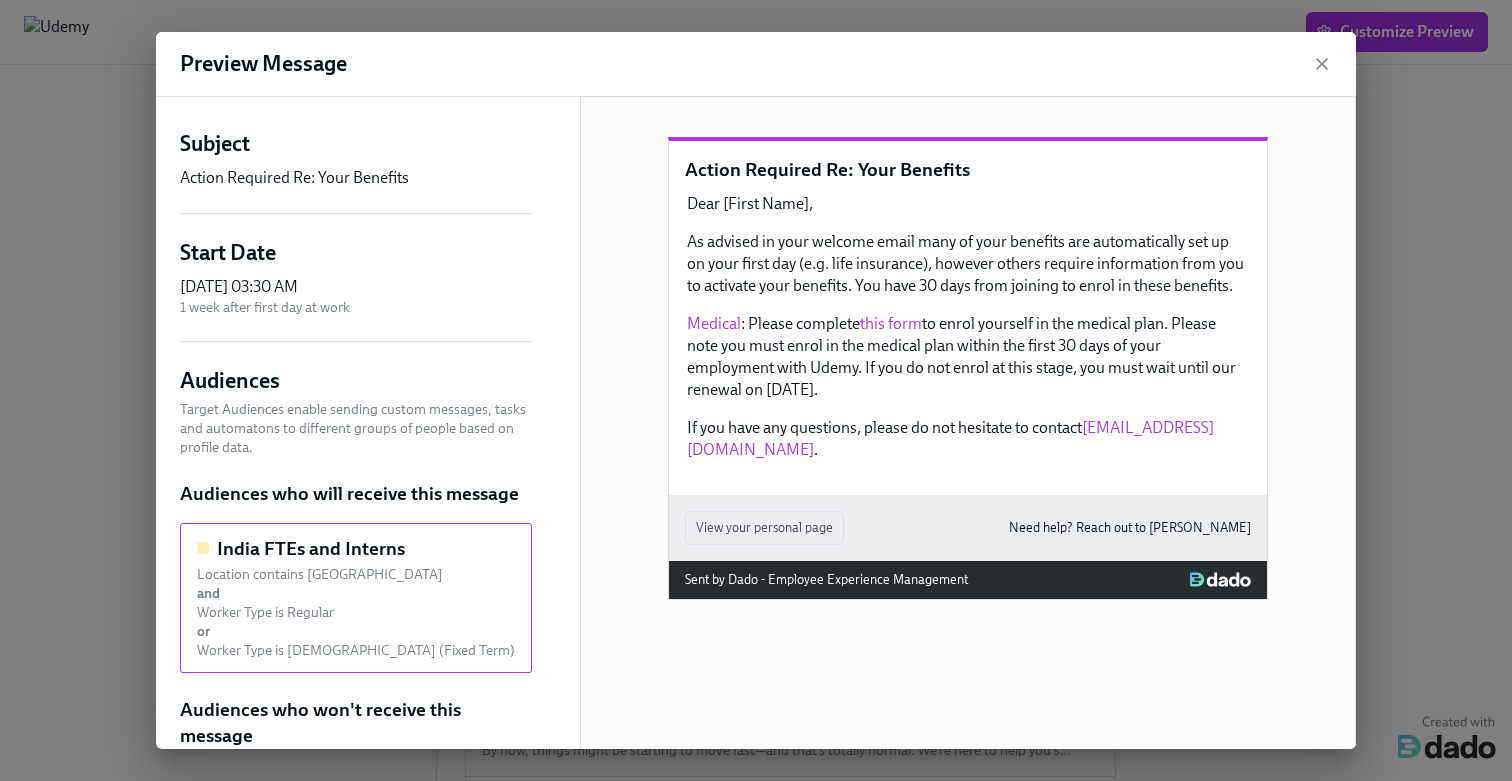 scroll, scrollTop: 127, scrollLeft: 0, axis: vertical 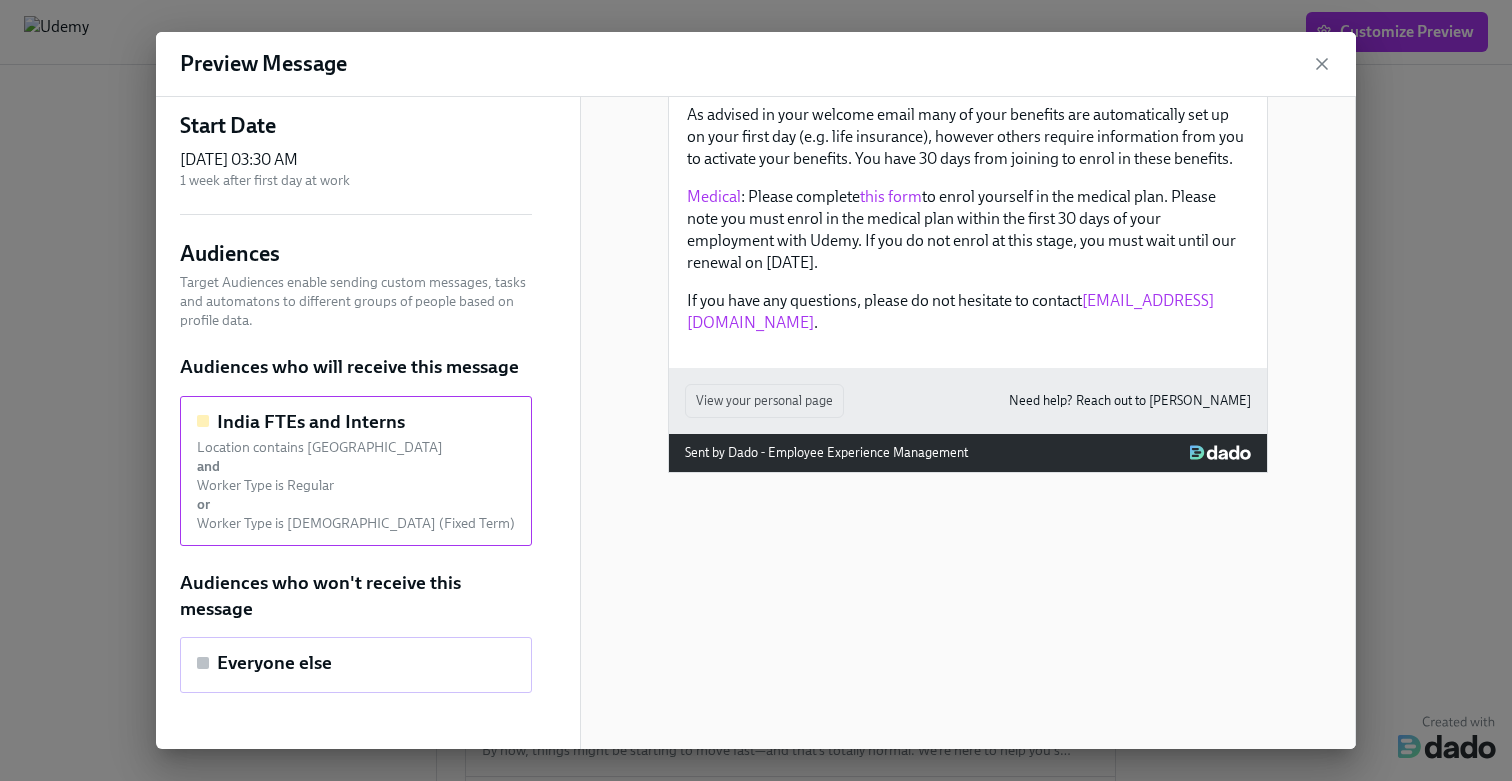 click on "Everyone else" at bounding box center [356, 663] 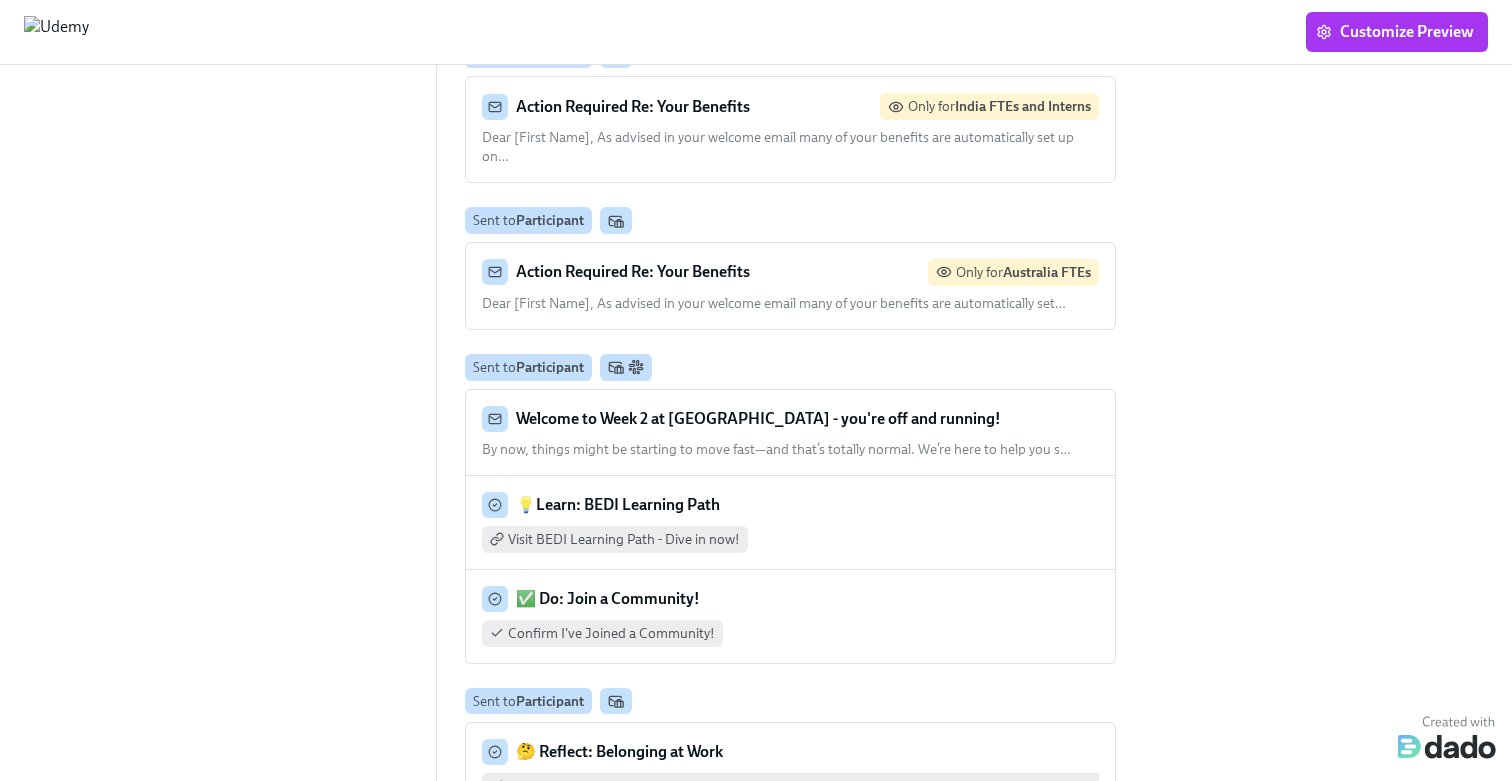 scroll, scrollTop: 6666, scrollLeft: 0, axis: vertical 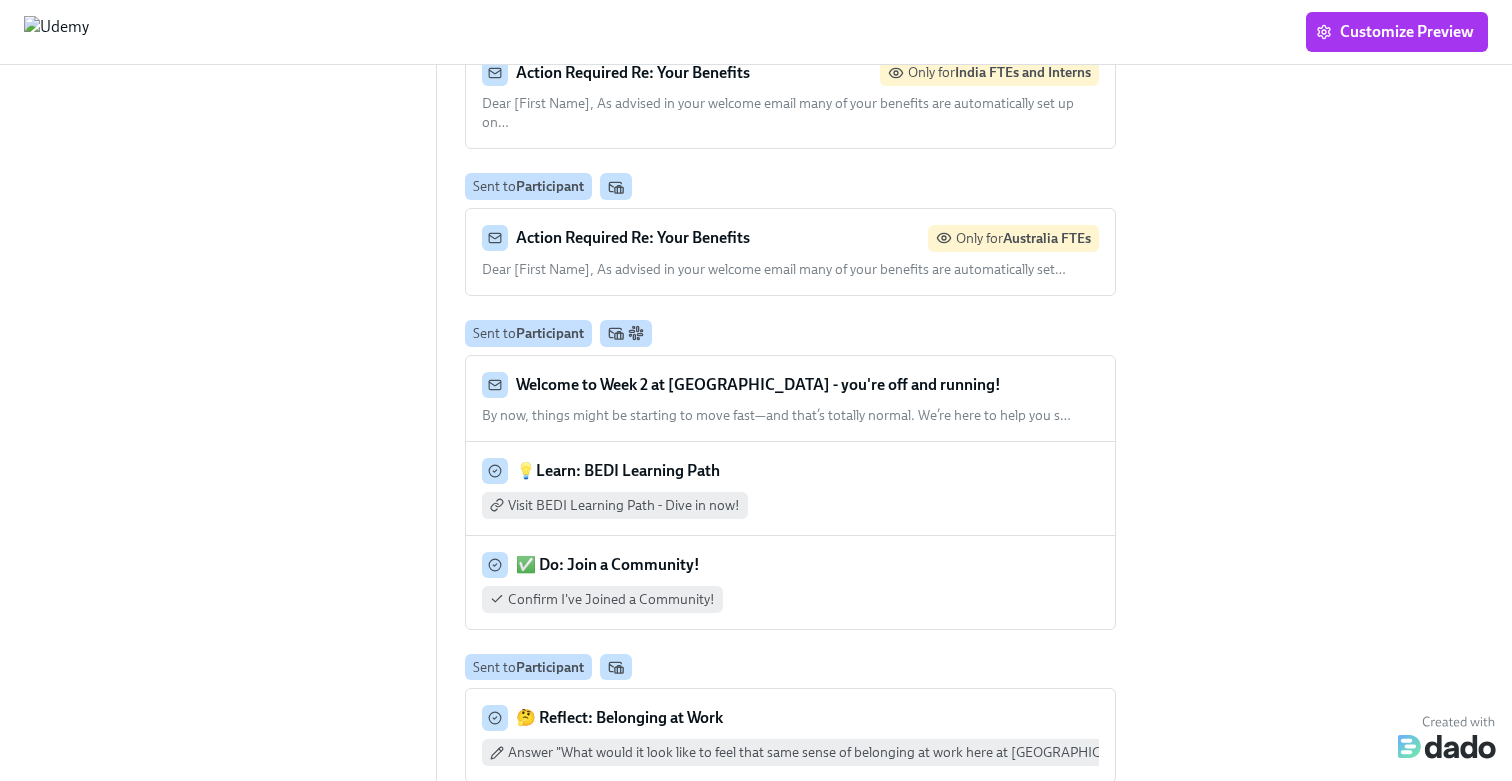 click on "✅ Do: Join a Community! Confirm I've Joined a Community!" at bounding box center [790, 582] 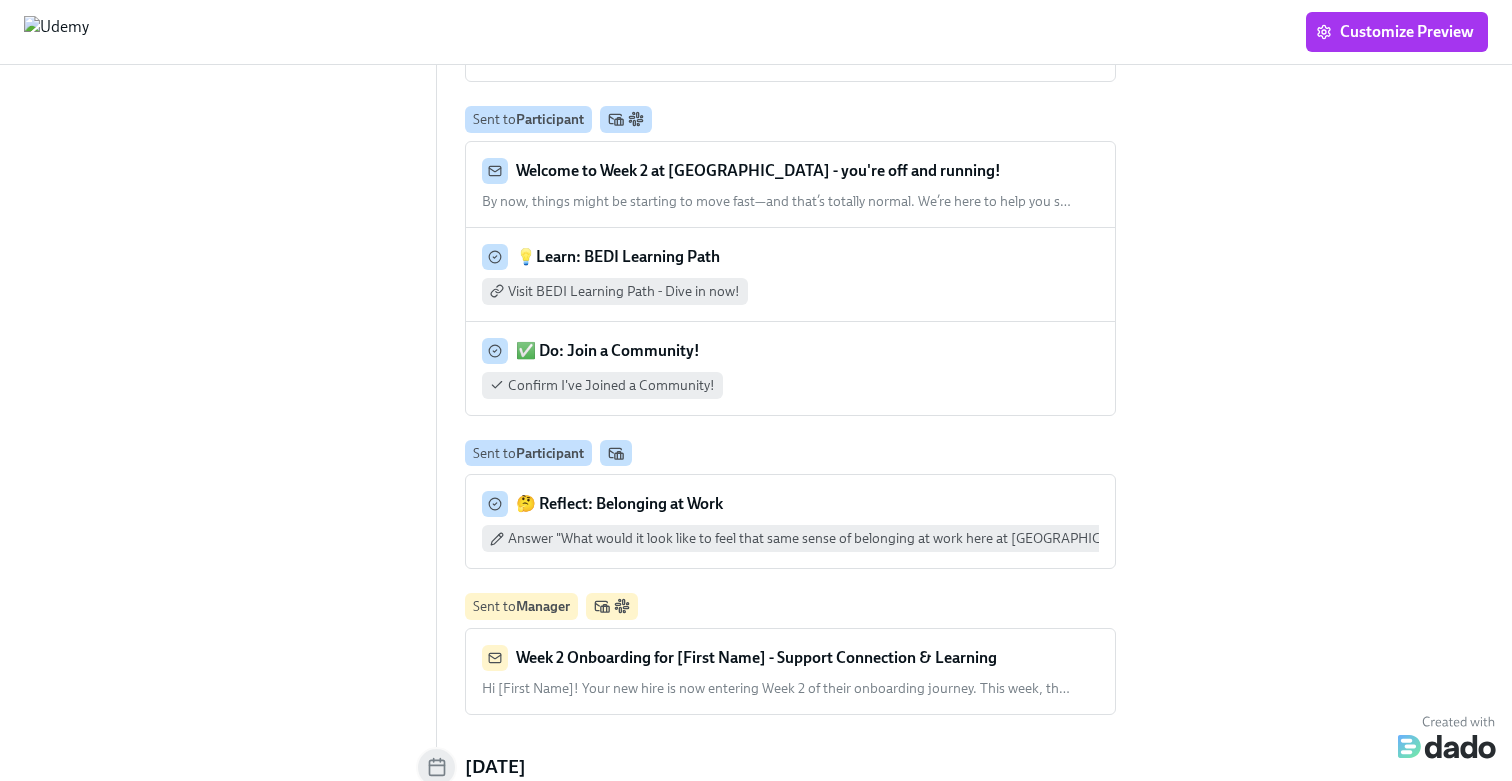 scroll, scrollTop: 6881, scrollLeft: 0, axis: vertical 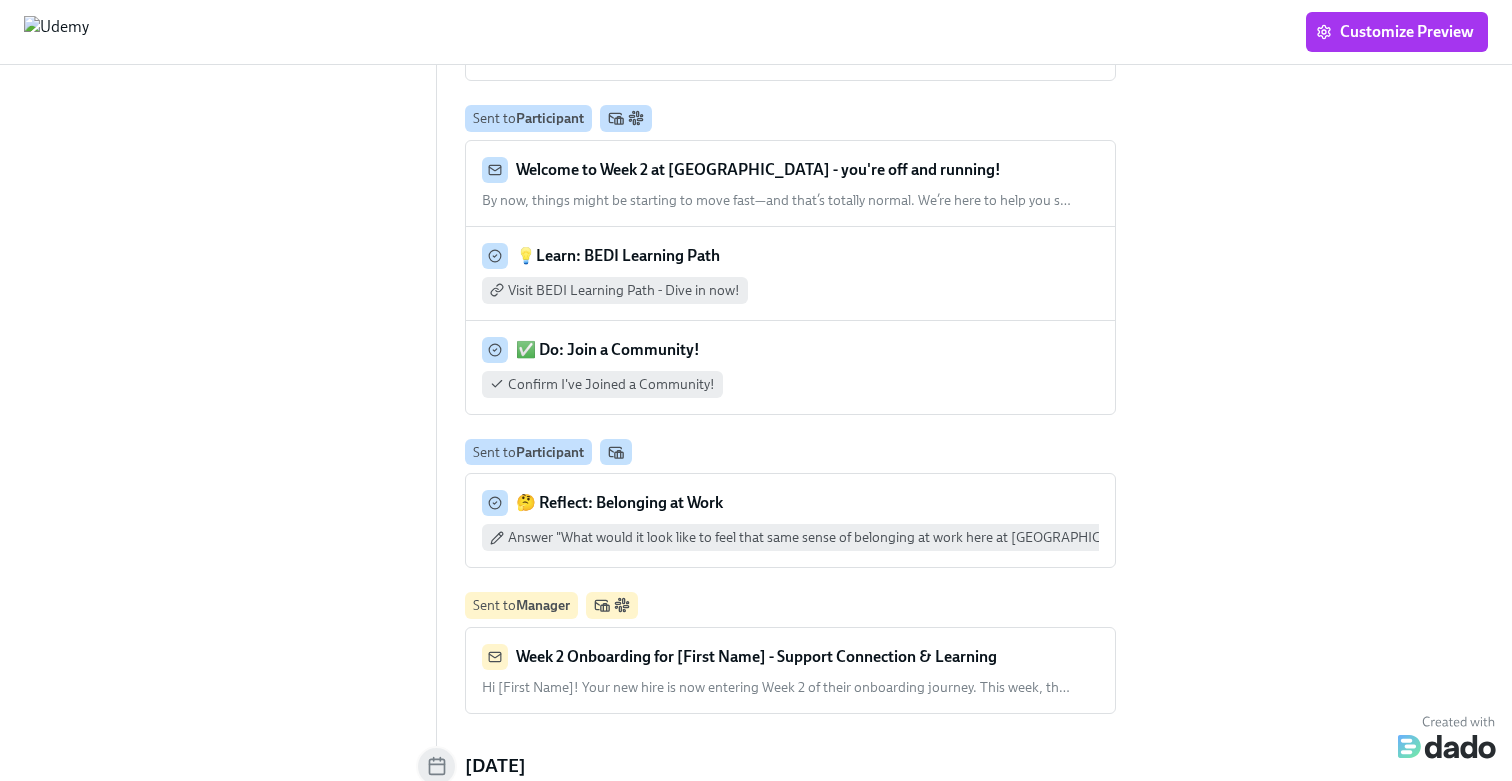 click on "🤔 Reflect: Belonging at Work" at bounding box center [790, 503] 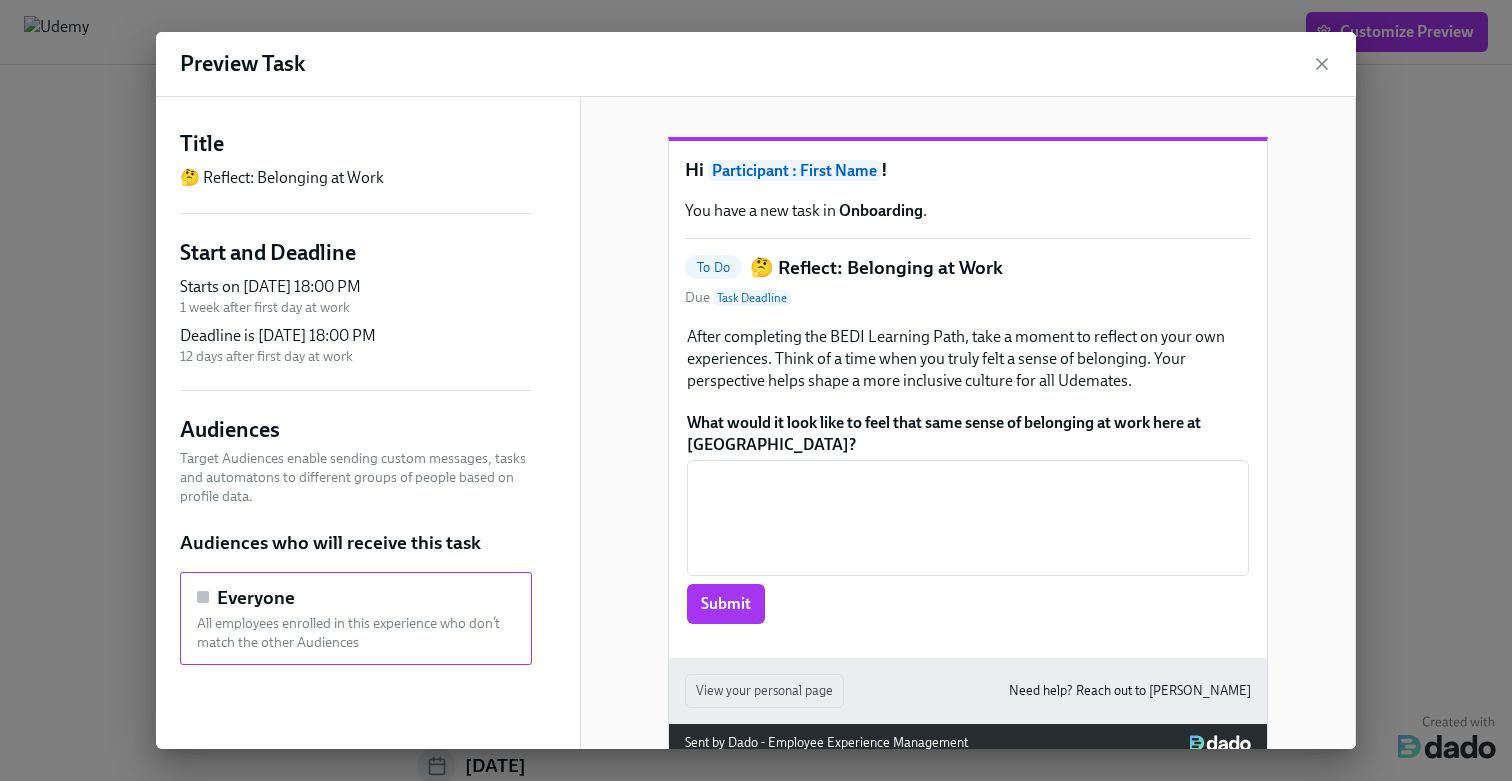 scroll, scrollTop: 76, scrollLeft: 0, axis: vertical 